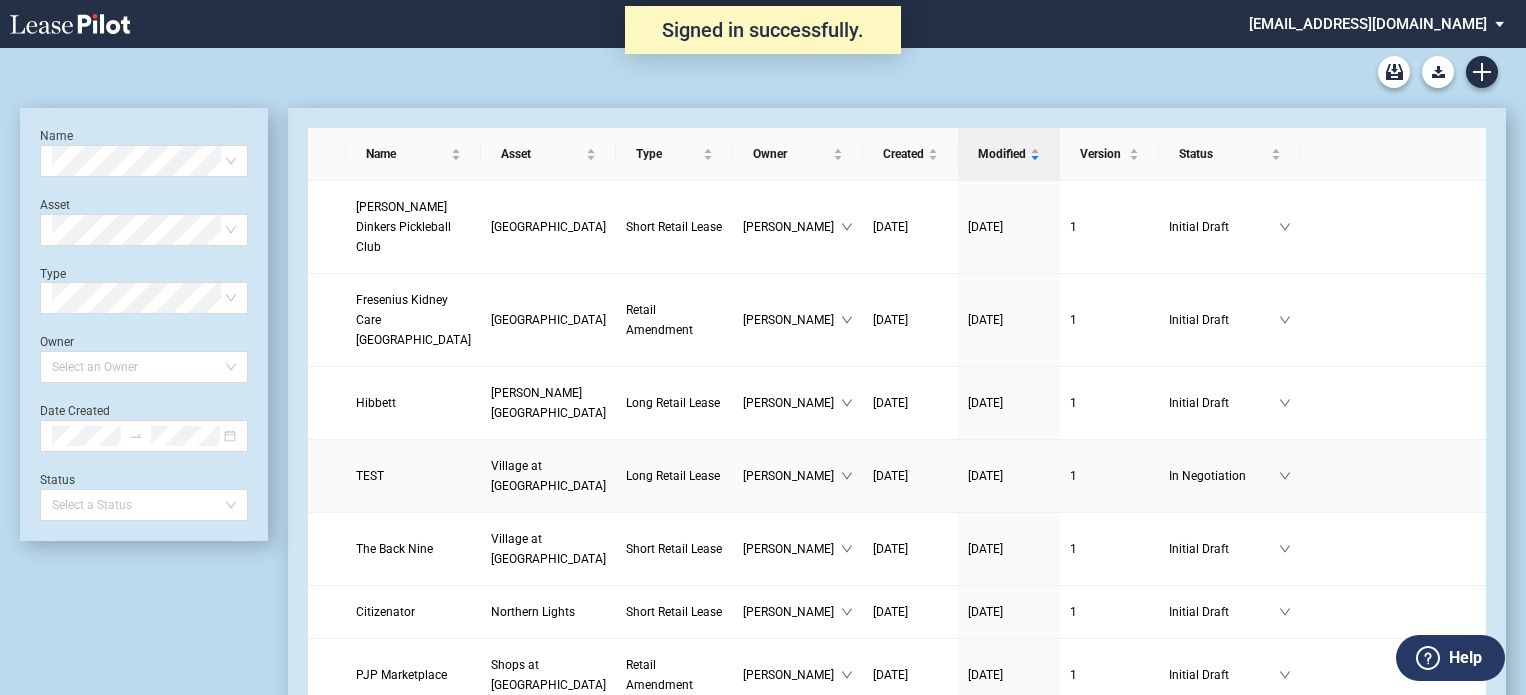 scroll, scrollTop: 0, scrollLeft: 0, axis: both 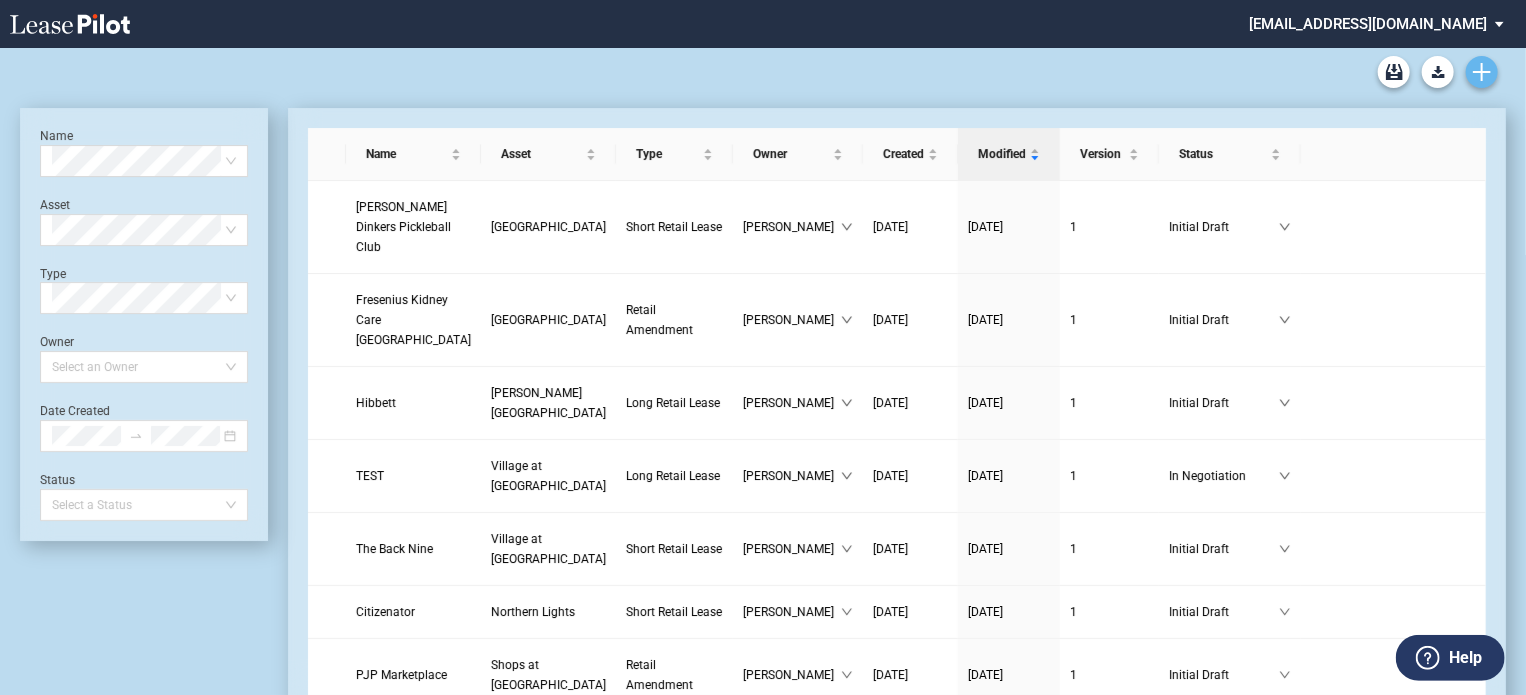 click 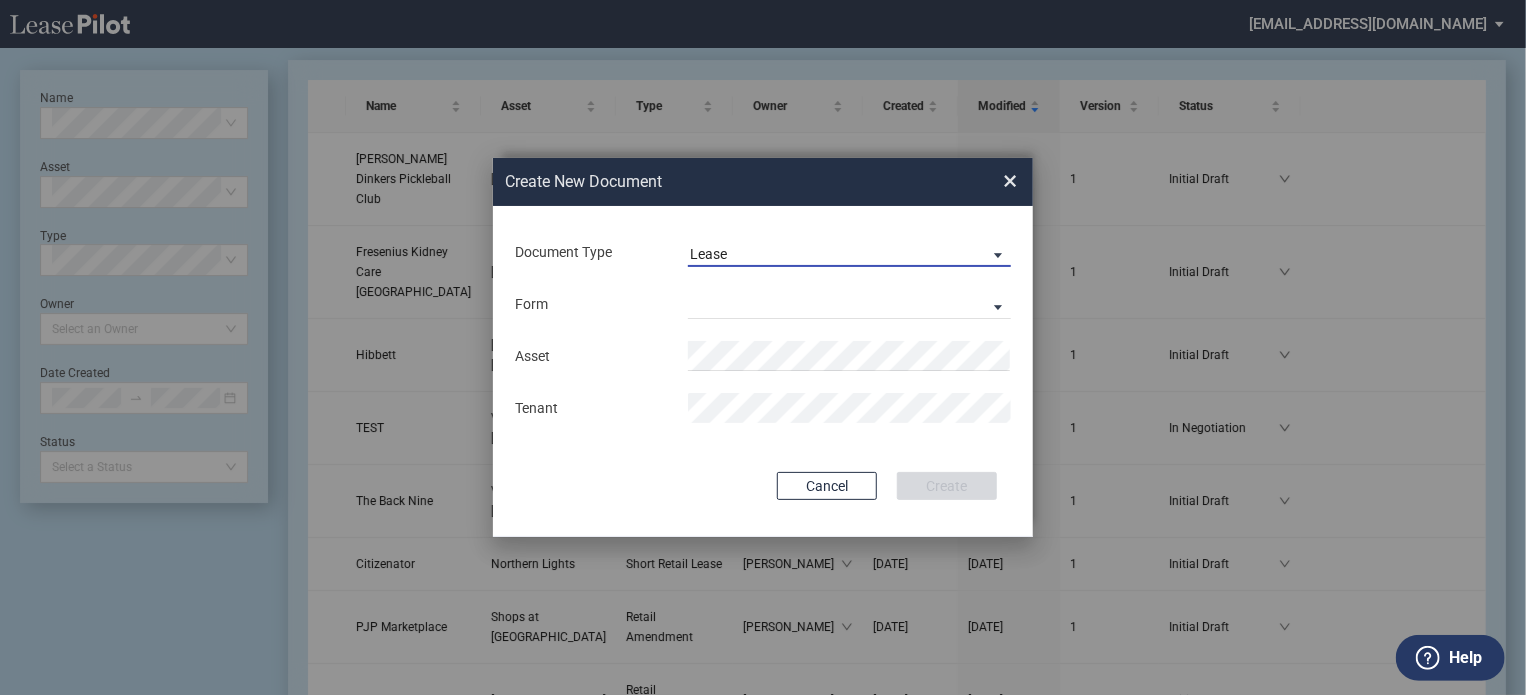 click on "Lease" at bounding box center [849, 252] 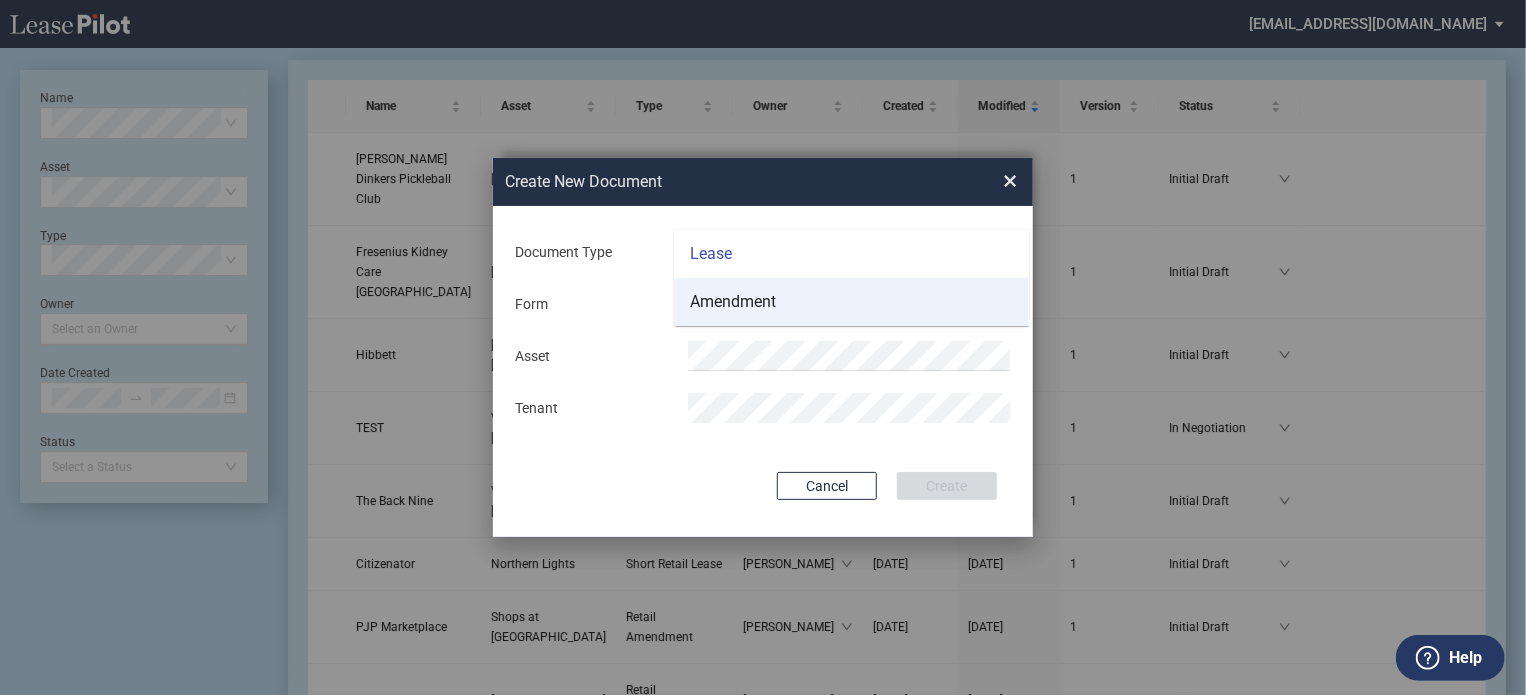 click on "Amendment" at bounding box center (851, 302) 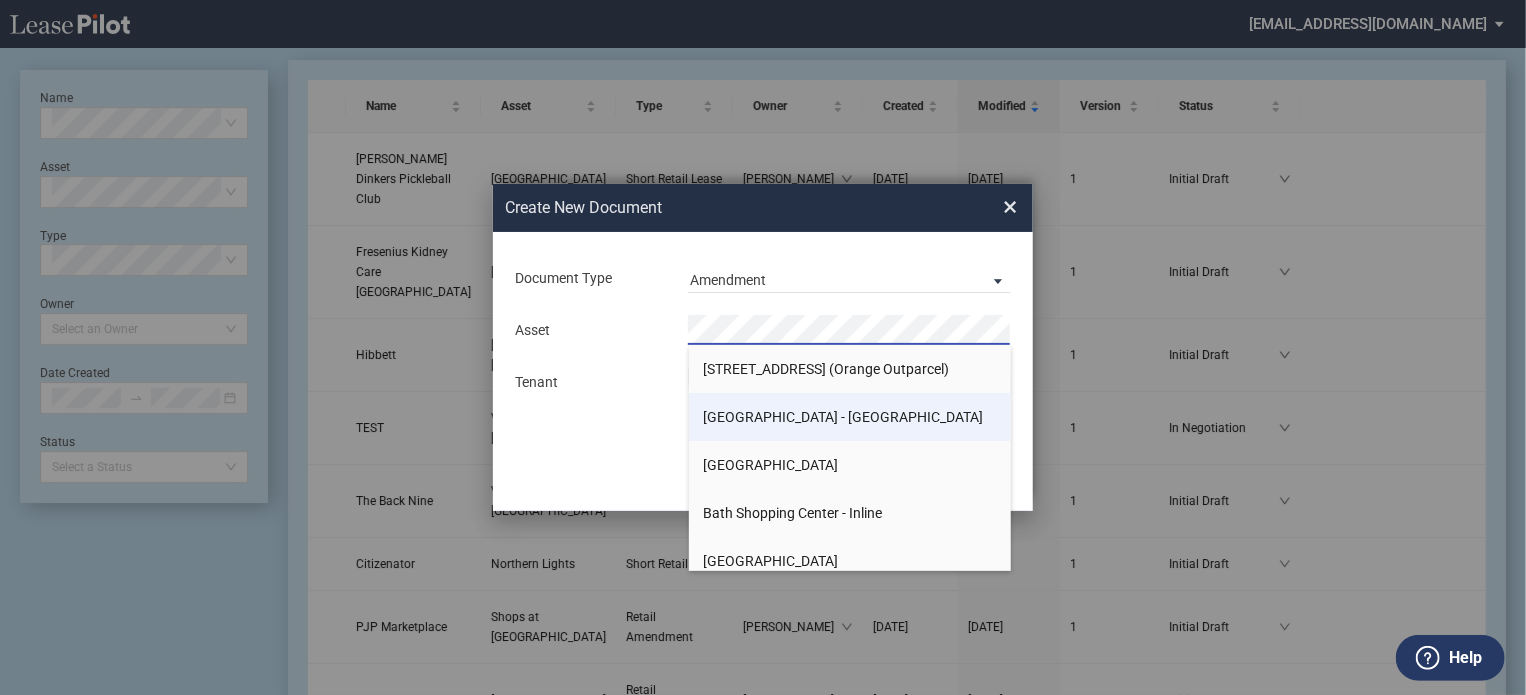 scroll, scrollTop: 100, scrollLeft: 0, axis: vertical 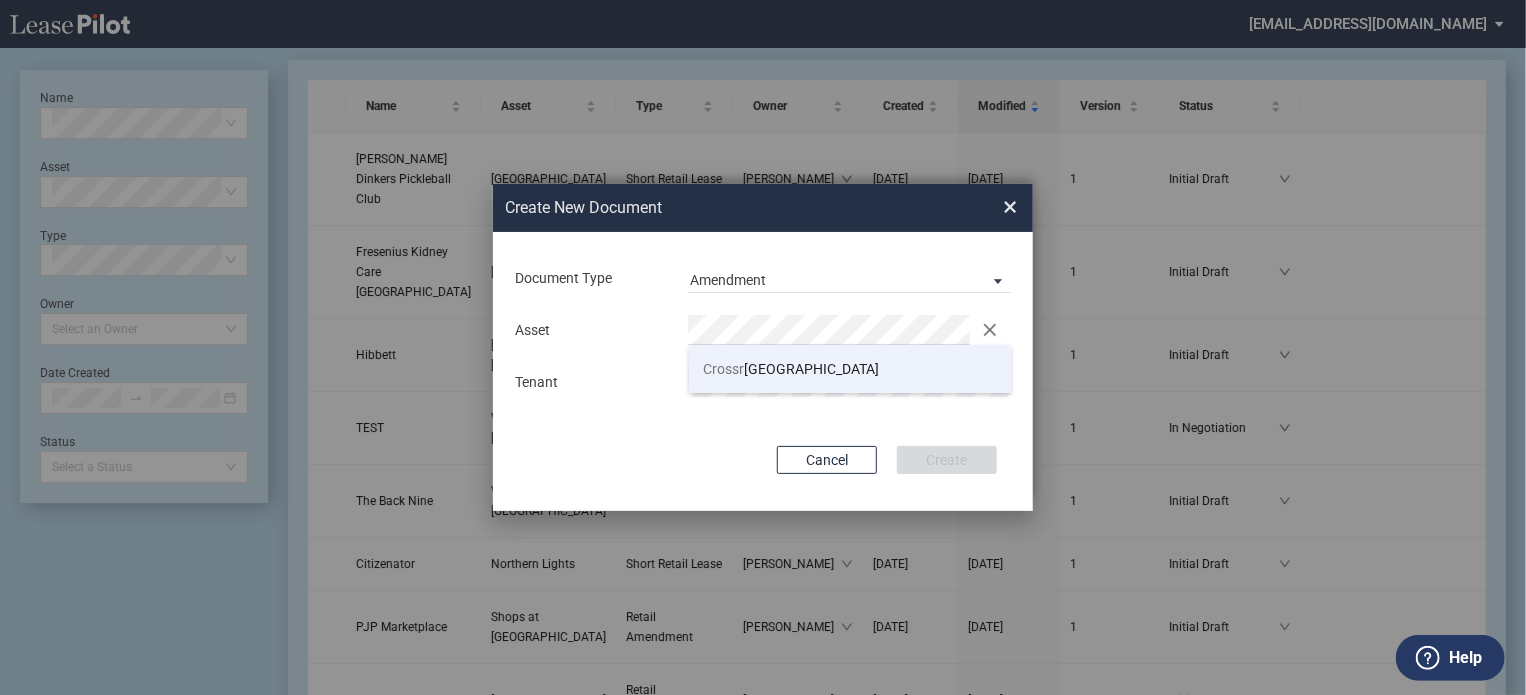 click on "Crossr oads Shopping Center" at bounding box center (792, 369) 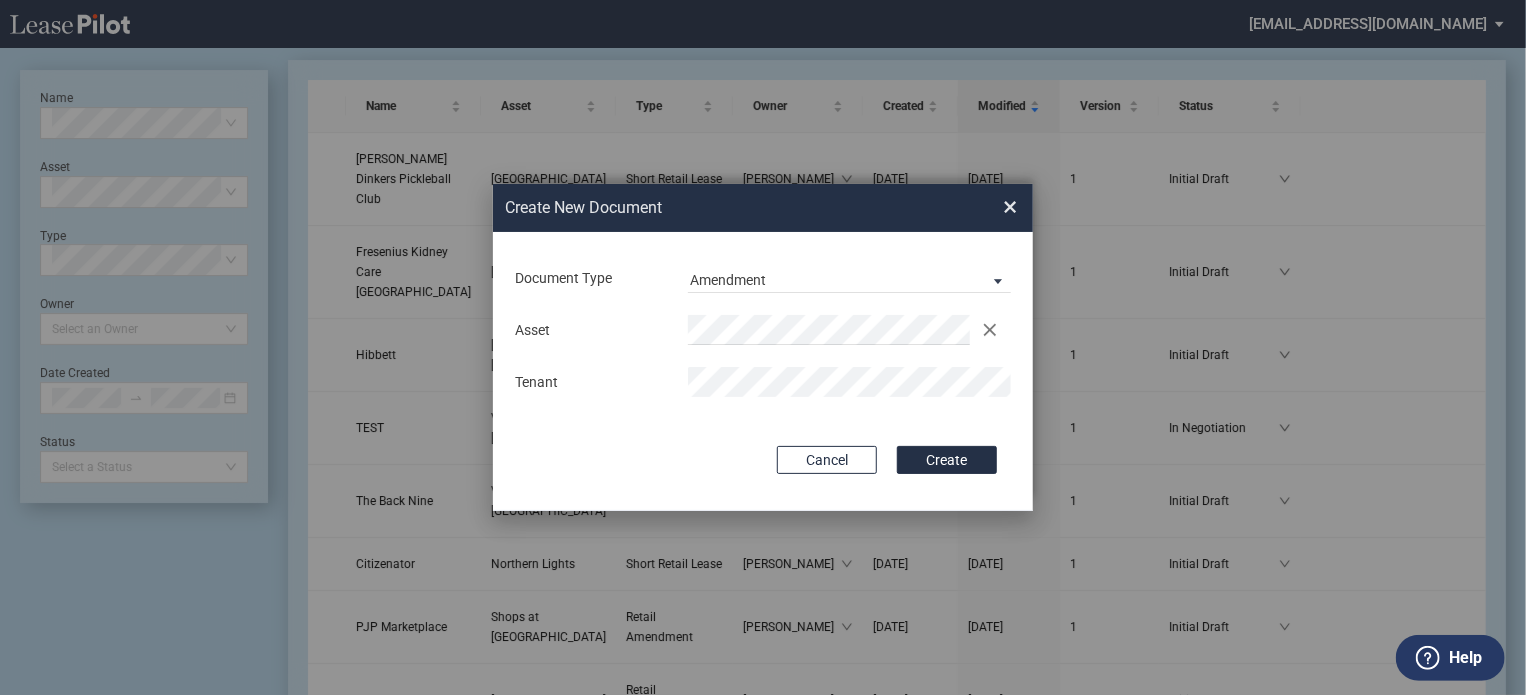 click on "Tenant" at bounding box center (763, 382) 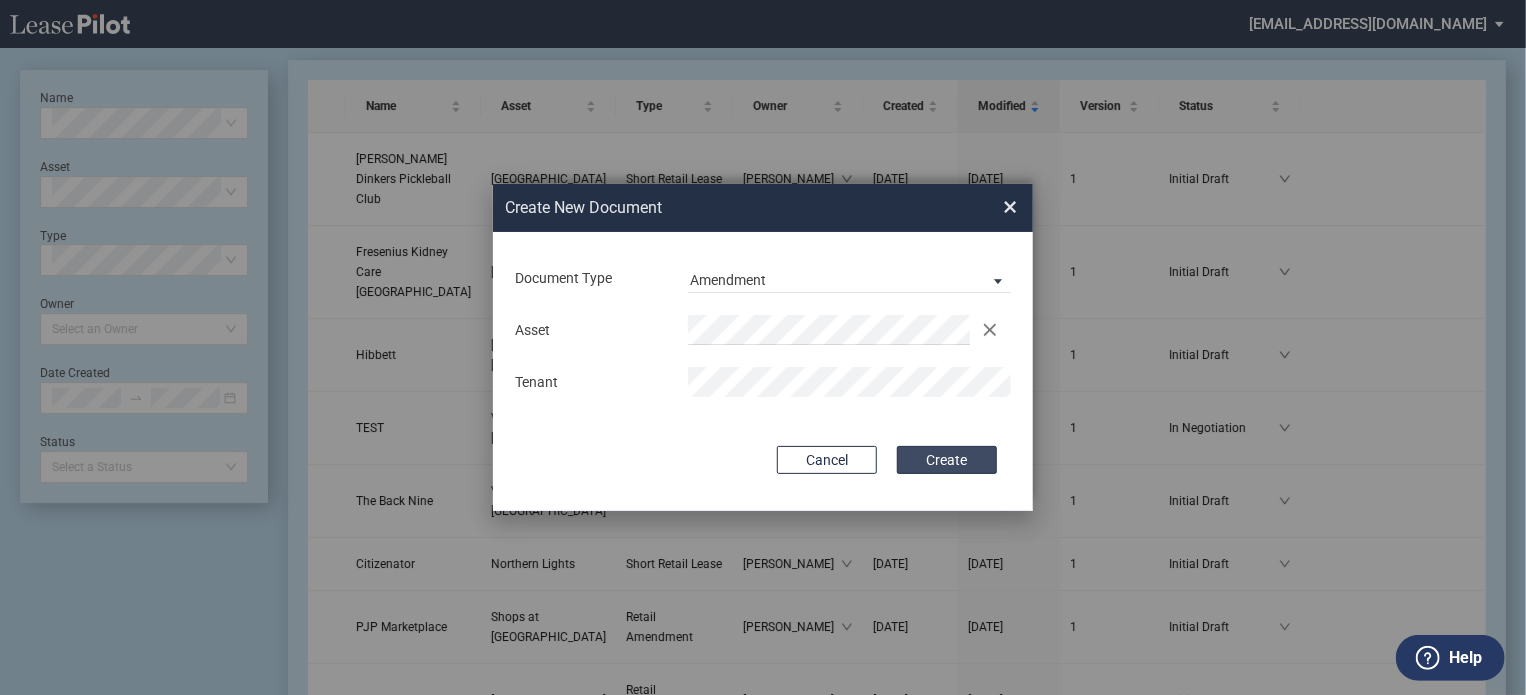 click on "Create" at bounding box center [947, 460] 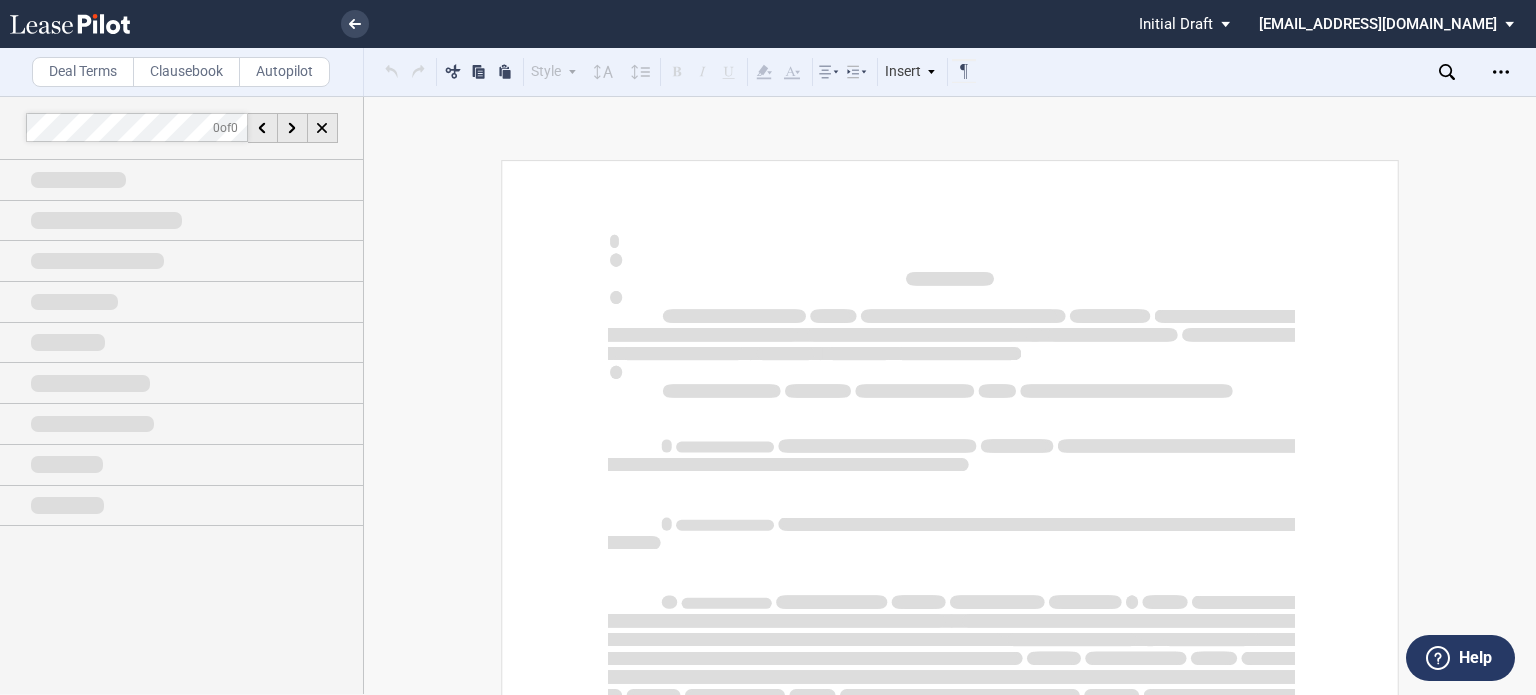 scroll, scrollTop: 0, scrollLeft: 0, axis: both 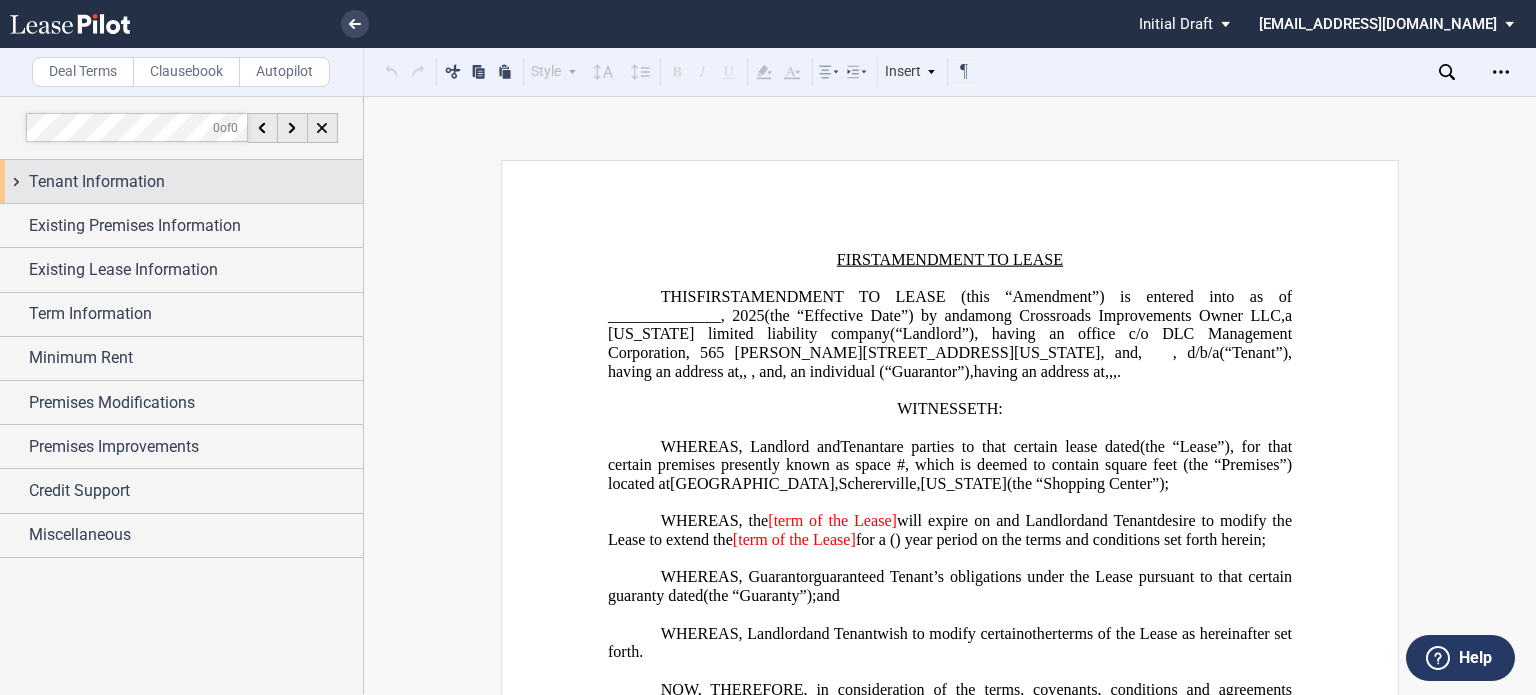click on "Tenant Information" at bounding box center (97, 182) 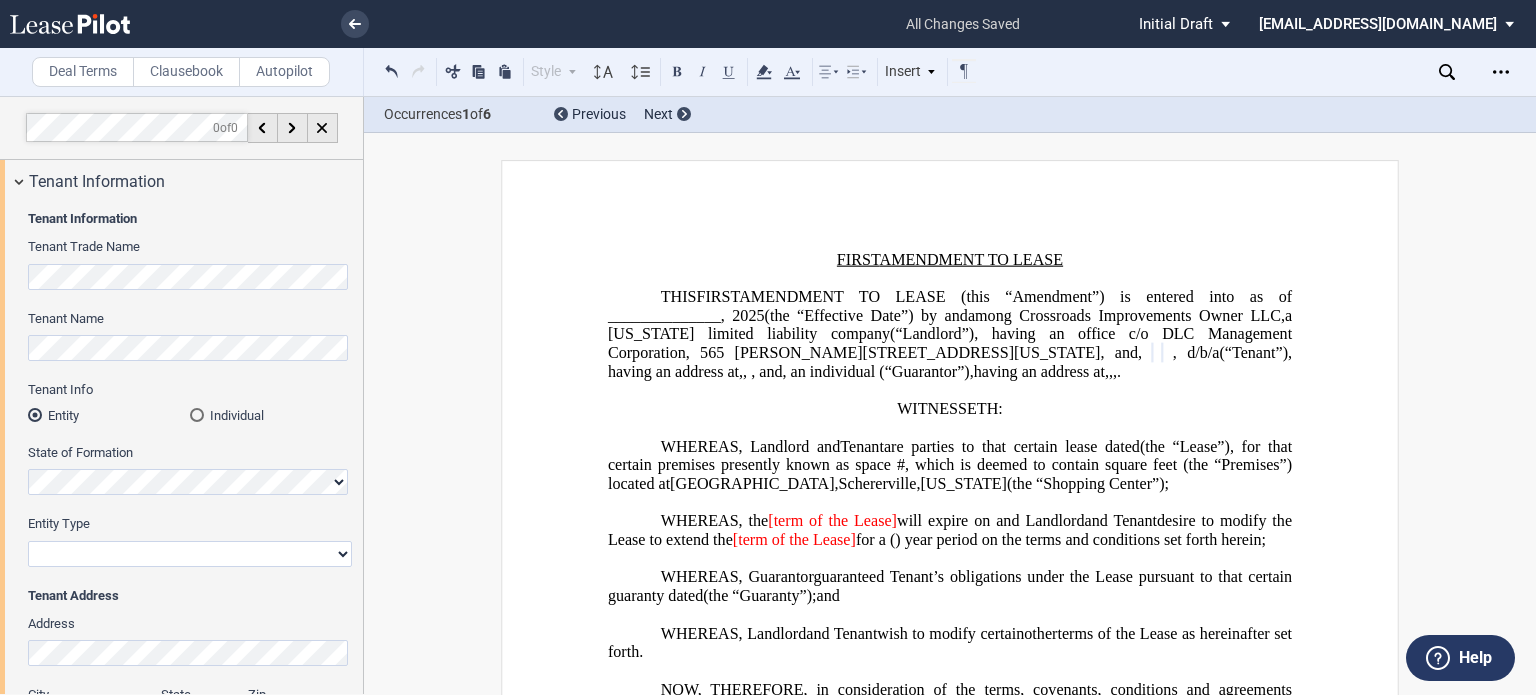 click on "Corporation
Limited Liability Company
General Partnership
Limited Partnership
Other" at bounding box center [190, 554] 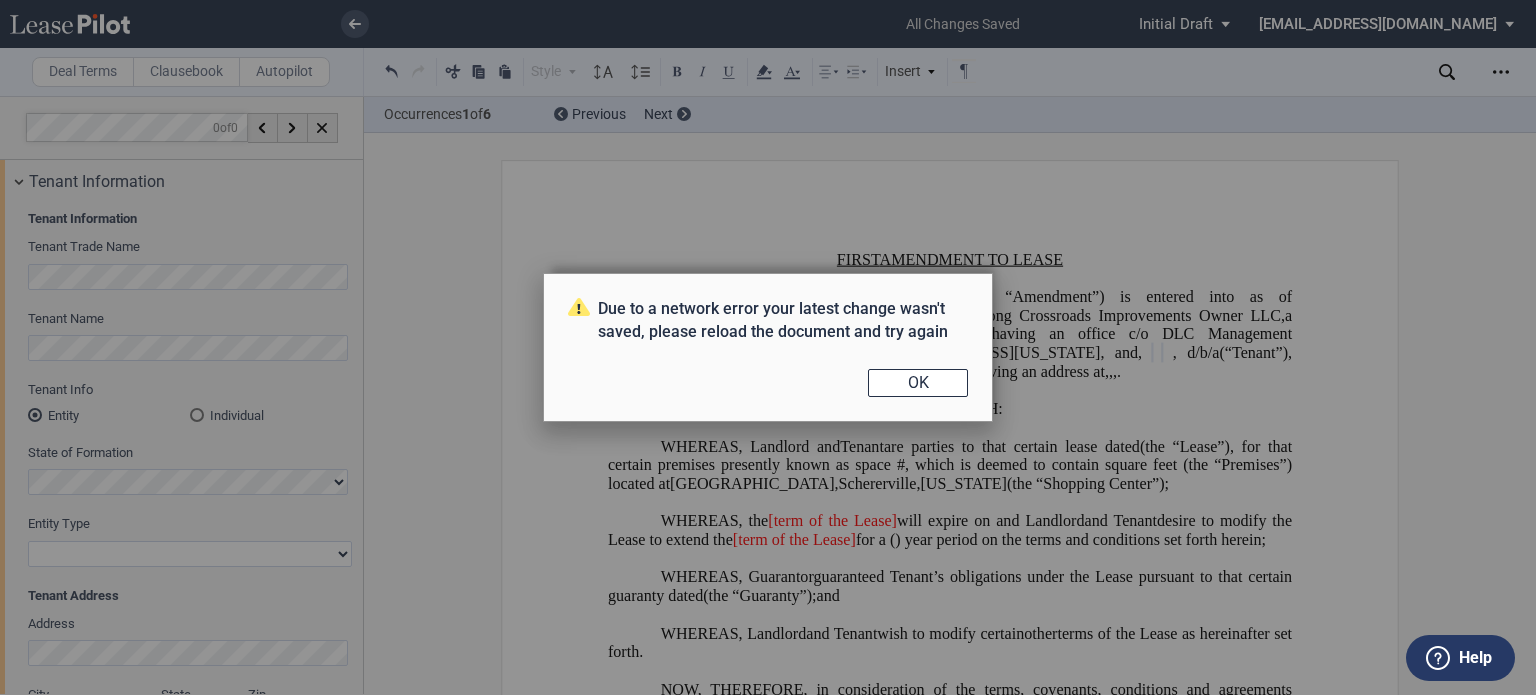 select on "limited liability company" 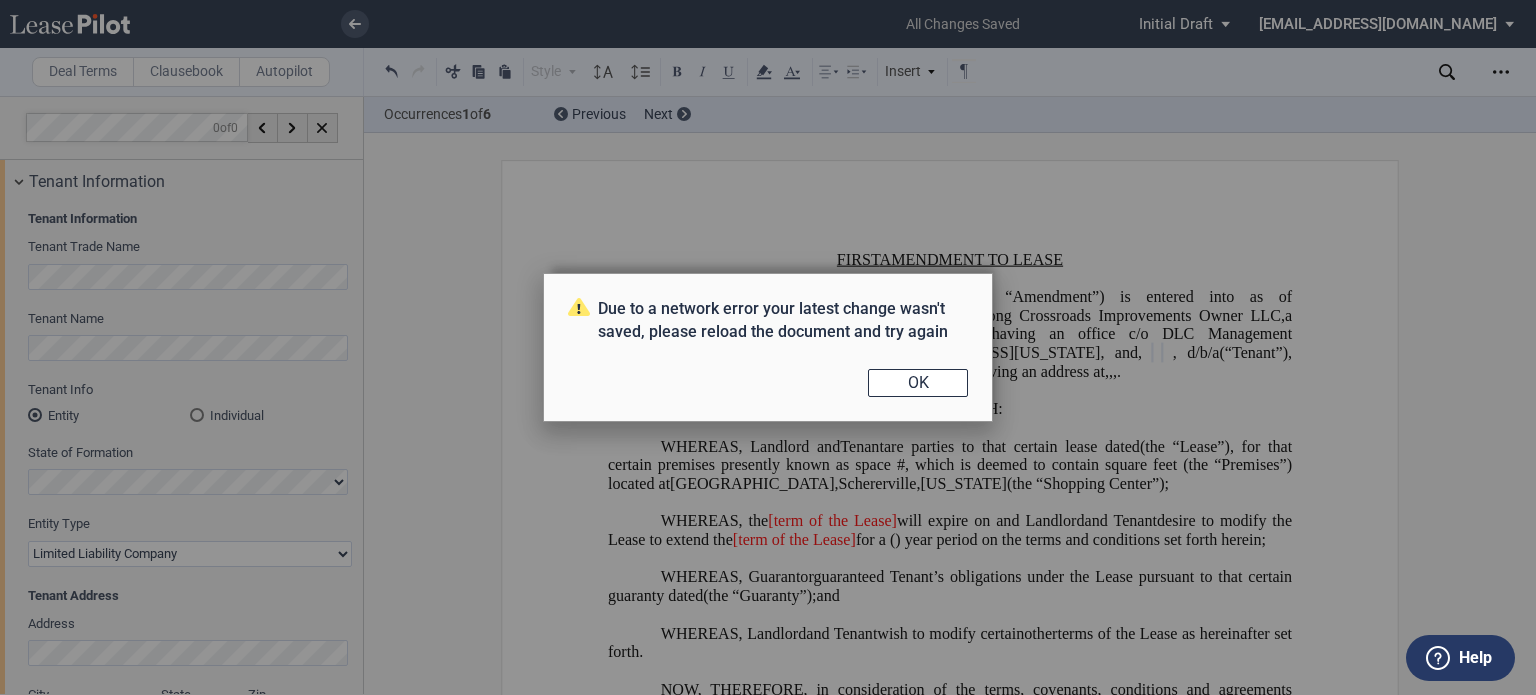 click on "Corporation
Limited Liability Company
General Partnership
Limited Partnership
Other" at bounding box center (190, 554) 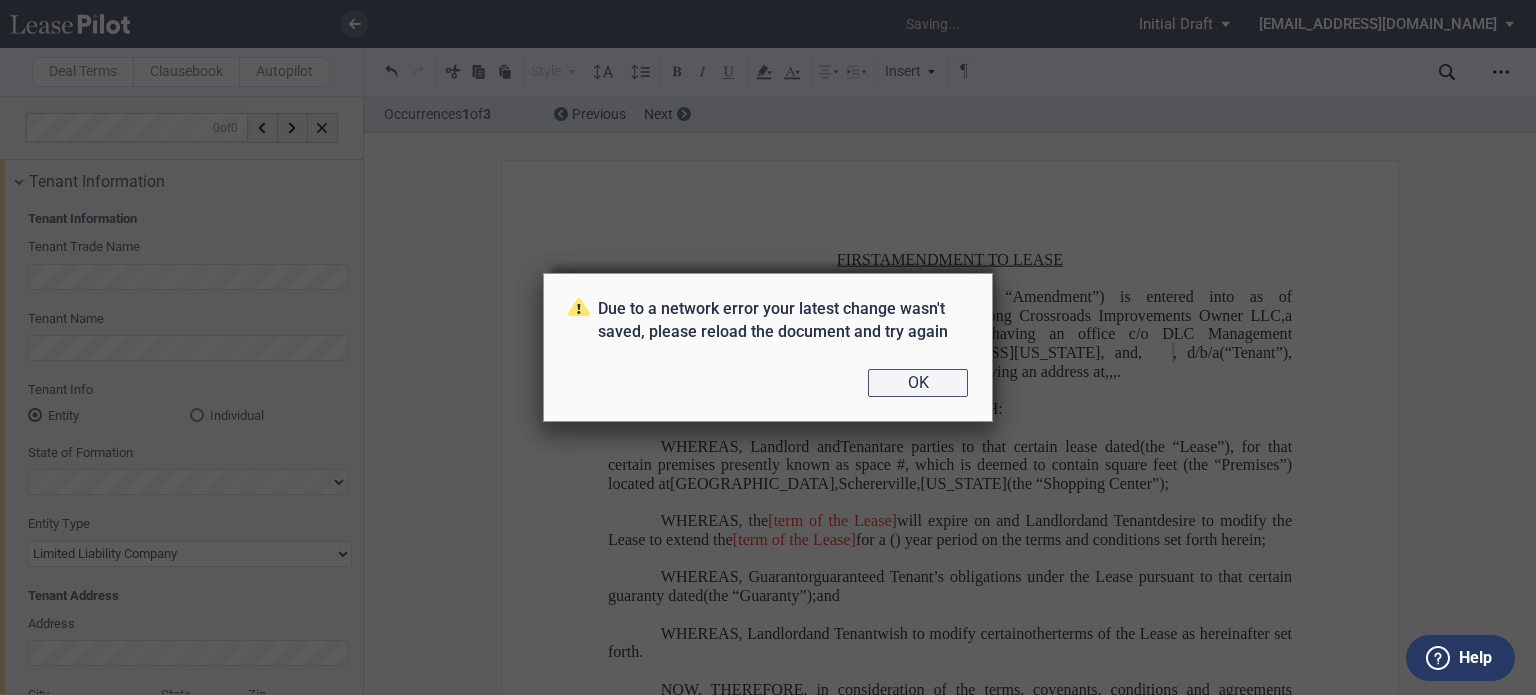 click on "OK" at bounding box center [918, 383] 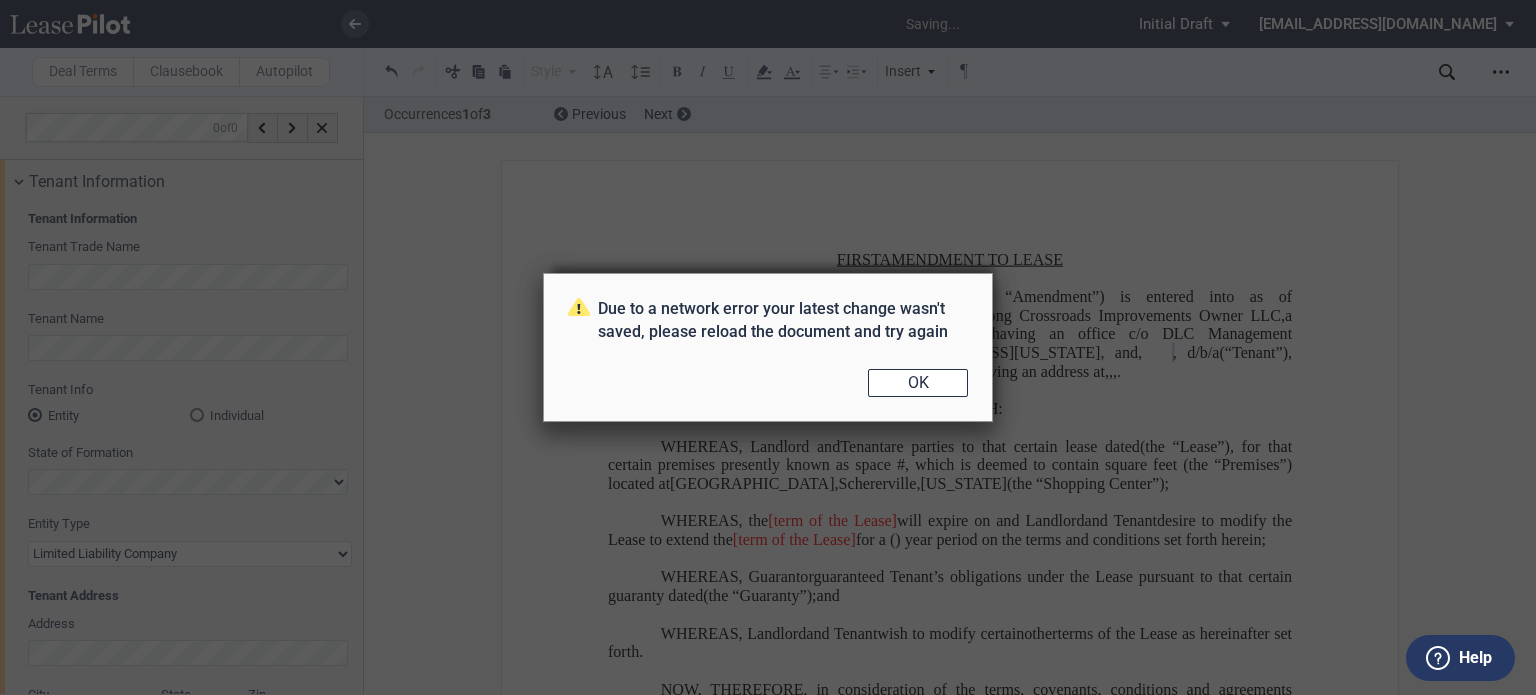 click on "Due to a network error your latest change wasn't saved, please reload the document and try again OK" at bounding box center (768, 347) 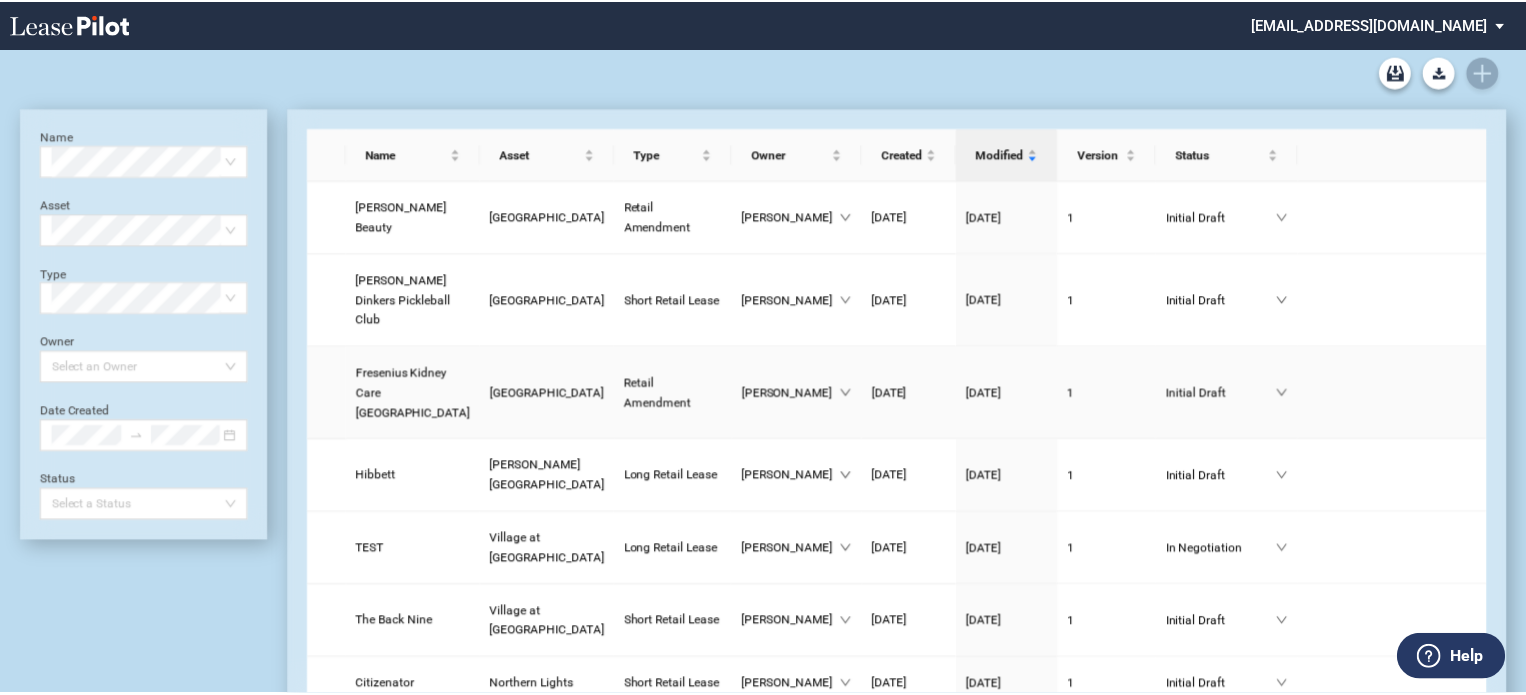 scroll, scrollTop: 0, scrollLeft: 0, axis: both 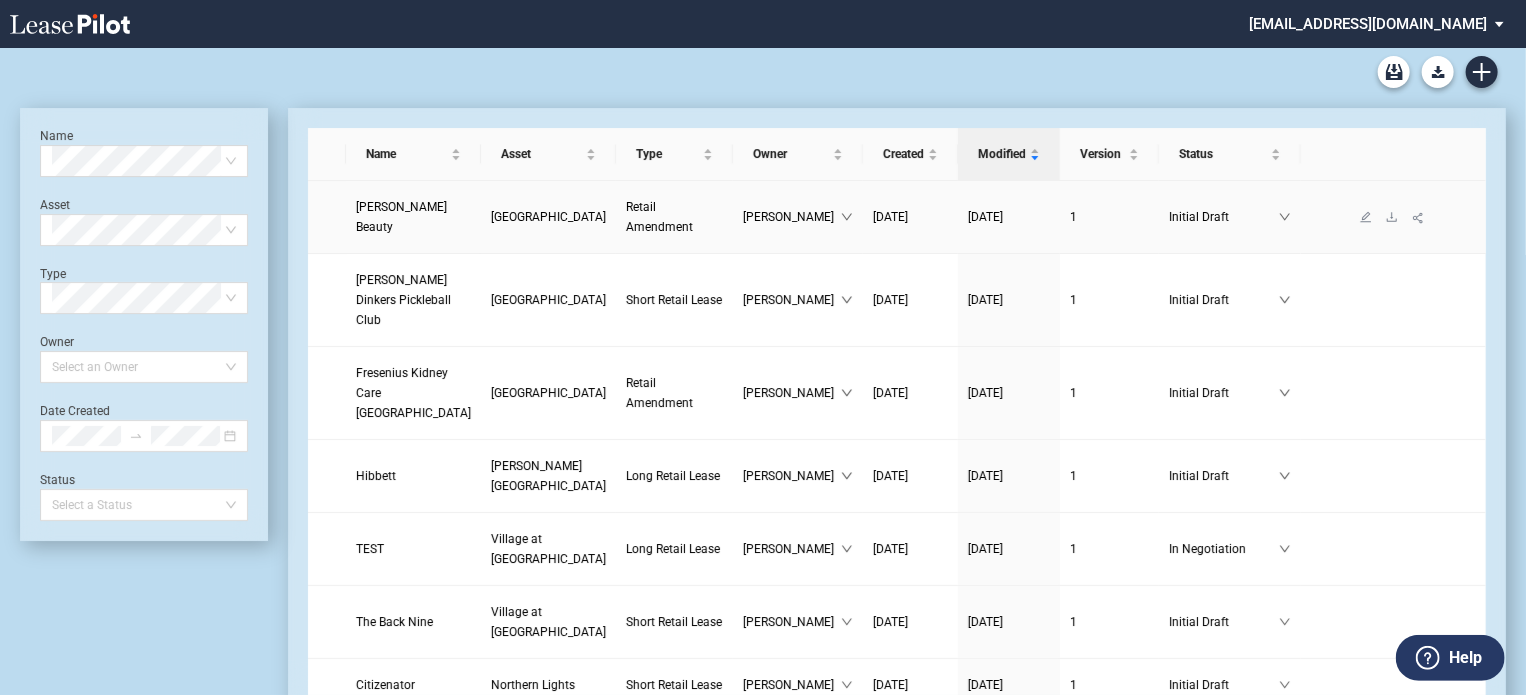 click on "Sally Beauty" at bounding box center (413, 217) 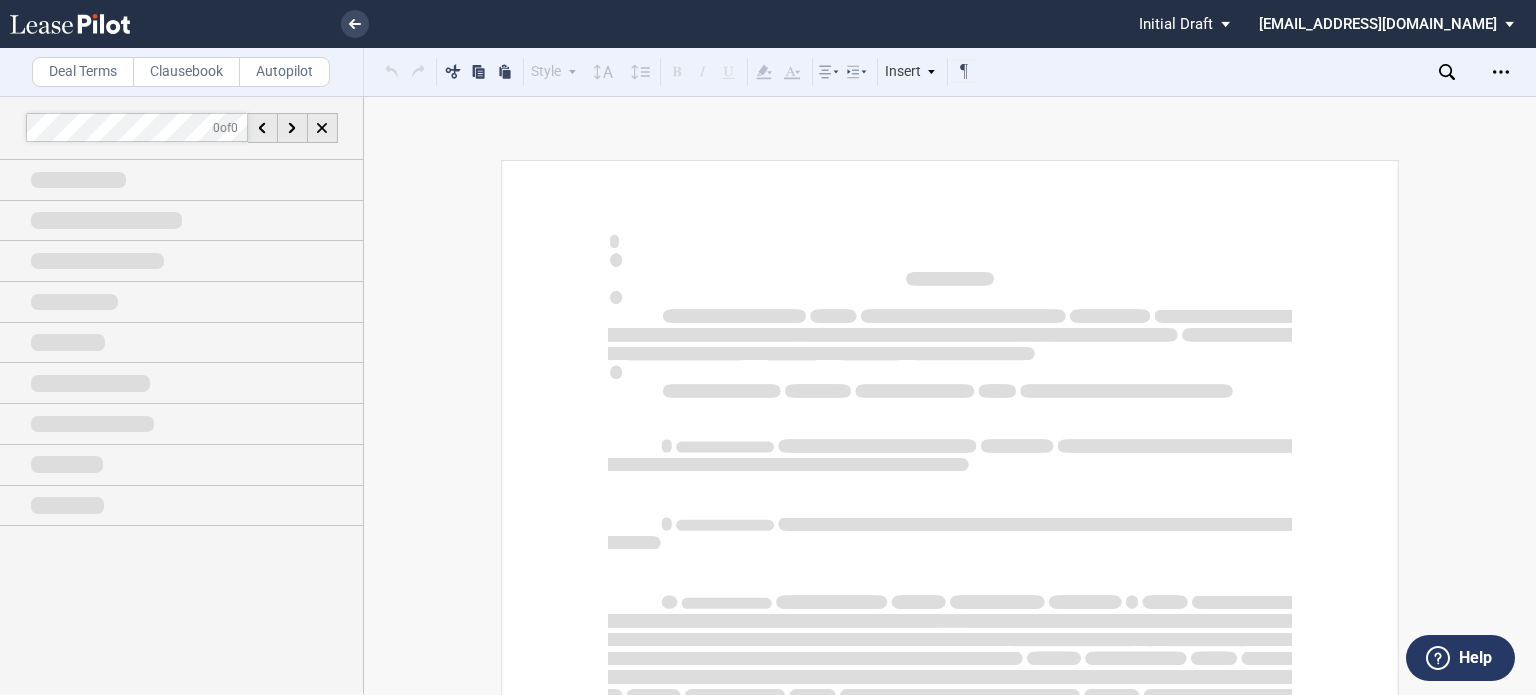scroll, scrollTop: 0, scrollLeft: 0, axis: both 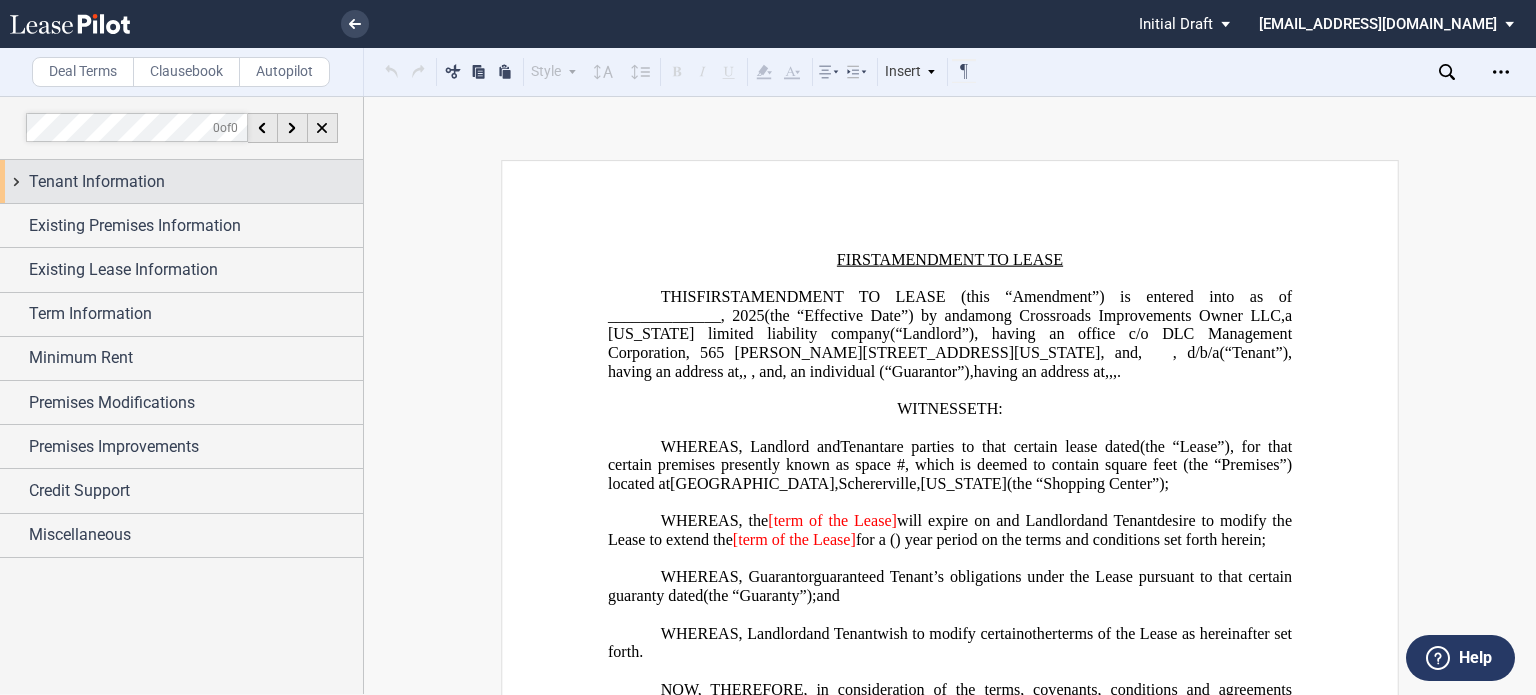 click on "Tenant Information" at bounding box center (196, 182) 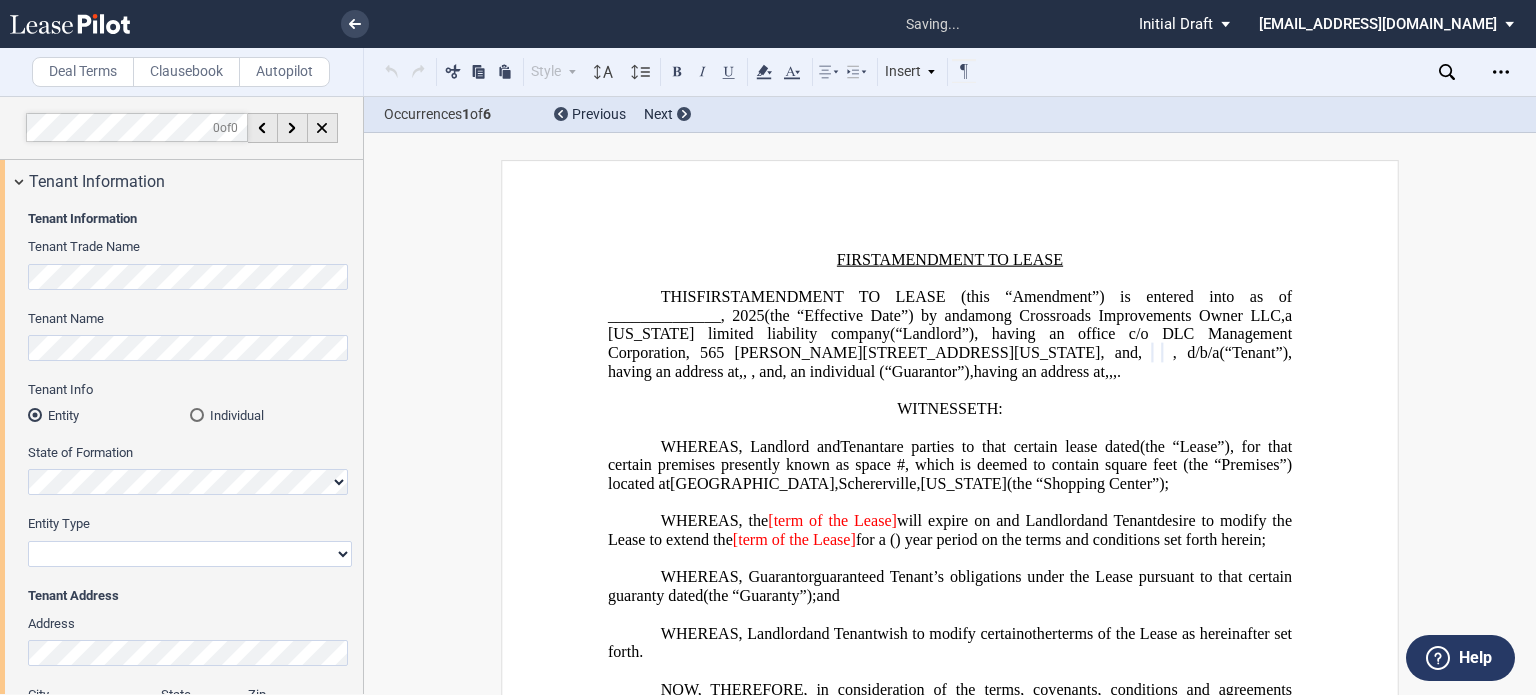 click on "Corporation
Limited Liability Company
General Partnership
Limited Partnership
Other" at bounding box center [190, 554] 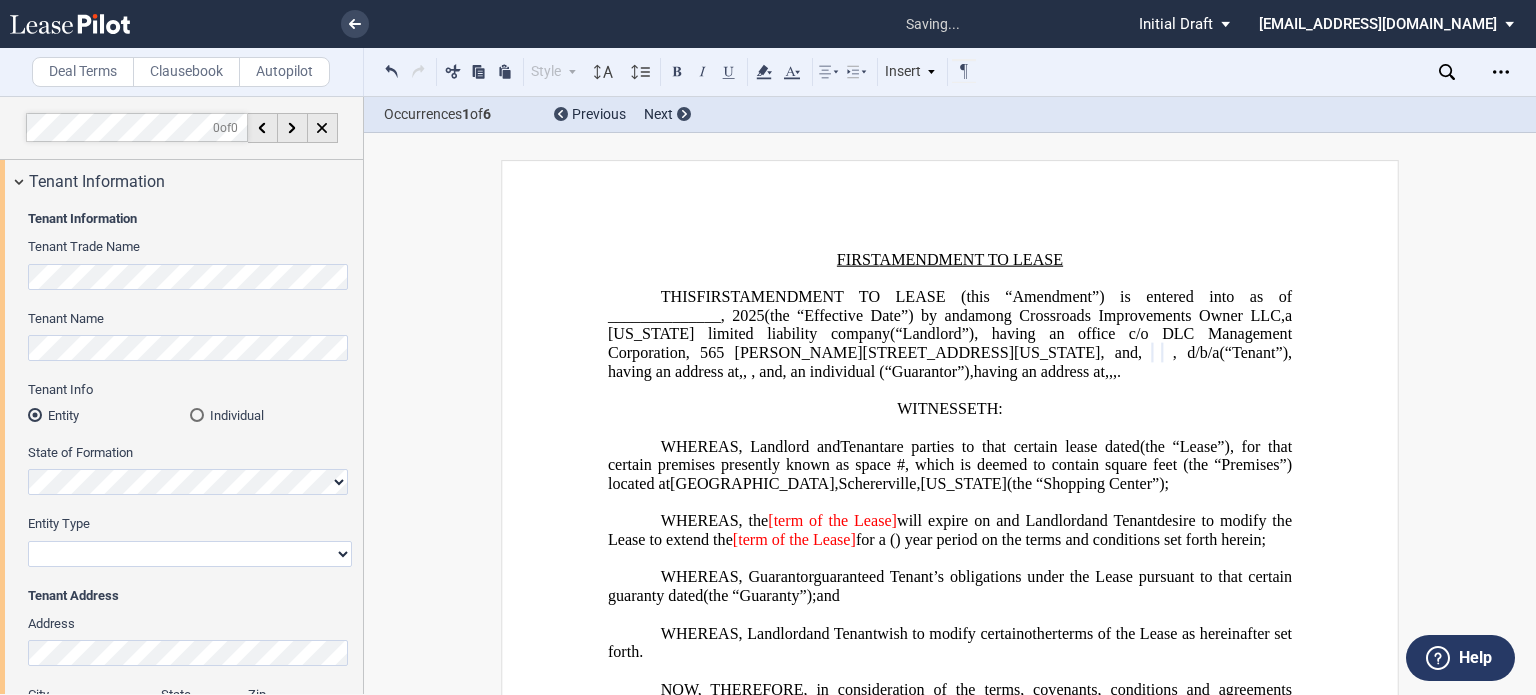 select on "limited liability company" 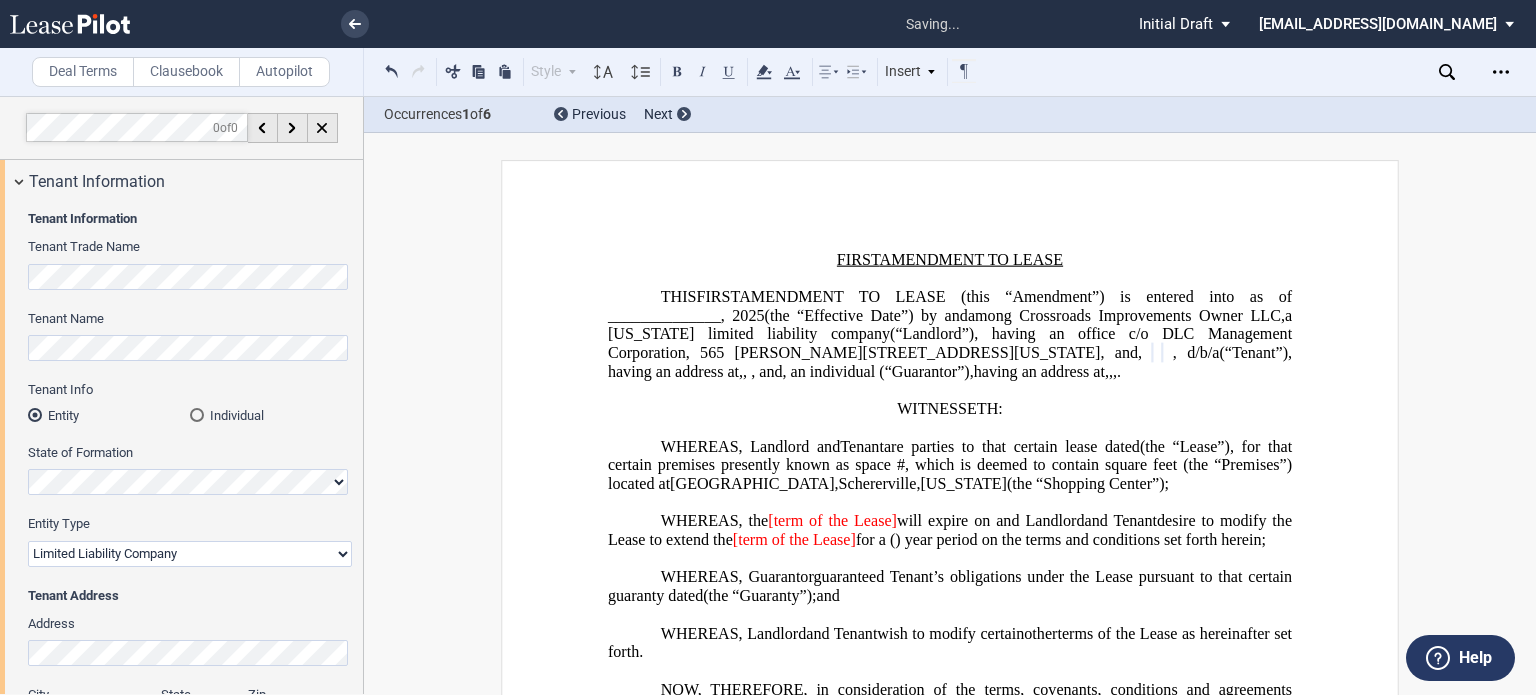 click on "Corporation
Limited Liability Company
General Partnership
Limited Partnership
Other" at bounding box center [190, 554] 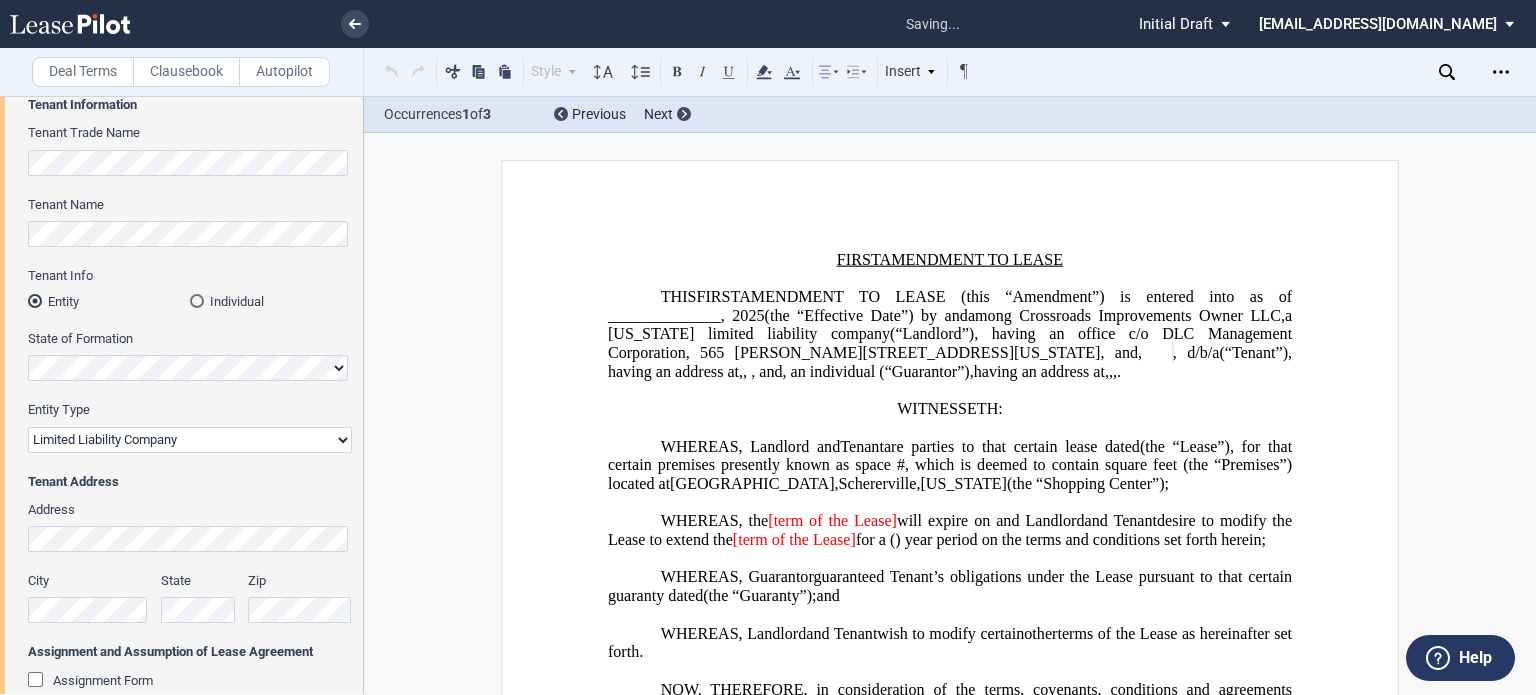scroll, scrollTop: 200, scrollLeft: 0, axis: vertical 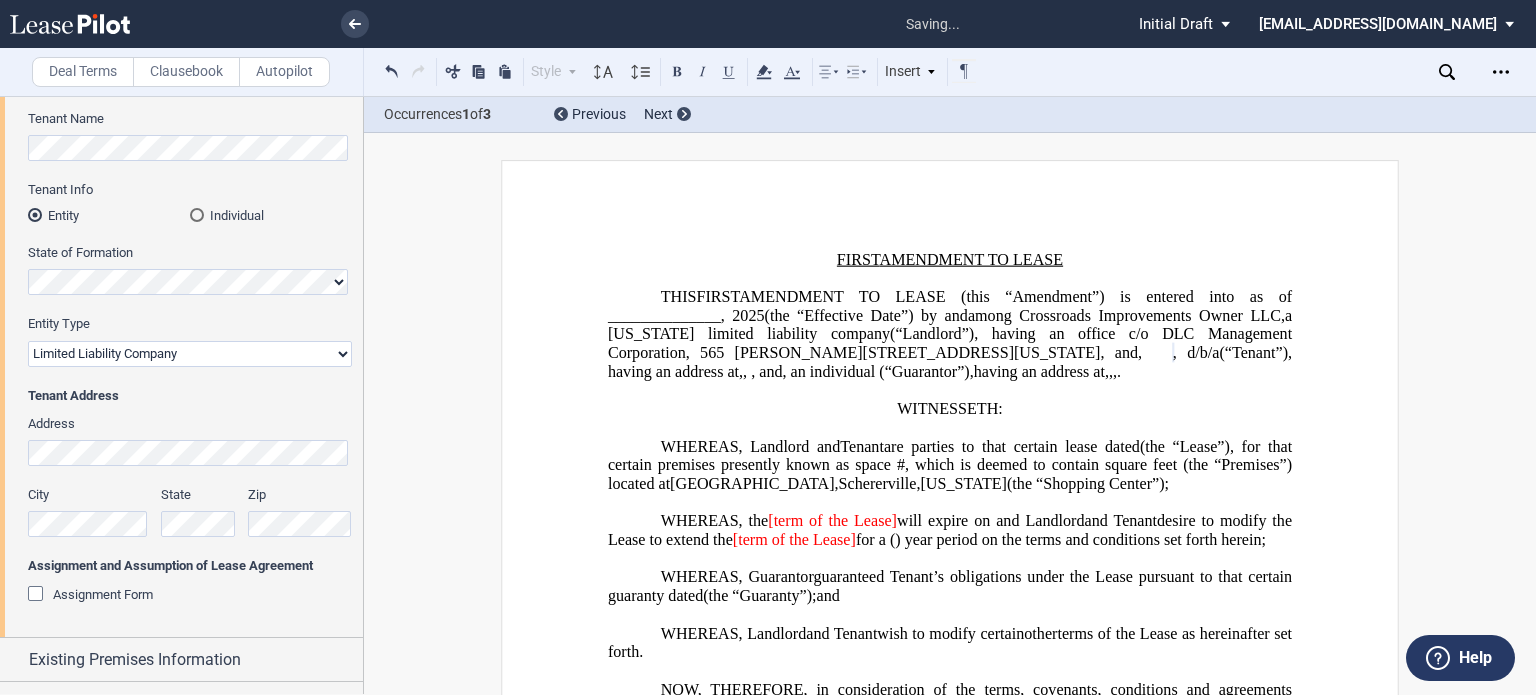 click on "Address
City
State
Zip" at bounding box center (190, 486) 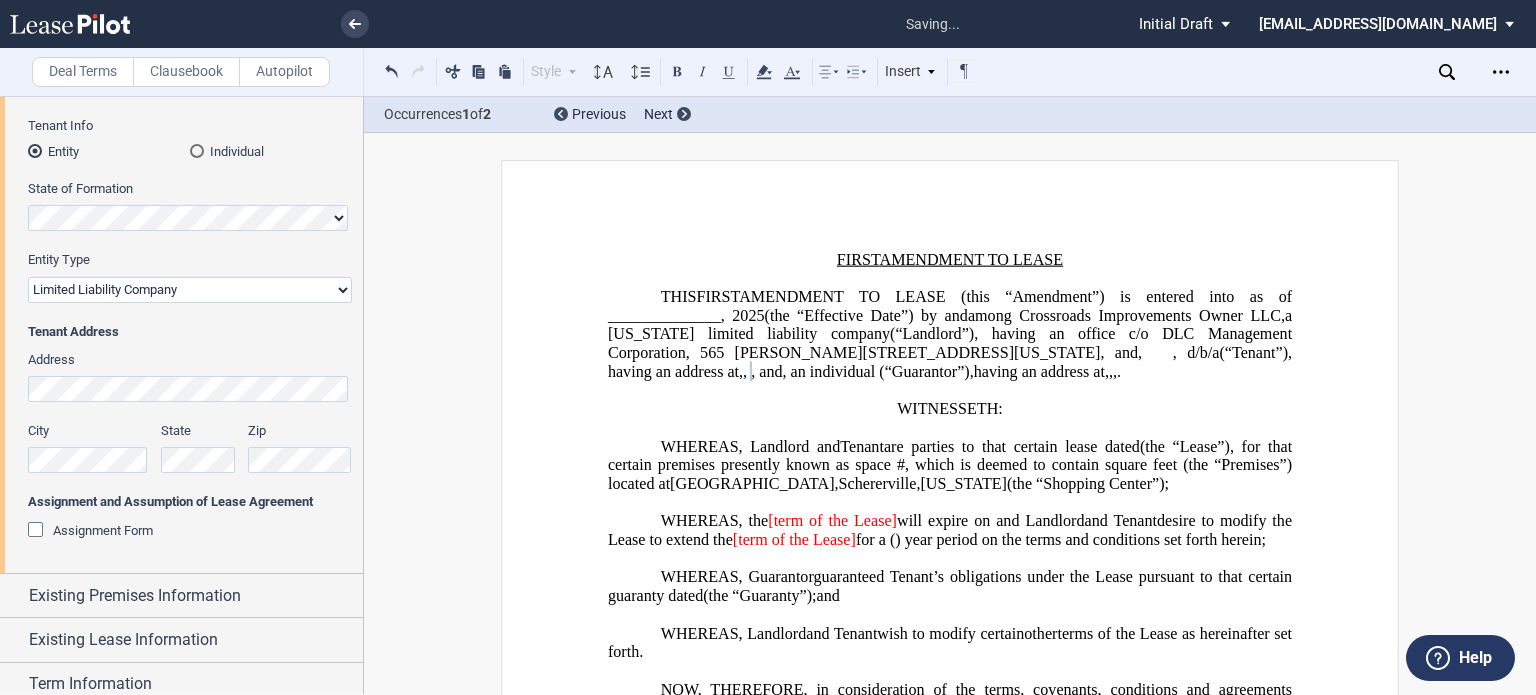 scroll, scrollTop: 496, scrollLeft: 0, axis: vertical 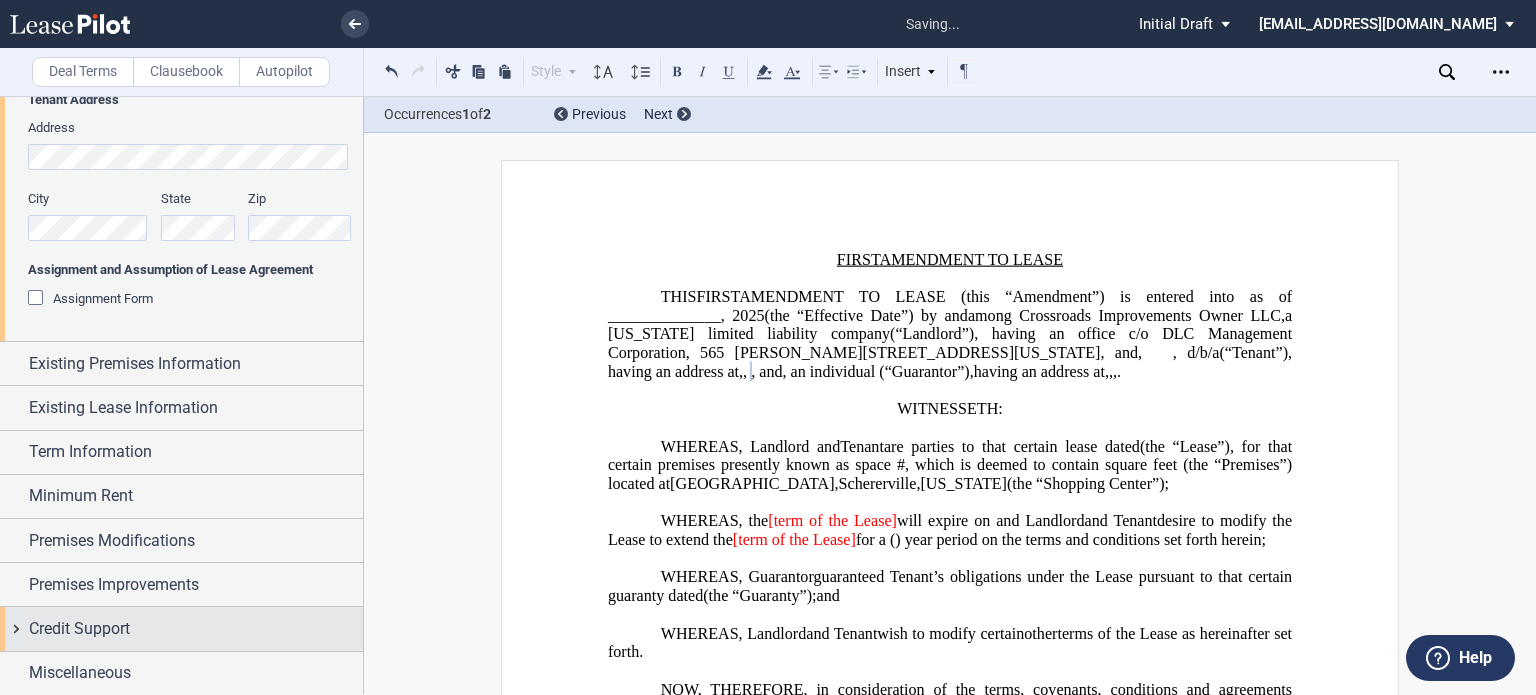 click on "Credit Support" at bounding box center [196, 629] 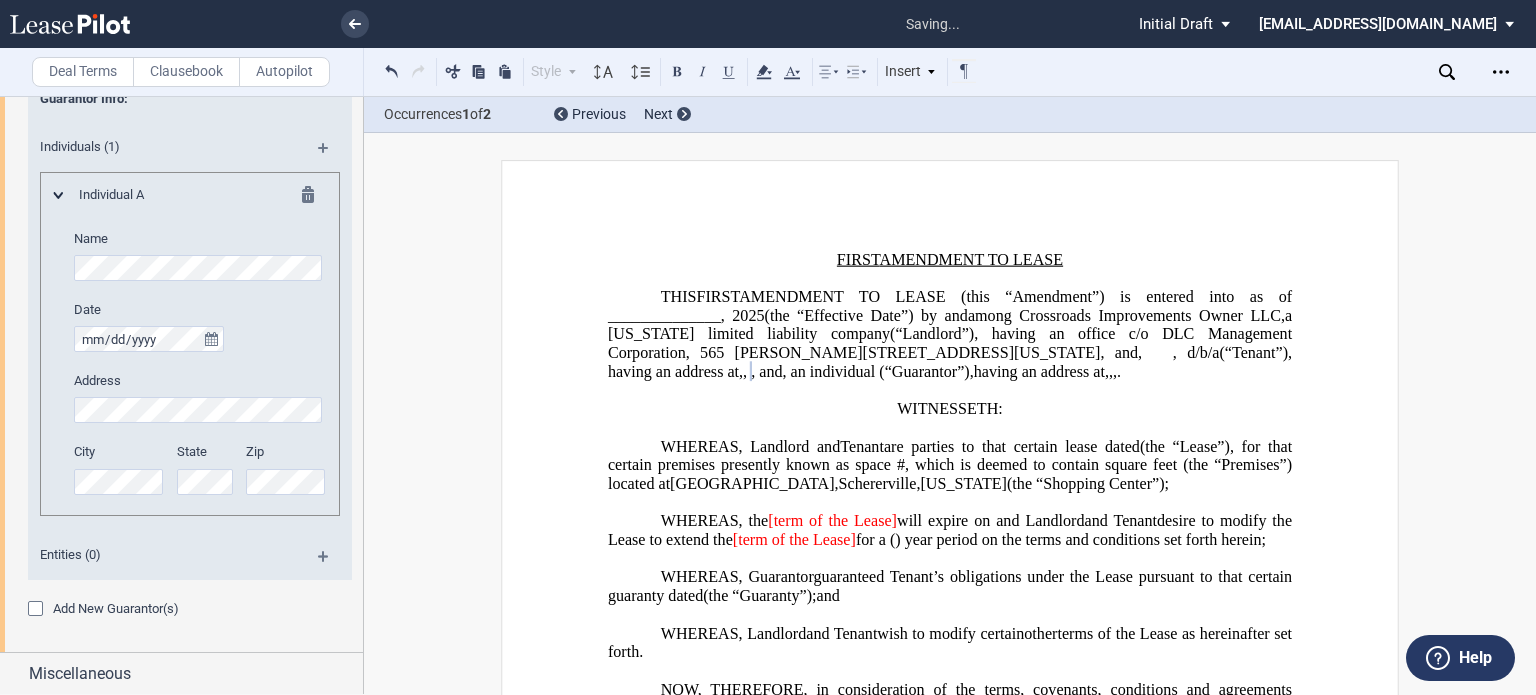 scroll, scrollTop: 858, scrollLeft: 0, axis: vertical 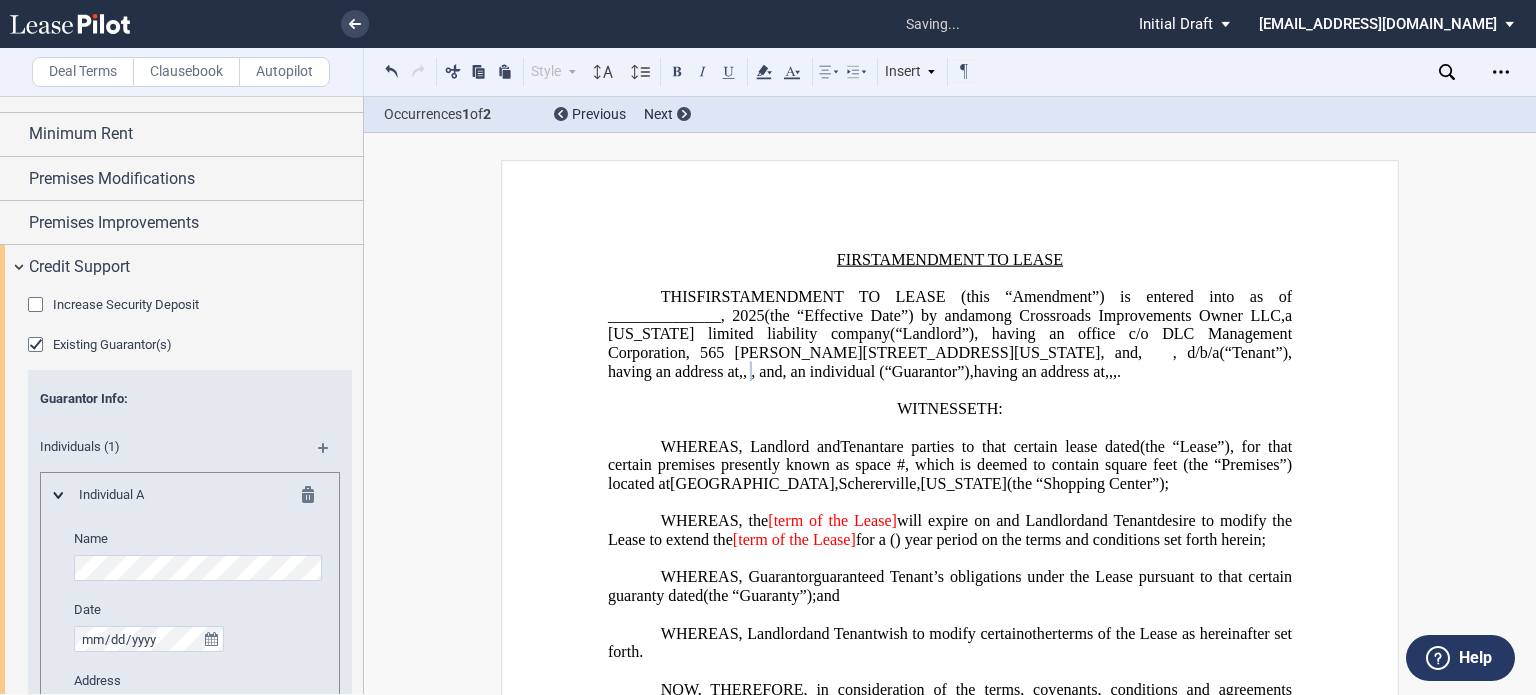 click on "Existing Guarantor(s)" 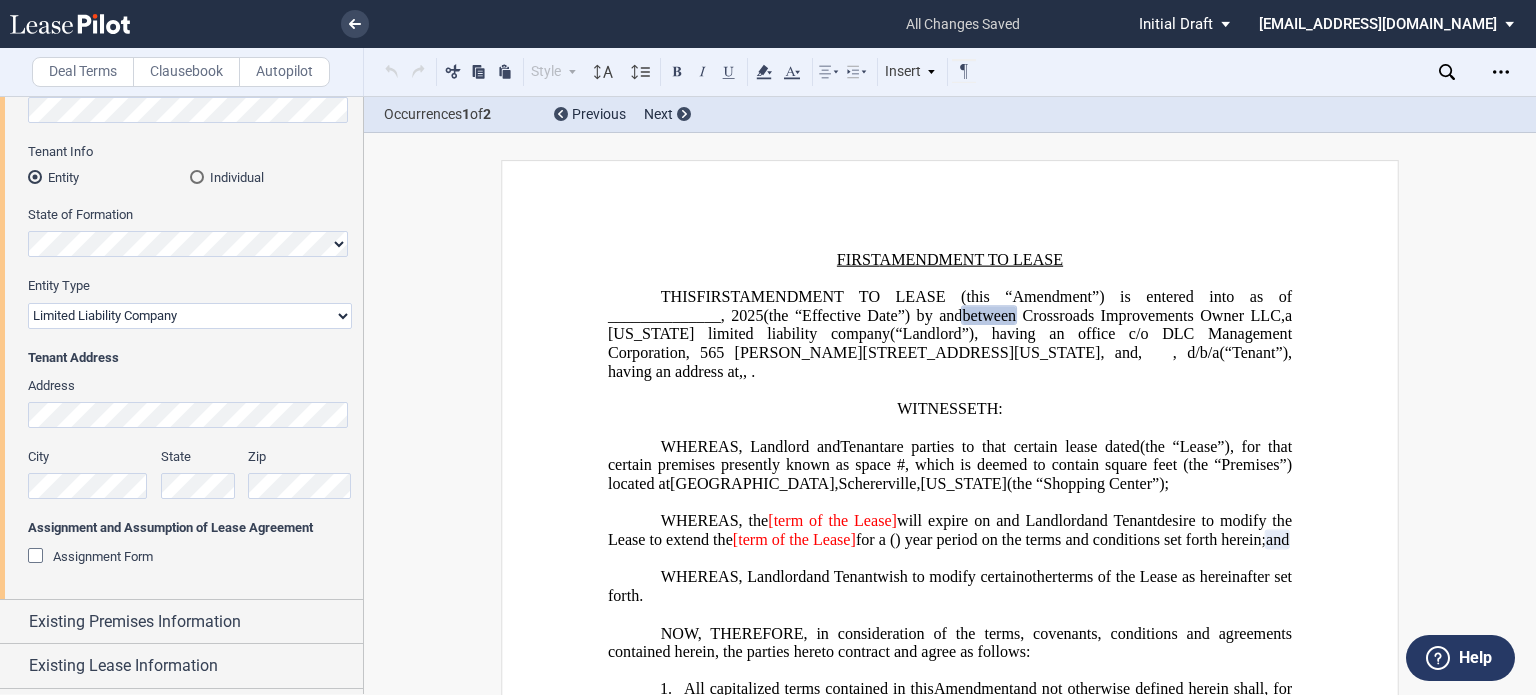 scroll, scrollTop: 400, scrollLeft: 0, axis: vertical 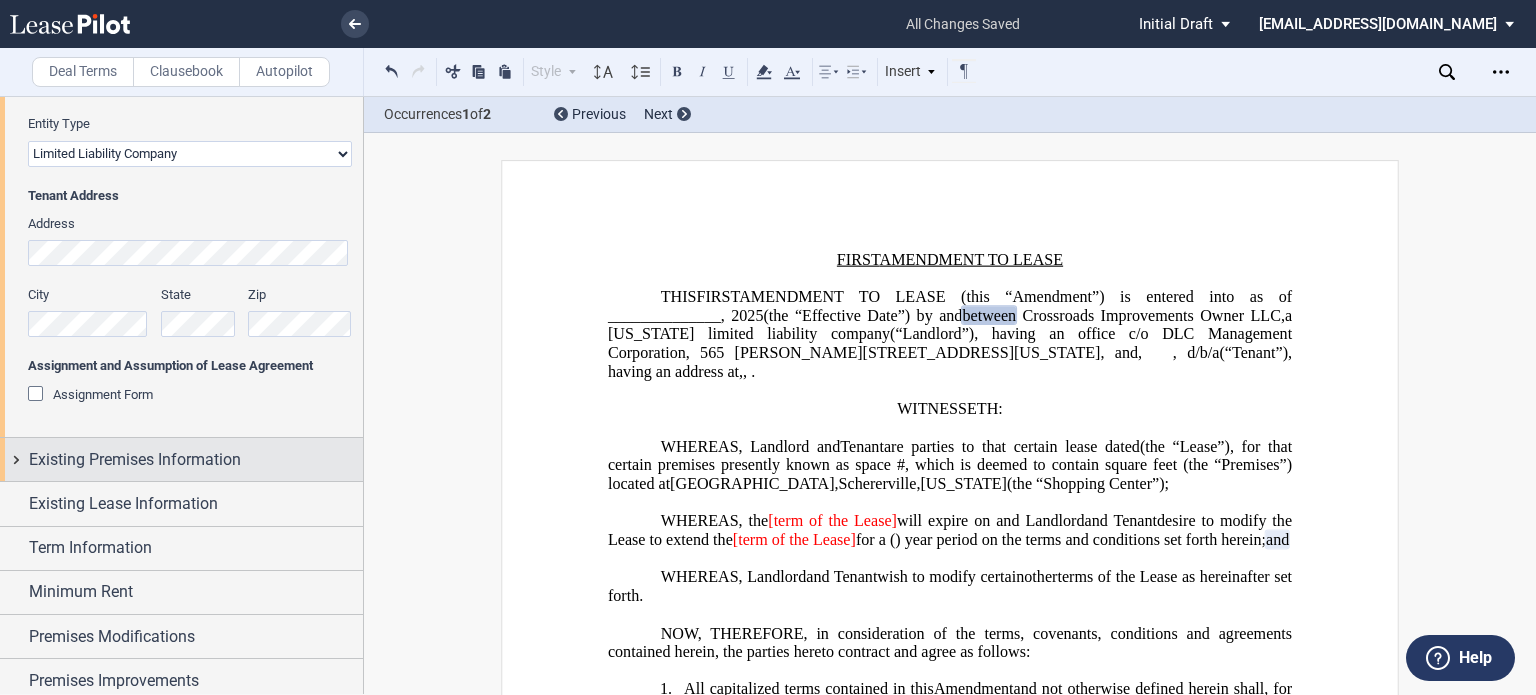 click on "Existing Premises Information" at bounding box center [135, 460] 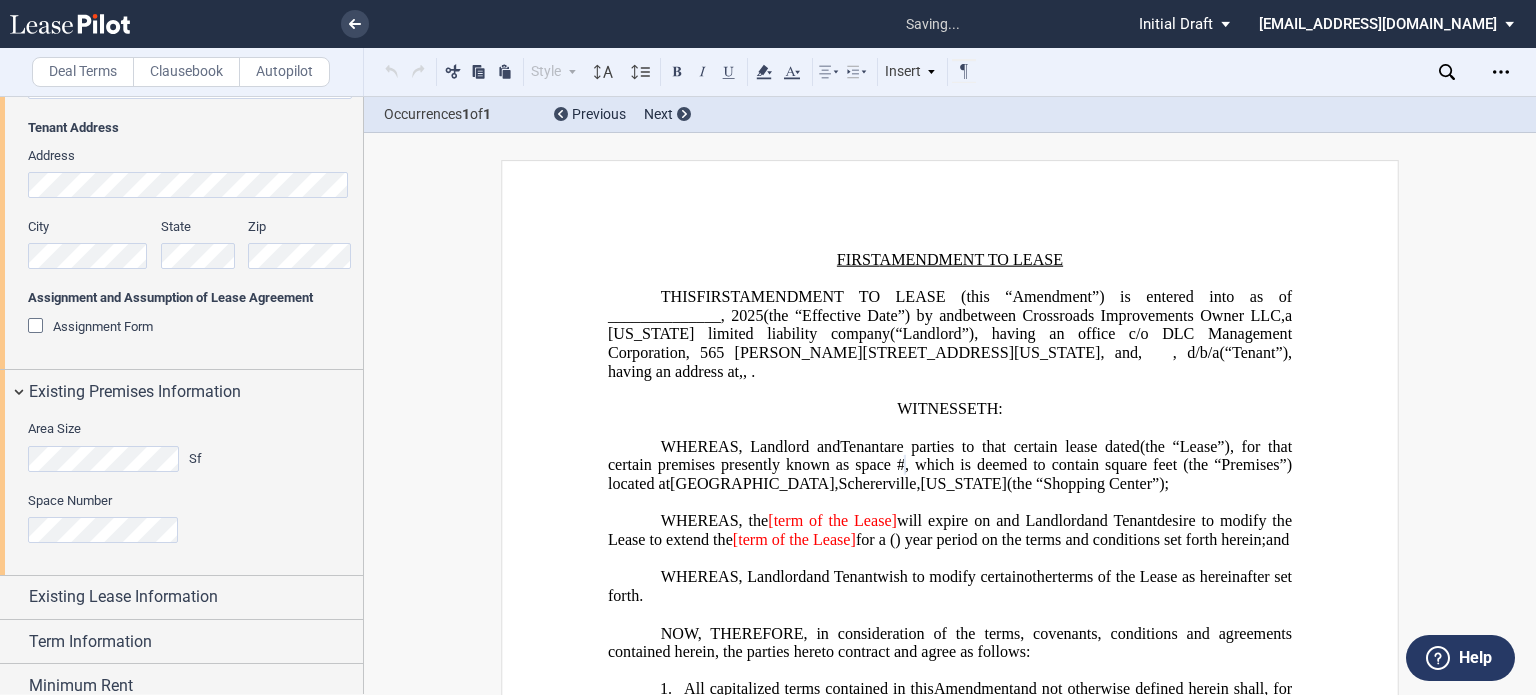 scroll, scrollTop: 500, scrollLeft: 0, axis: vertical 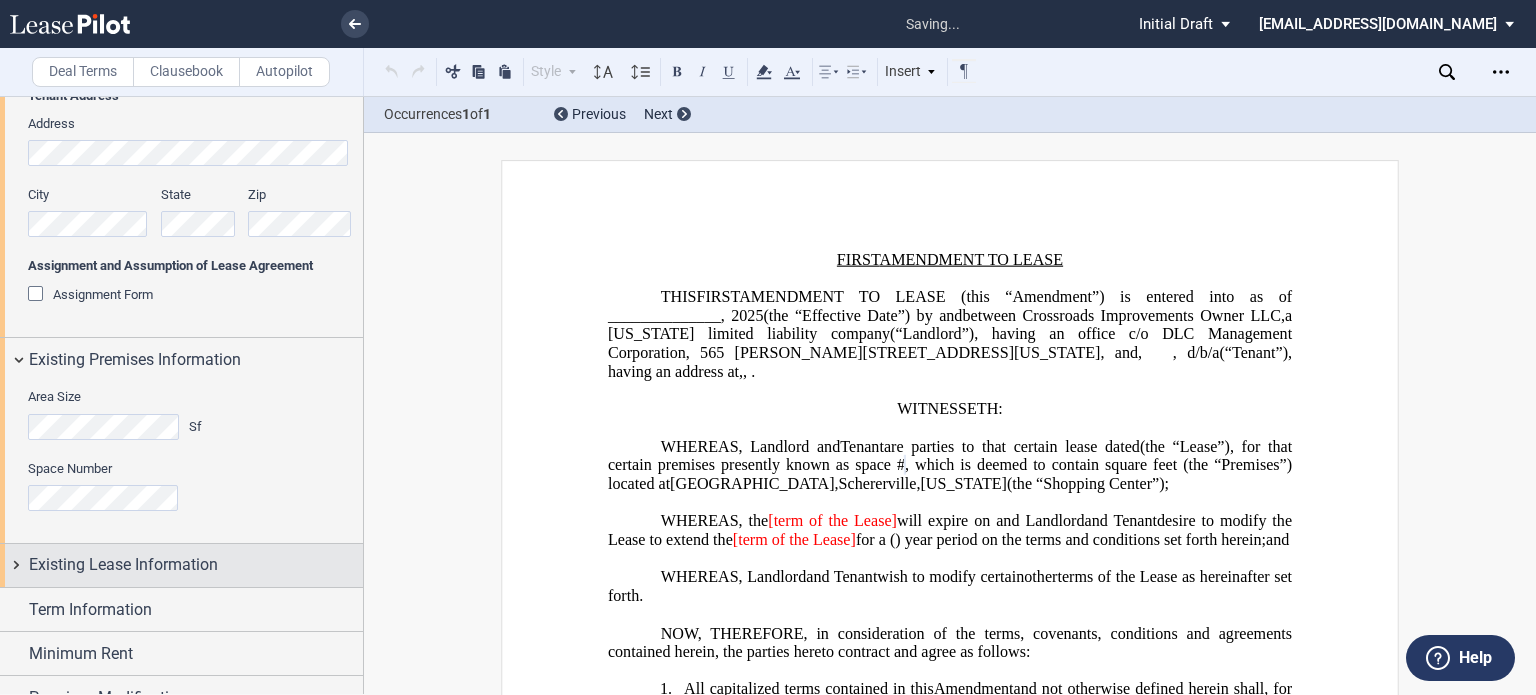 click on "Existing Lease Information" at bounding box center [123, 565] 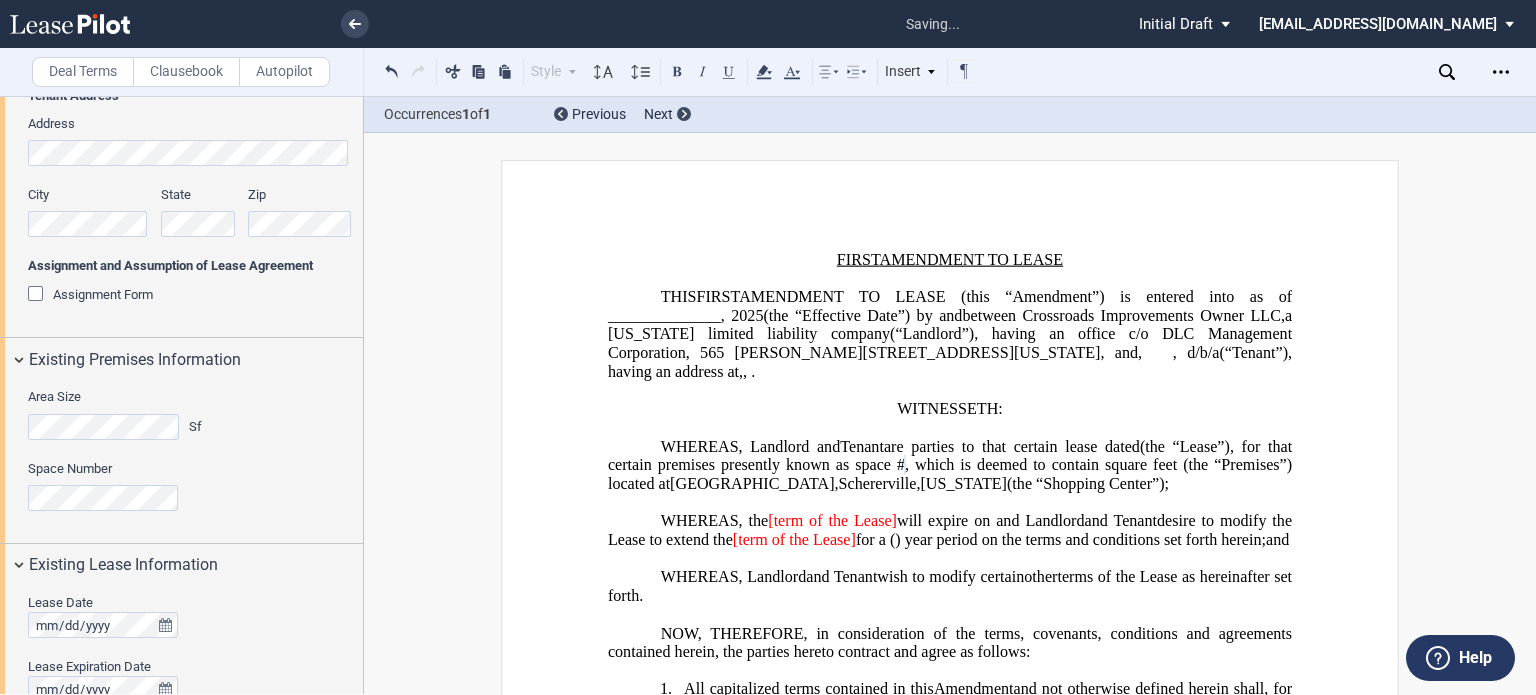 scroll, scrollTop: 800, scrollLeft: 0, axis: vertical 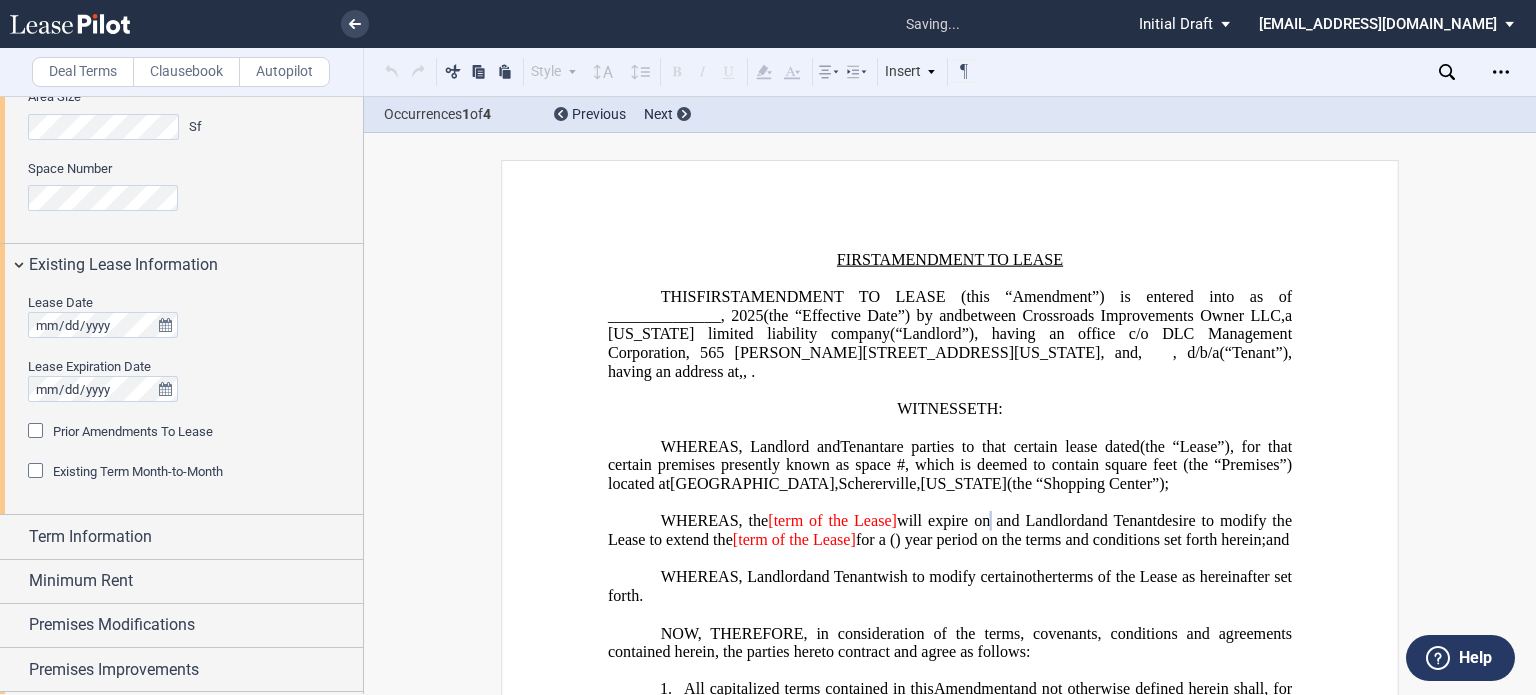 click on "Prior Amendments To Lease" at bounding box center [133, 431] 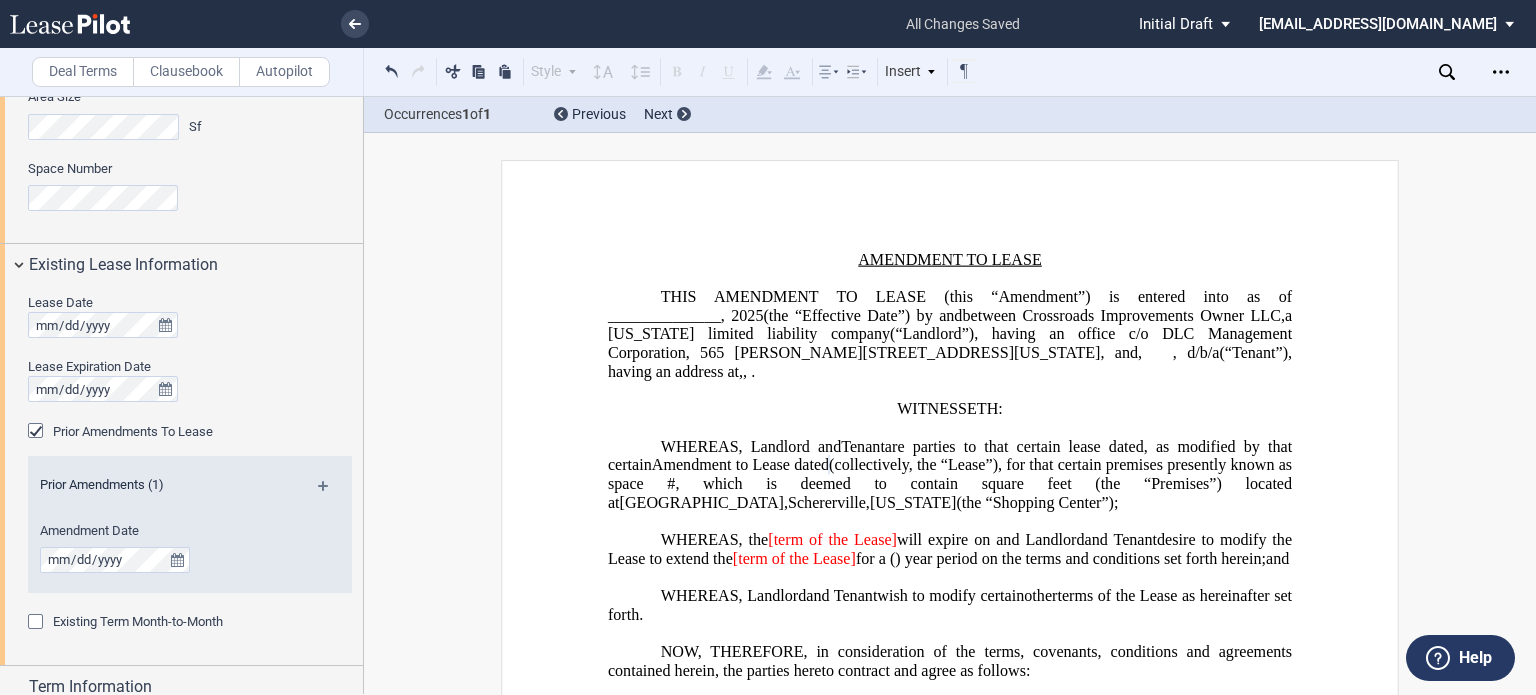 drag, startPoint x: 868, startPoint y: 474, endPoint x: 890, endPoint y: 479, distance: 22.561028 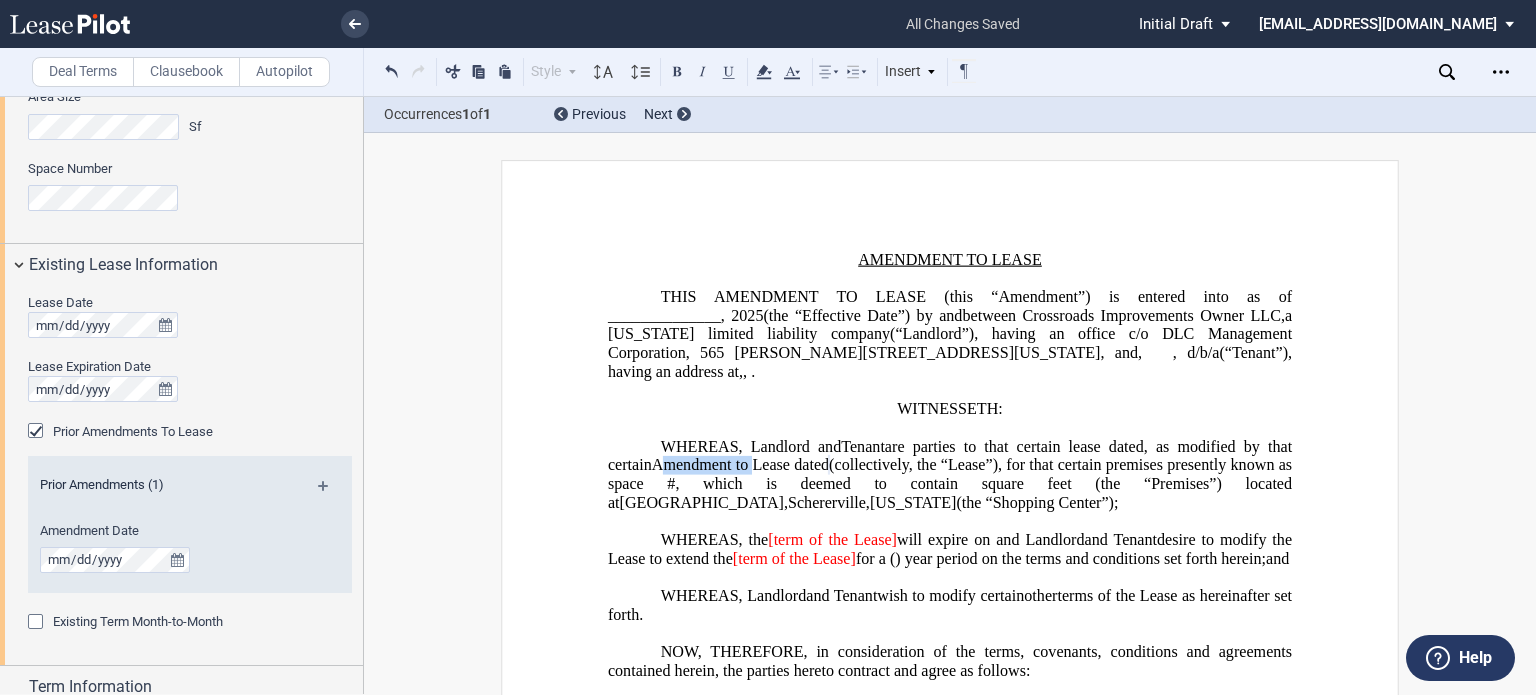 drag, startPoint x: 897, startPoint y: 479, endPoint x: 804, endPoint y: 477, distance: 93.0215 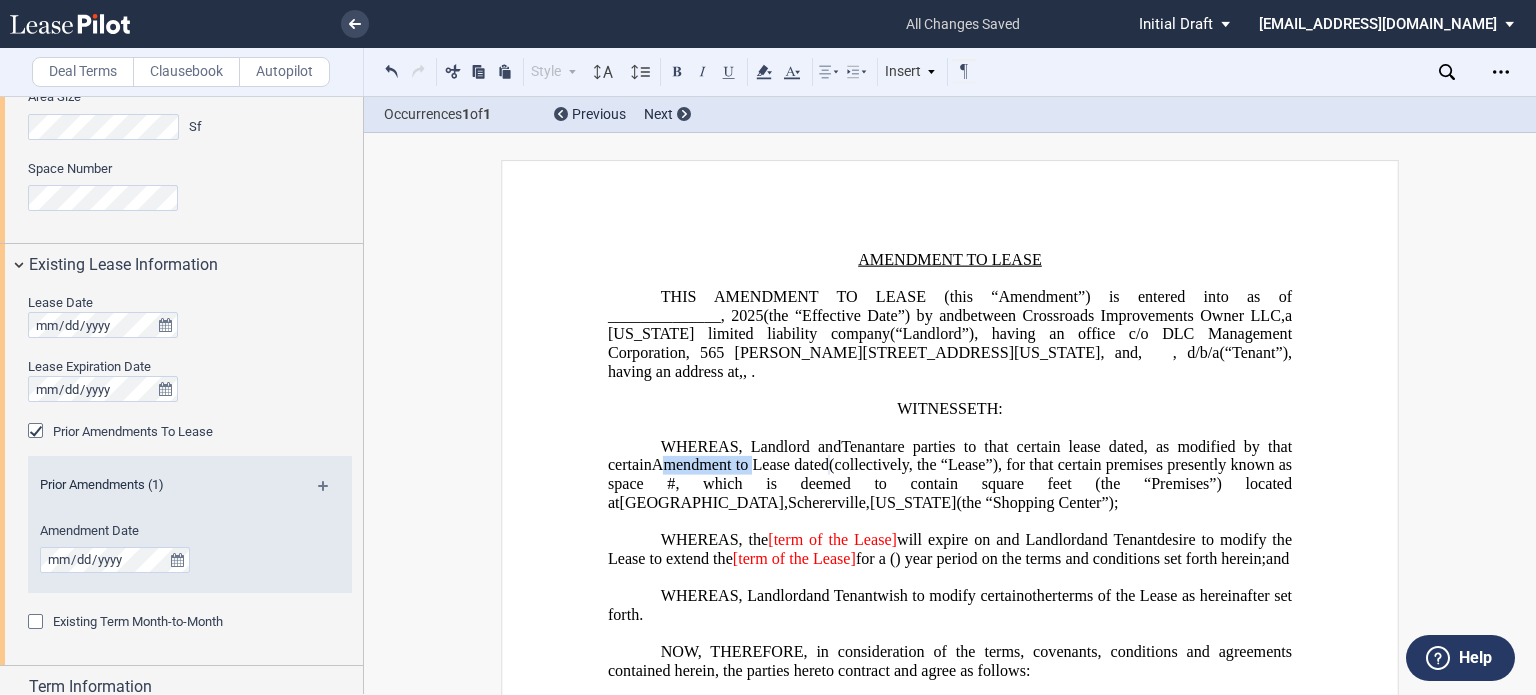 click on "Amendment to Lease dated" 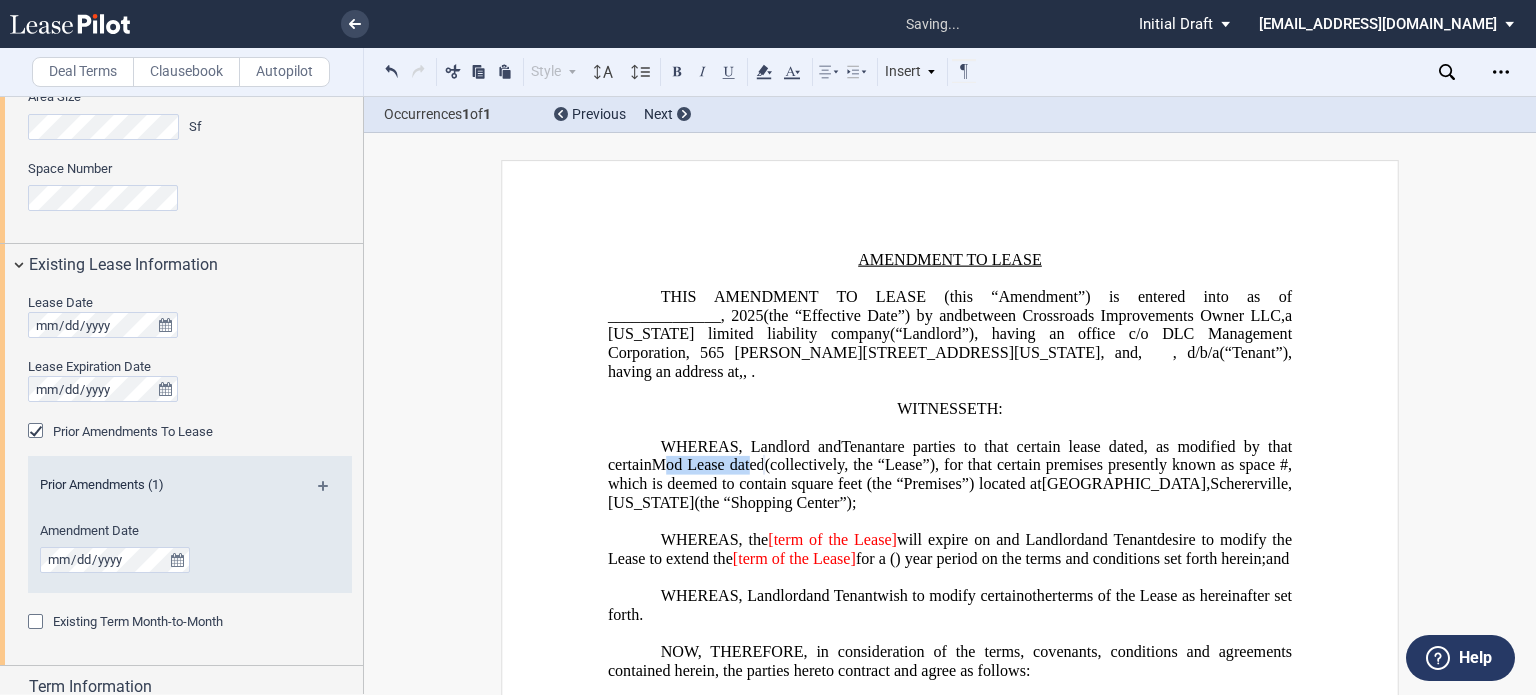 type 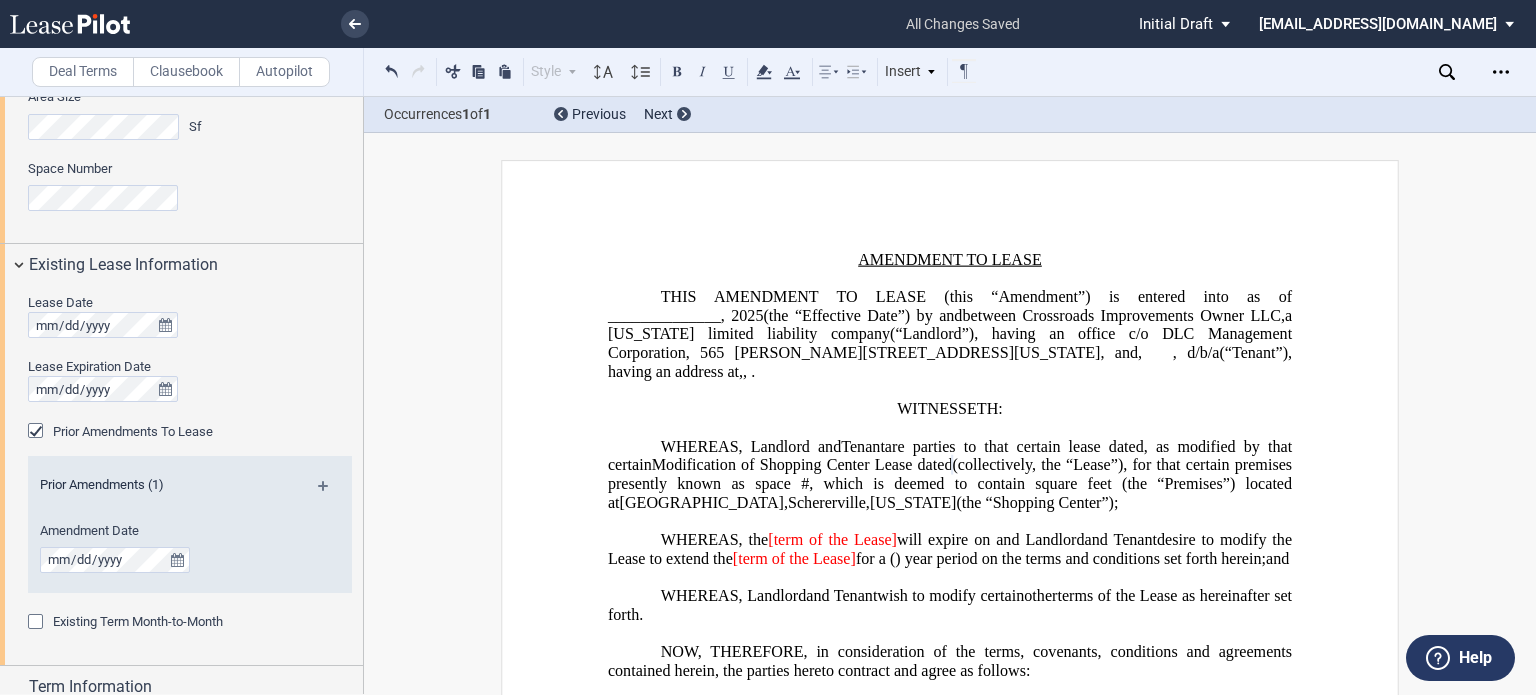 click at bounding box center (331, 493) 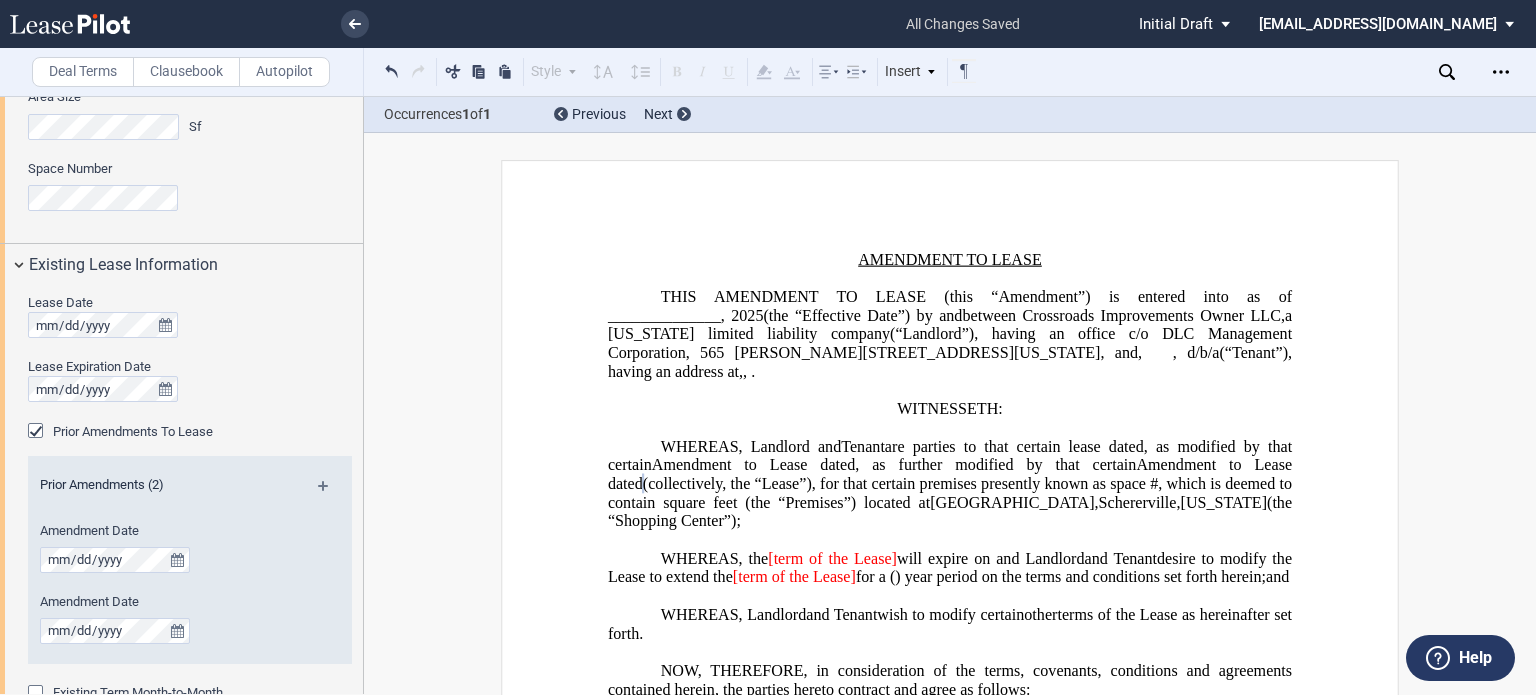click at bounding box center [331, 493] 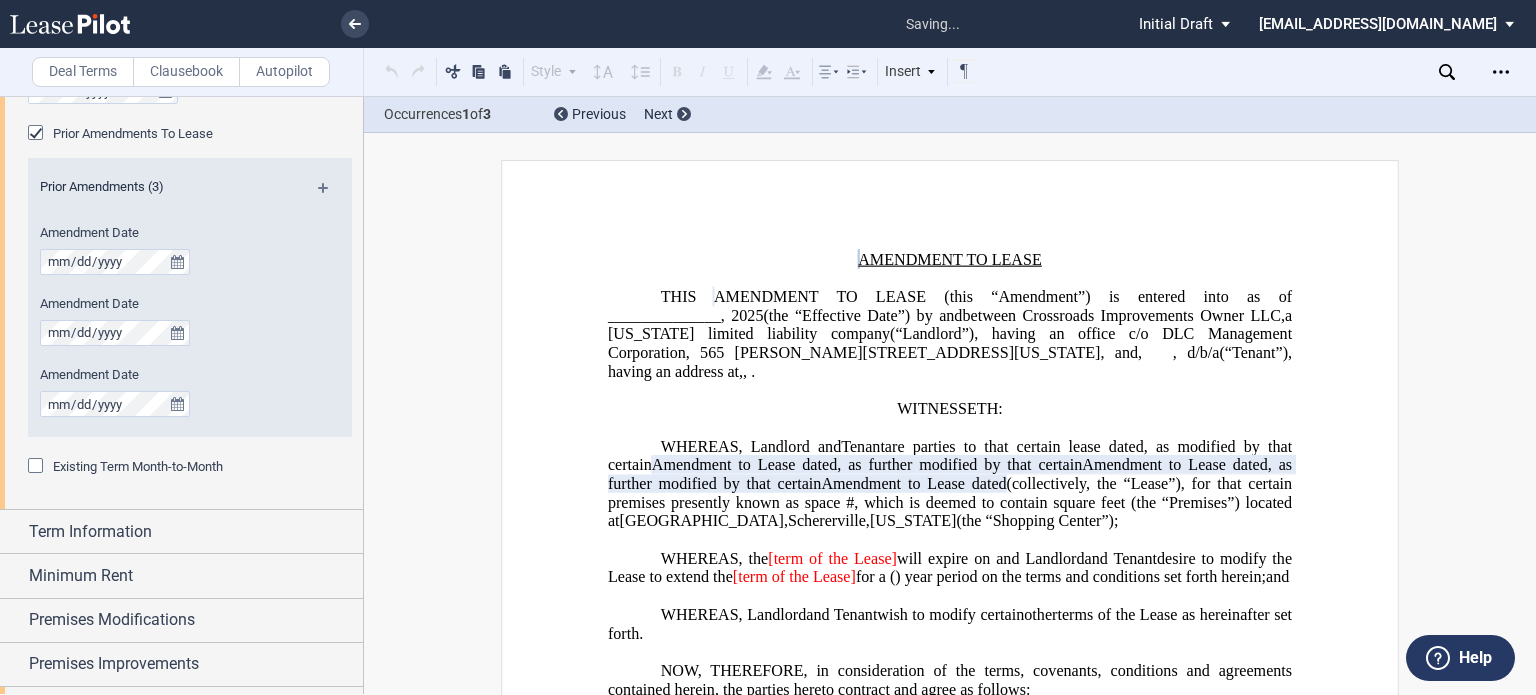 scroll, scrollTop: 1100, scrollLeft: 0, axis: vertical 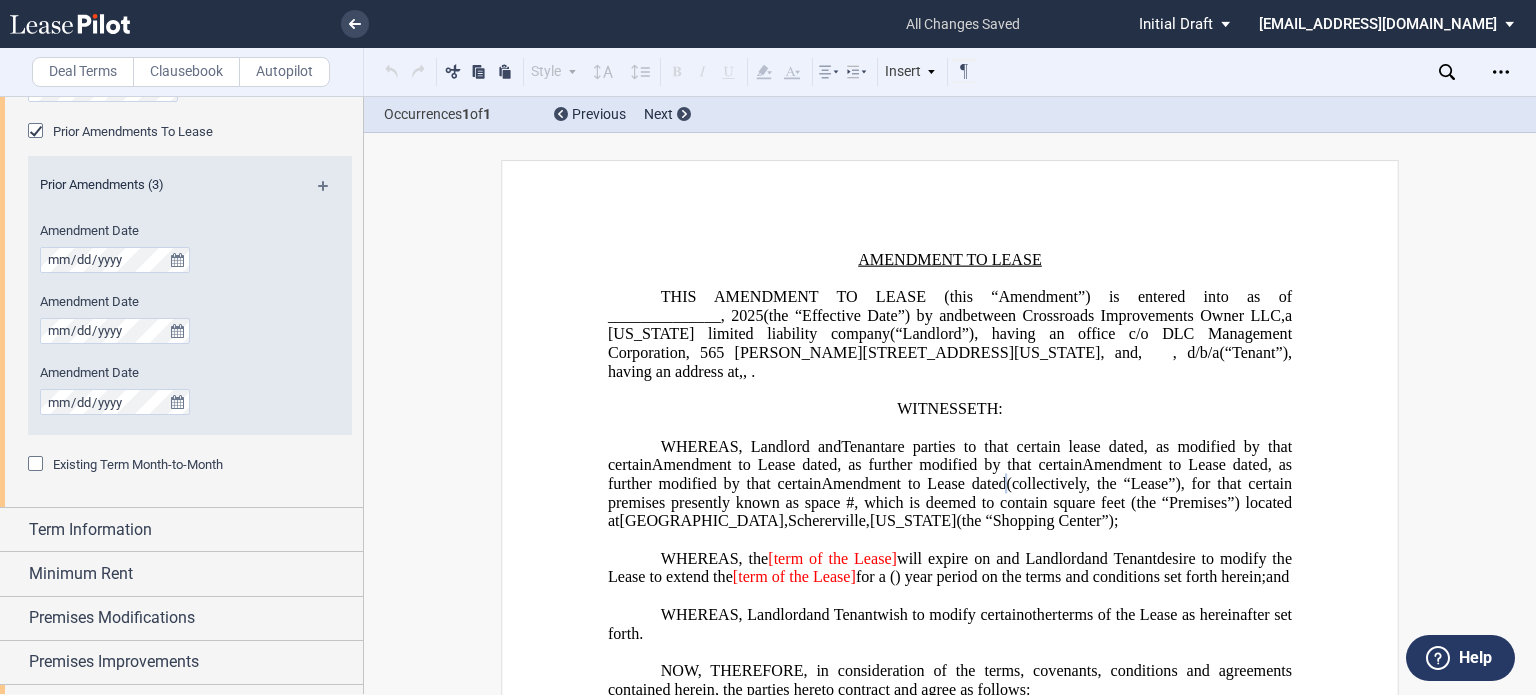 click at bounding box center (331, 193) 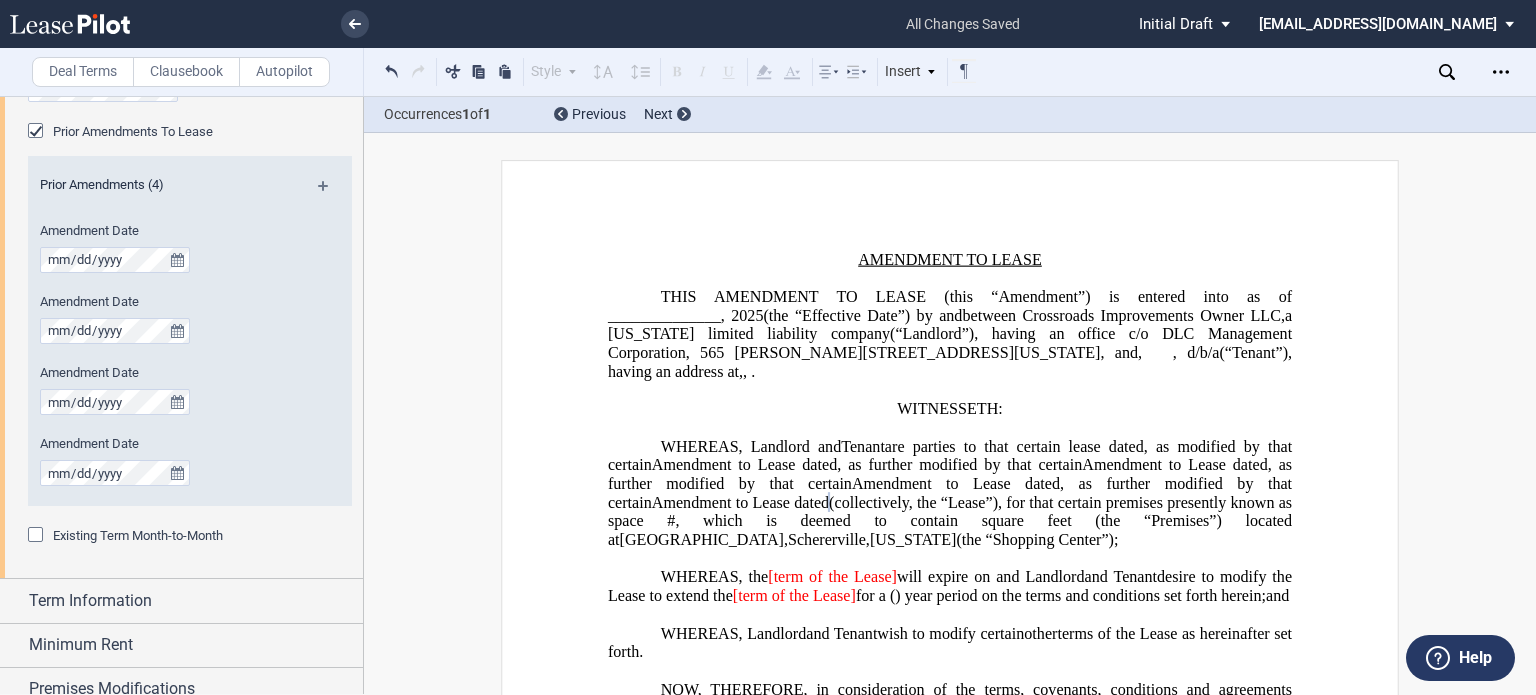 click on "Prior Amendments (4)" at bounding box center (190, 188) 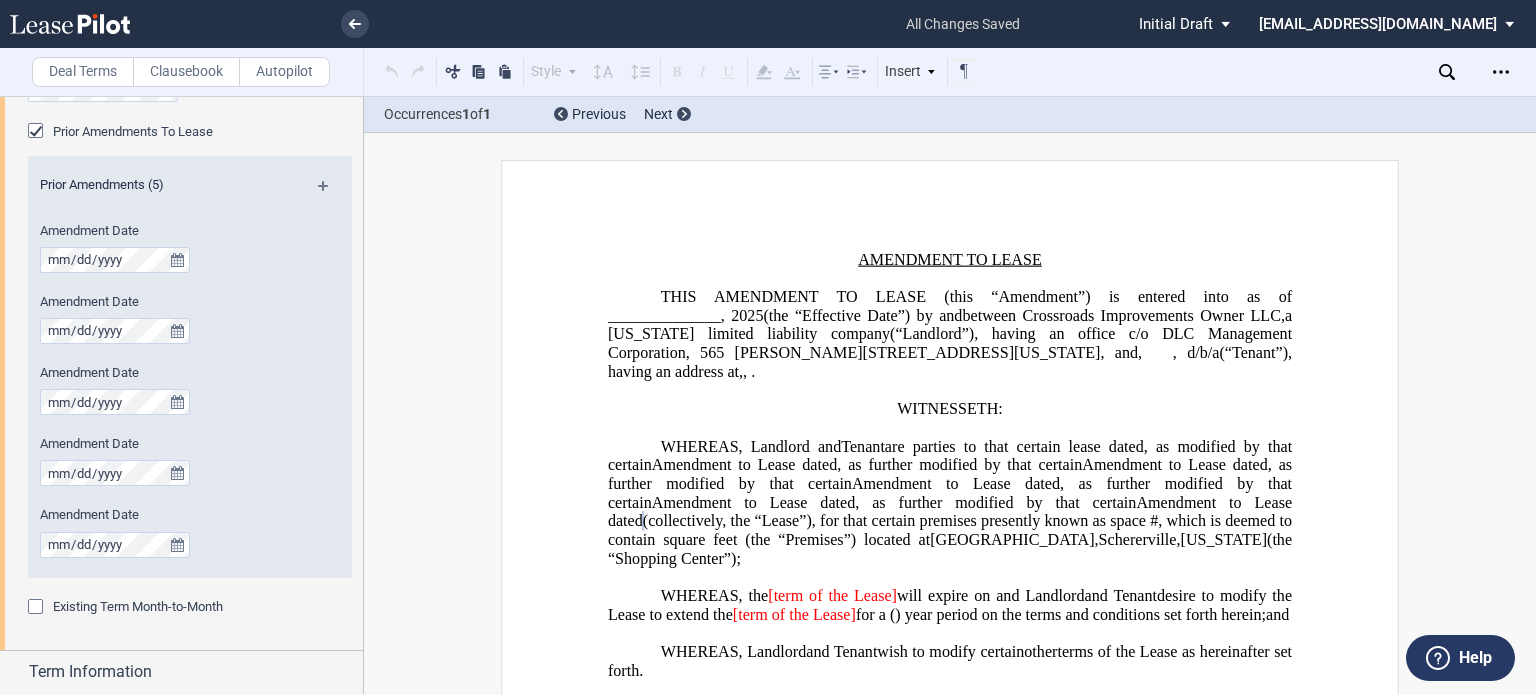 click at bounding box center [331, 193] 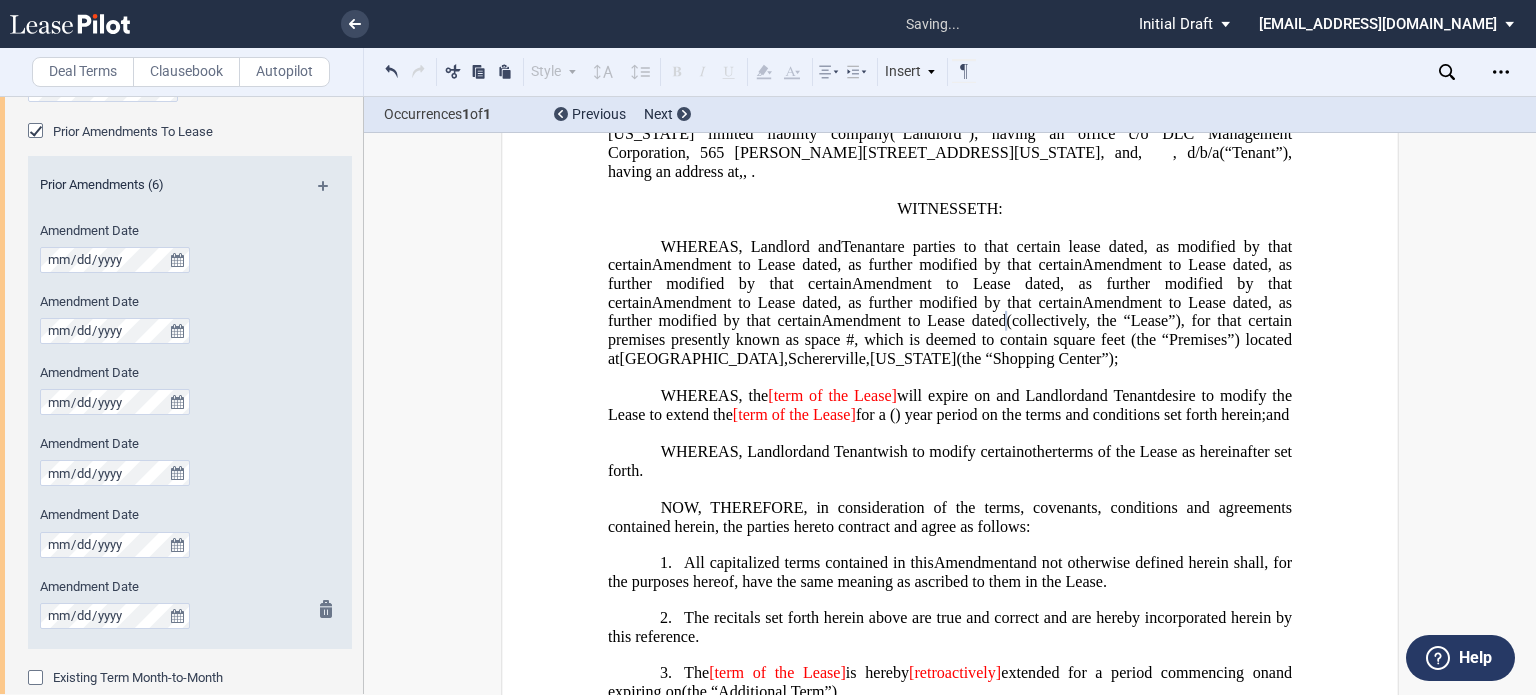 scroll, scrollTop: 230, scrollLeft: 0, axis: vertical 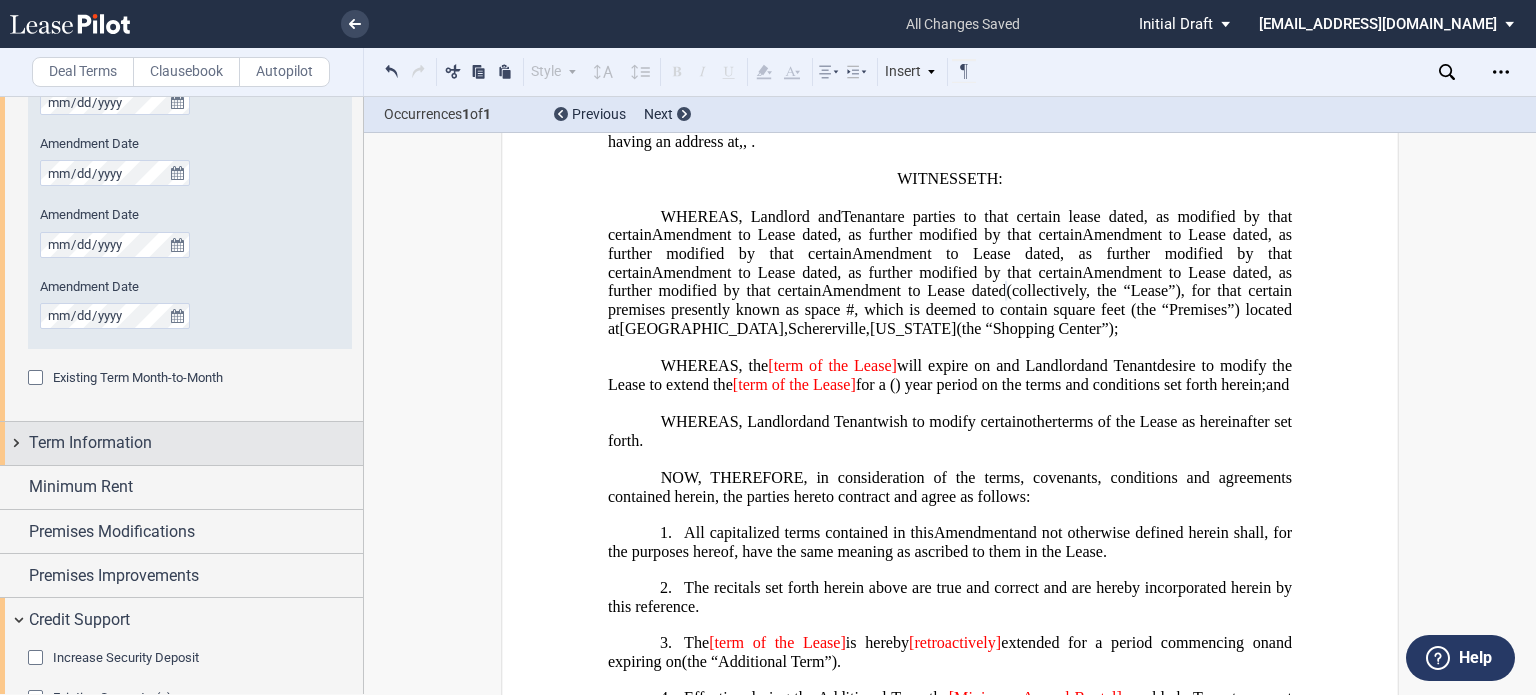 click on "Term Information" at bounding box center [90, 443] 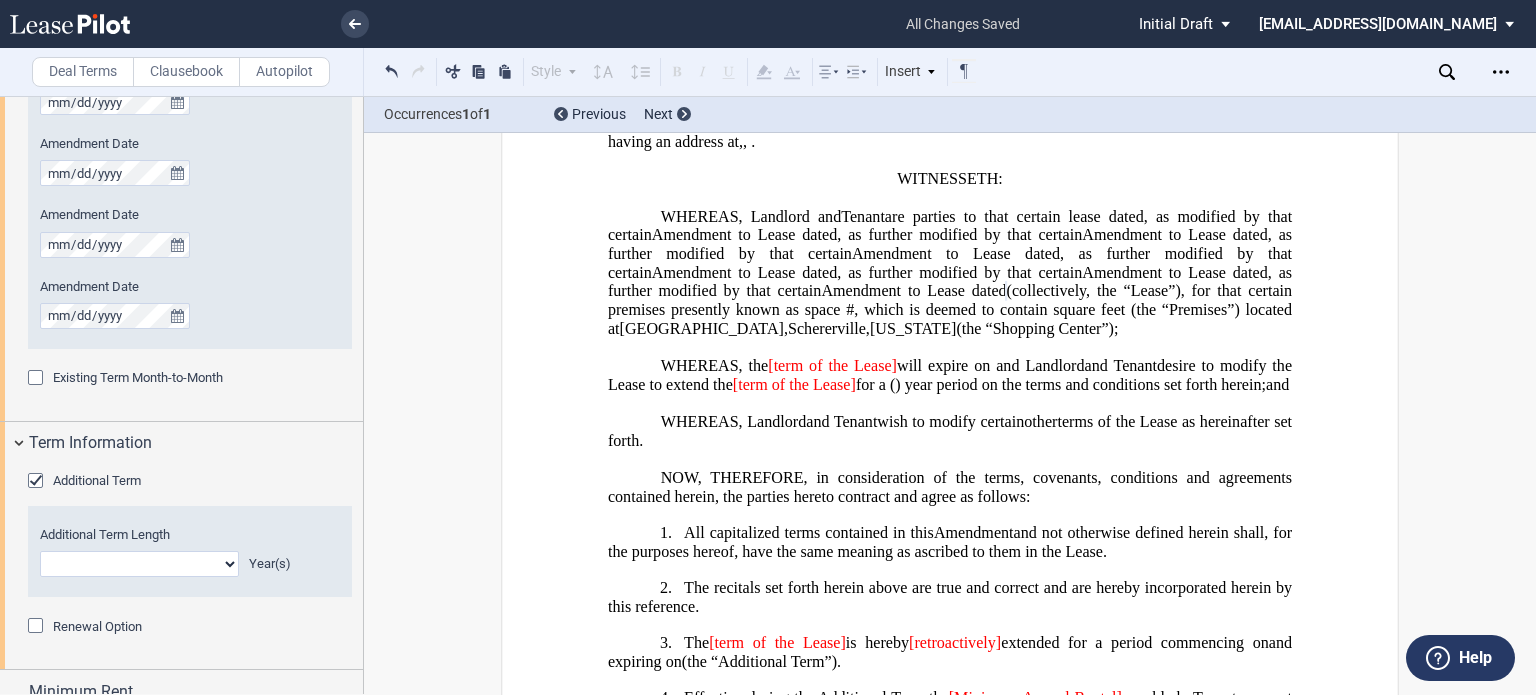 click on "0 1 2 3 4 5 6 7 8 9 10 11 12 13 14 15 16 17 18 19 20" 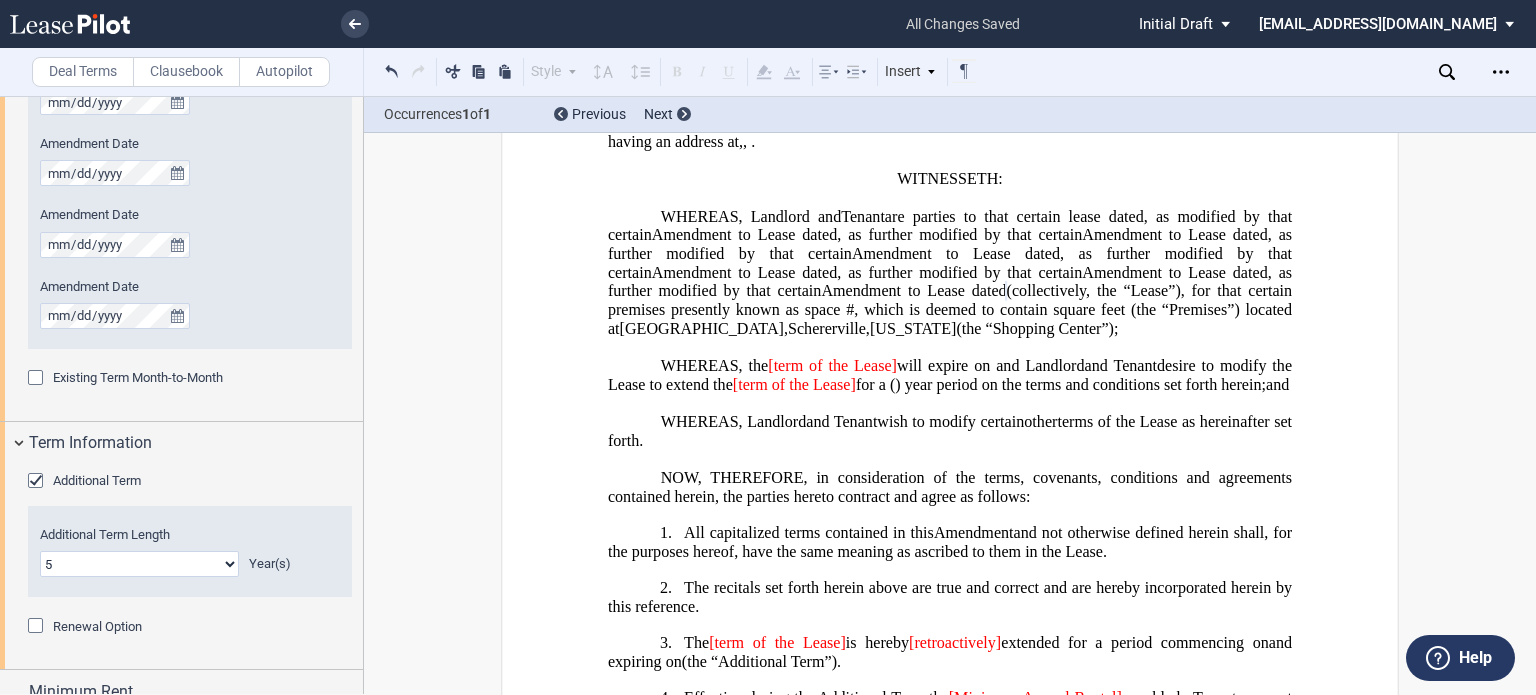 click on "0 1 2 3 4 5 6 7 8 9 10 11 12 13 14 15 16 17 18 19 20" 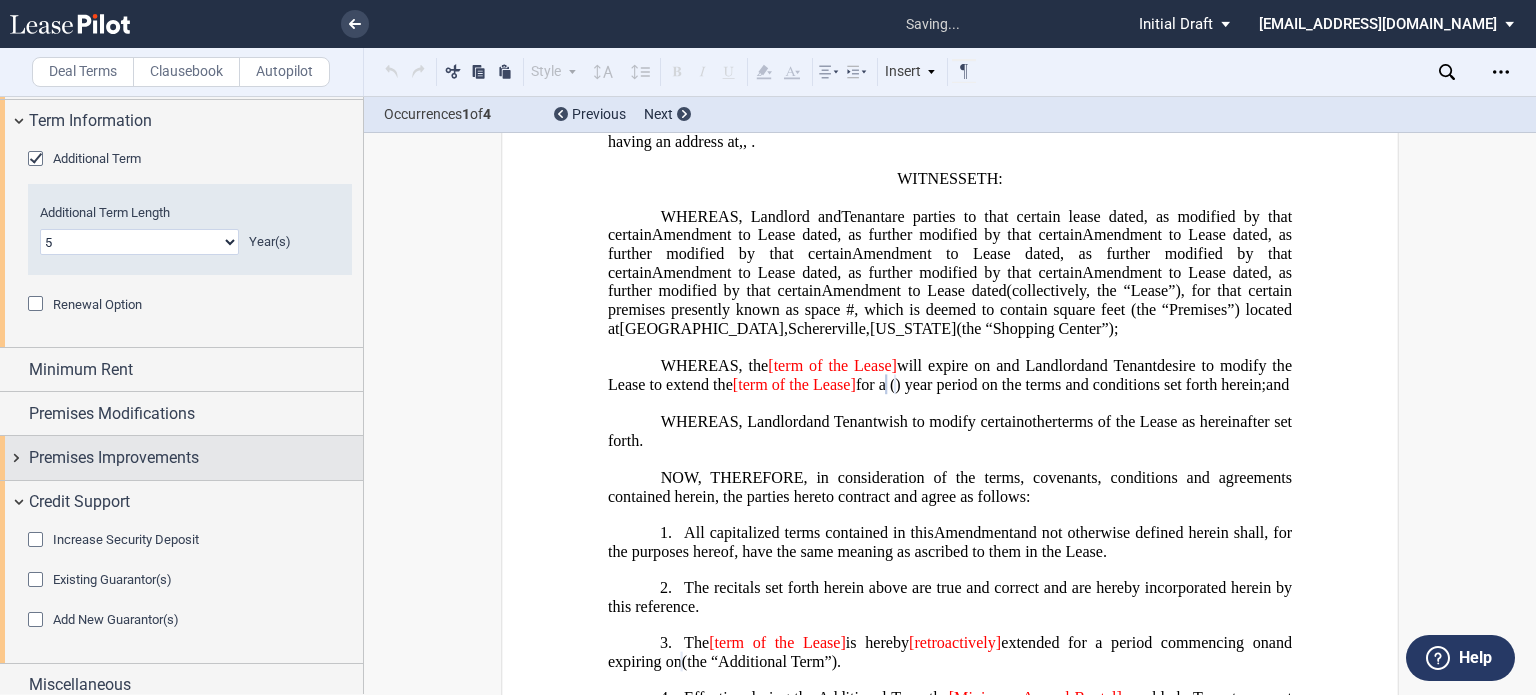 scroll, scrollTop: 1734, scrollLeft: 0, axis: vertical 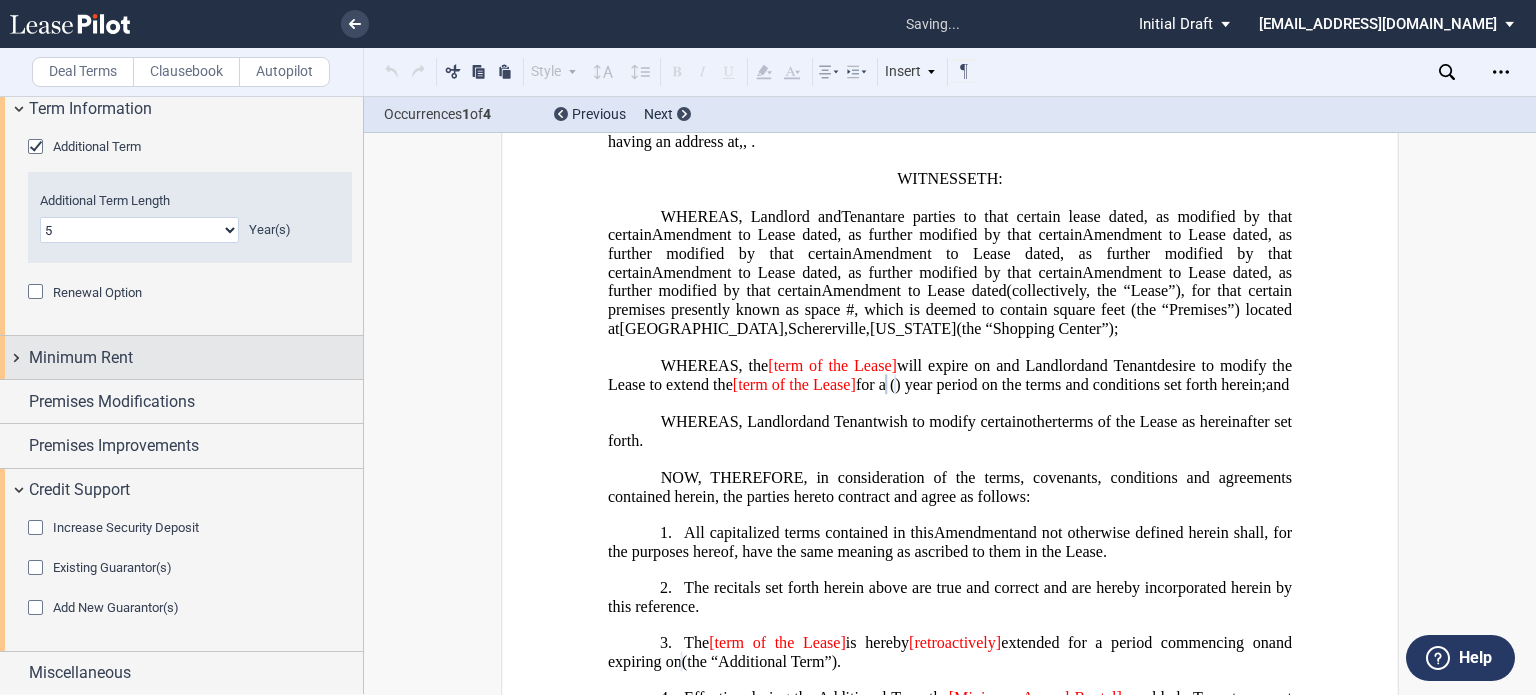click on "Minimum Rent" at bounding box center (196, 358) 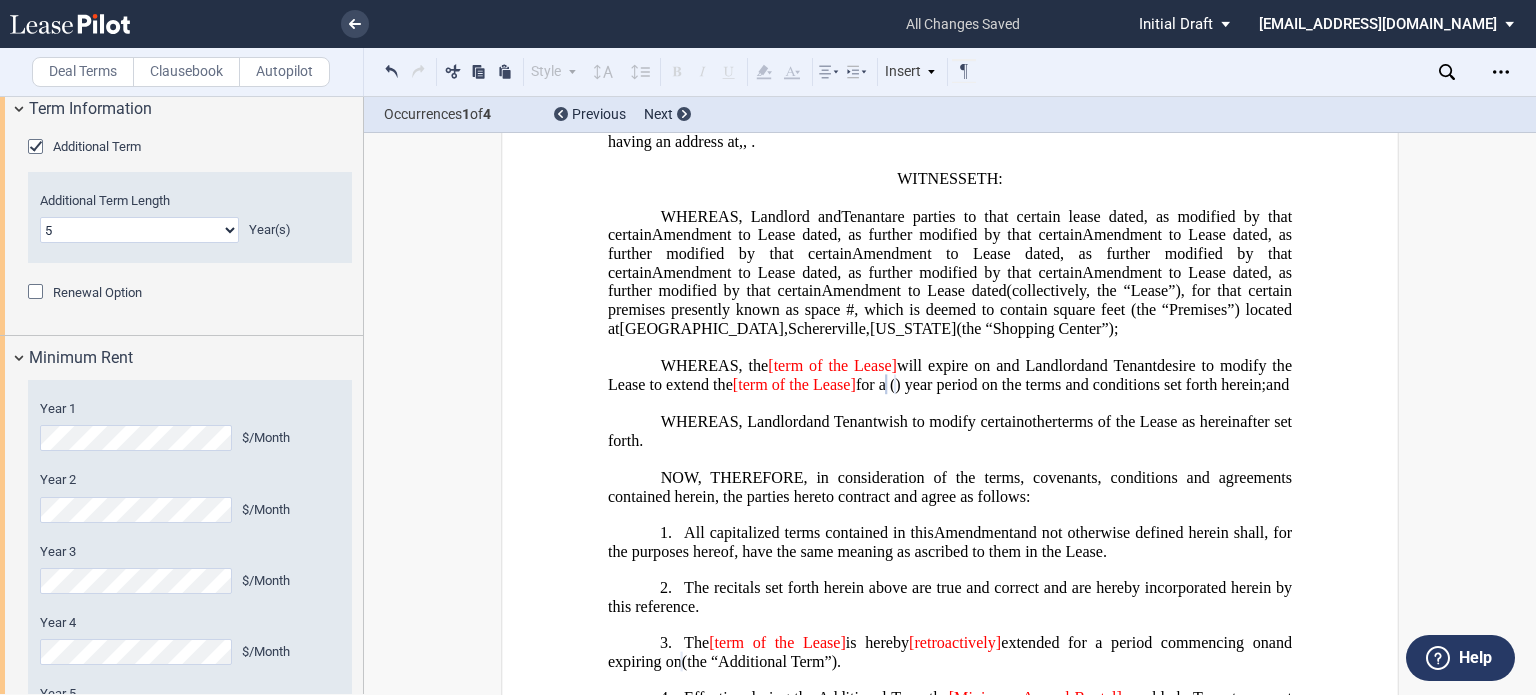 drag, startPoint x: 906, startPoint y: 421, endPoint x: 838, endPoint y: 414, distance: 68.359344 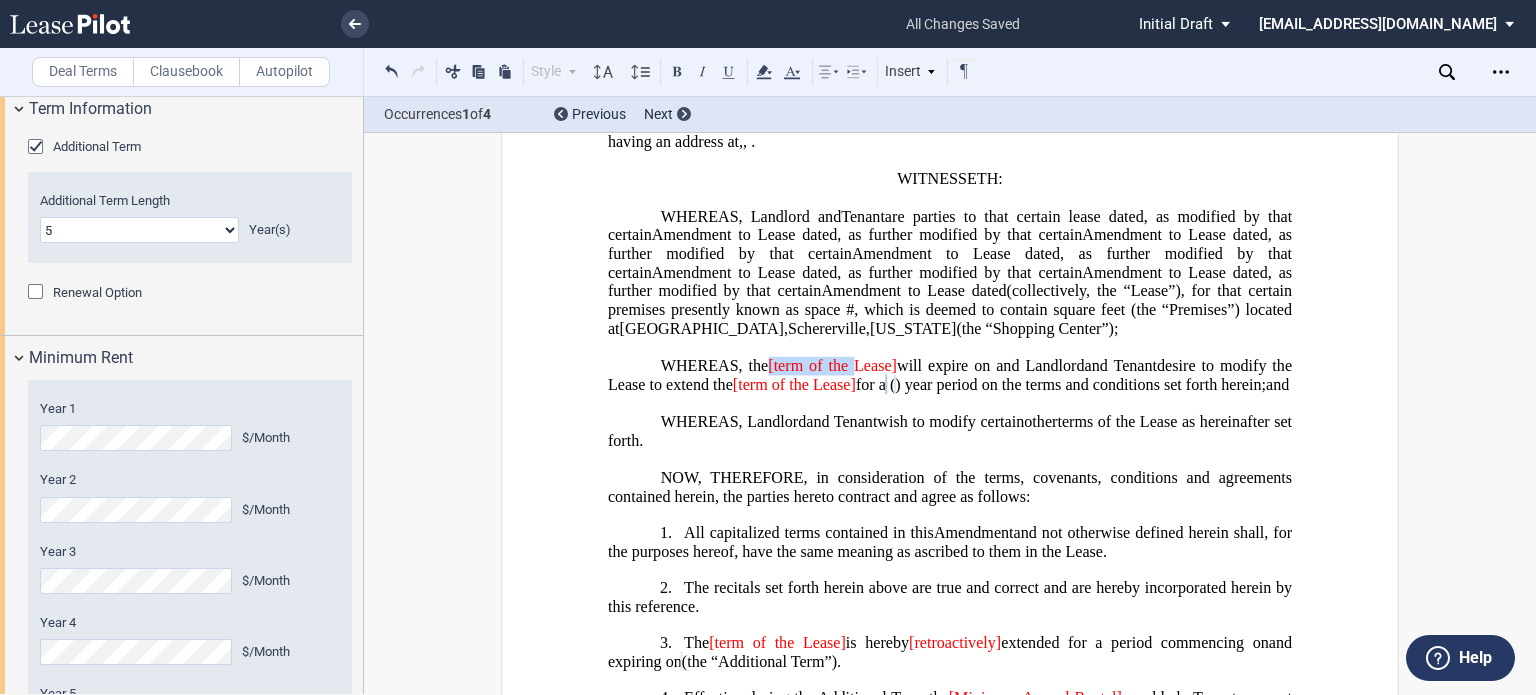 drag, startPoint x: 861, startPoint y: 416, endPoint x: 770, endPoint y: 417, distance: 91.00549 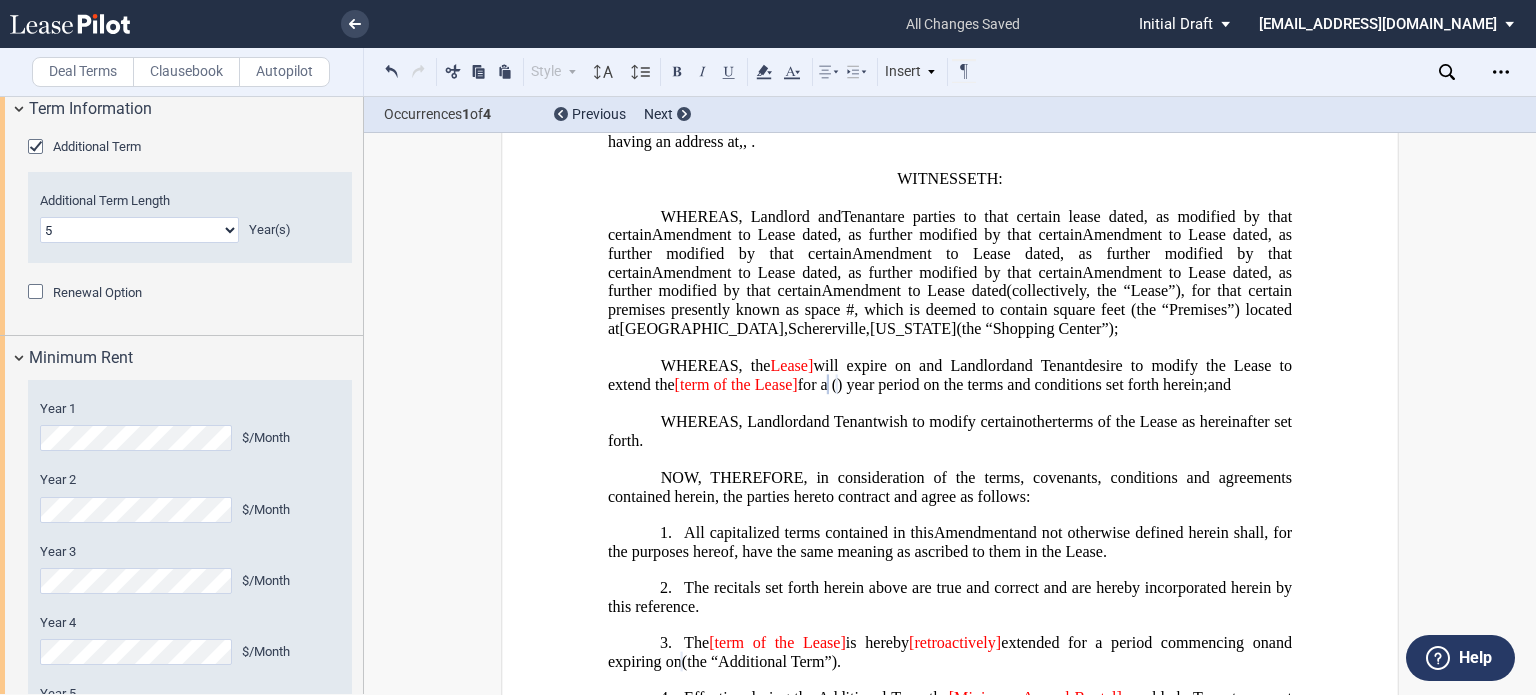 type 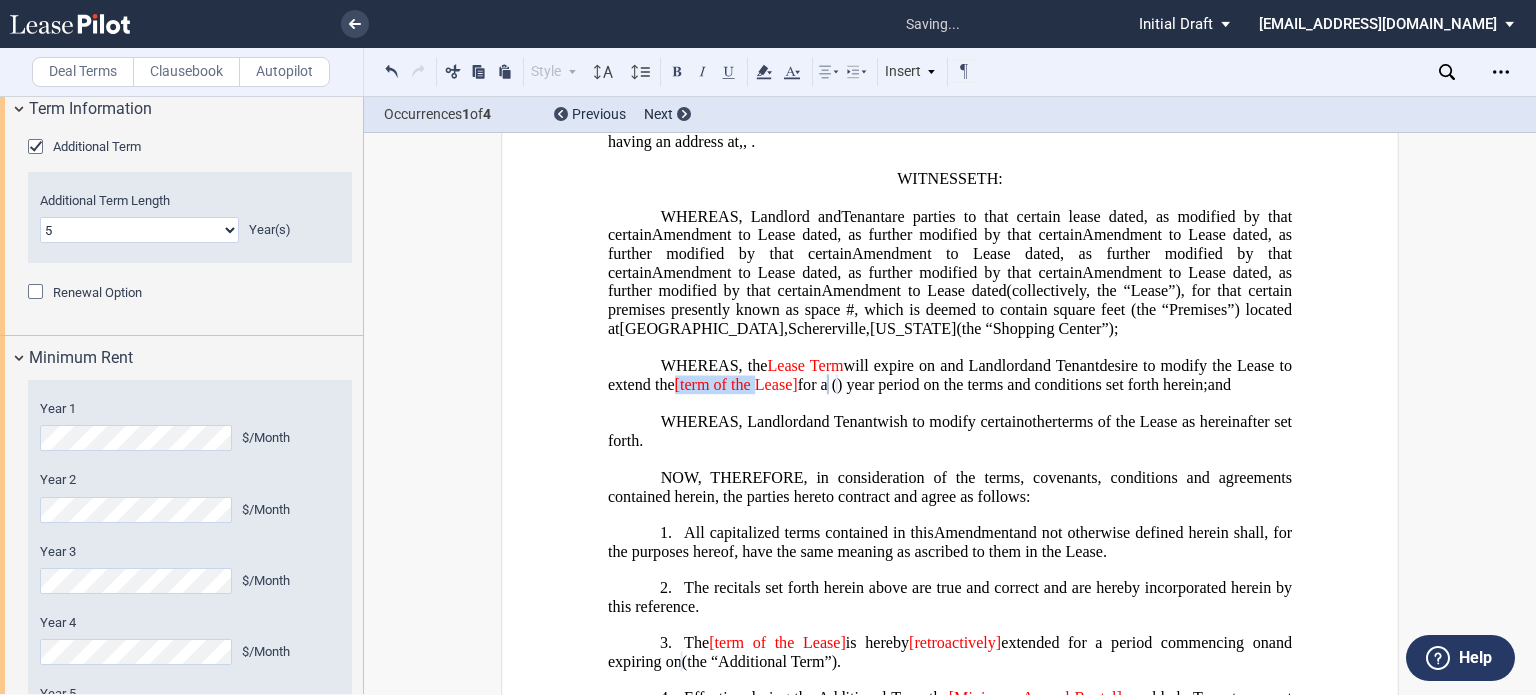 drag, startPoint x: 894, startPoint y: 439, endPoint x: 810, endPoint y: 435, distance: 84.095184 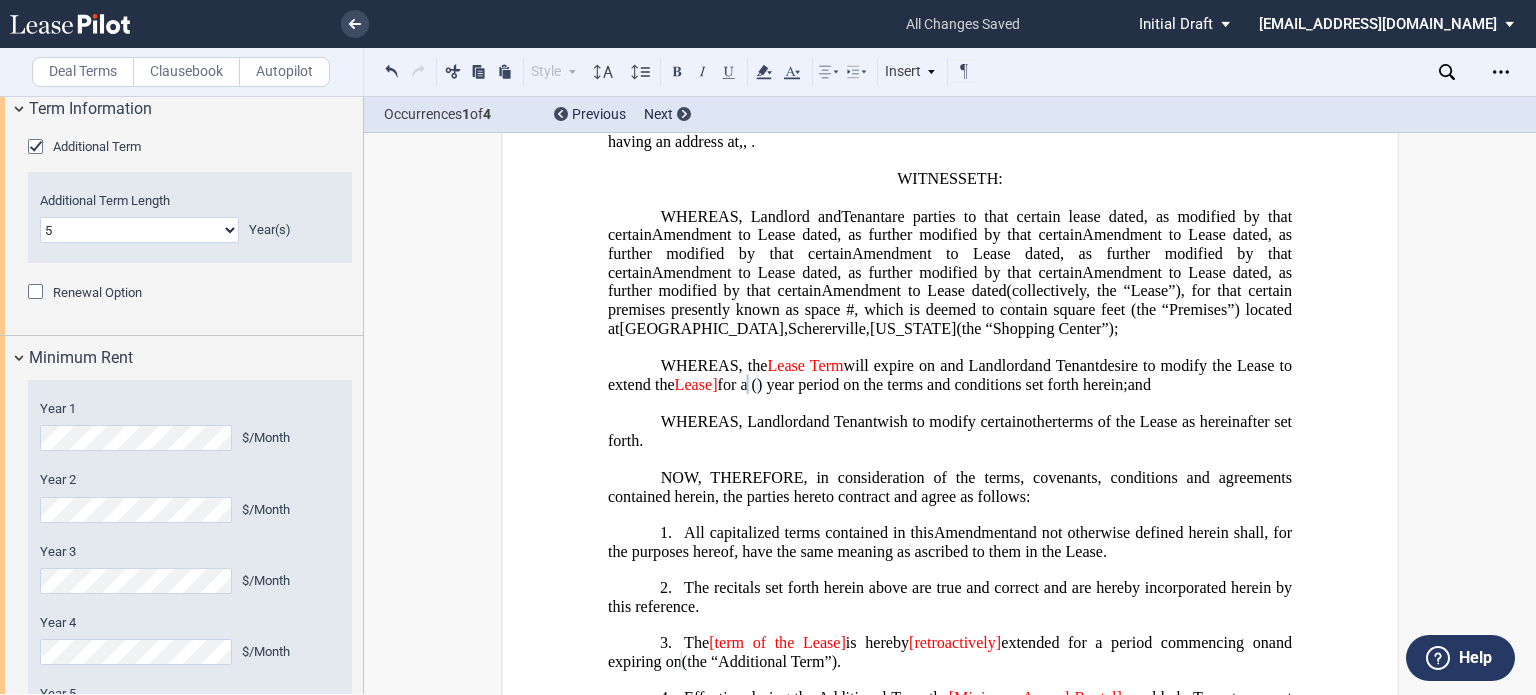 type 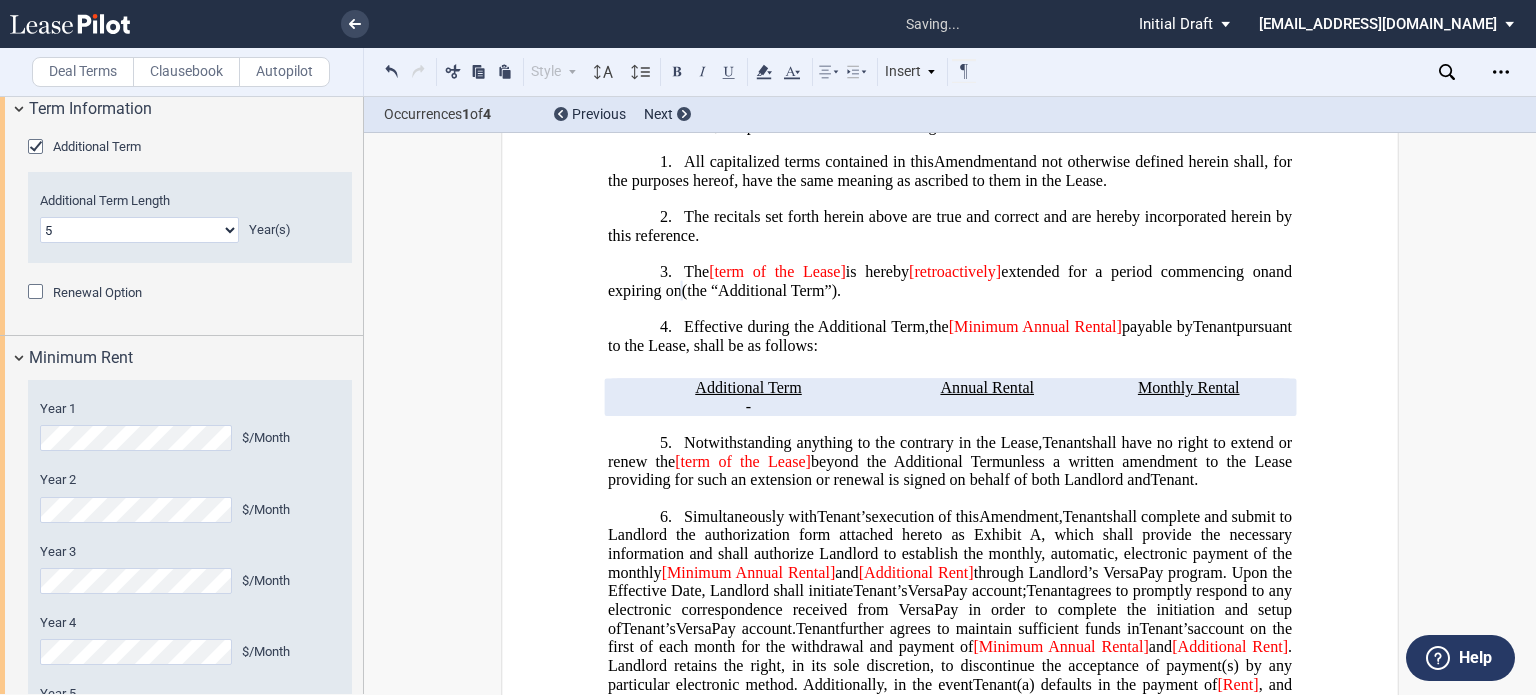 scroll, scrollTop: 630, scrollLeft: 0, axis: vertical 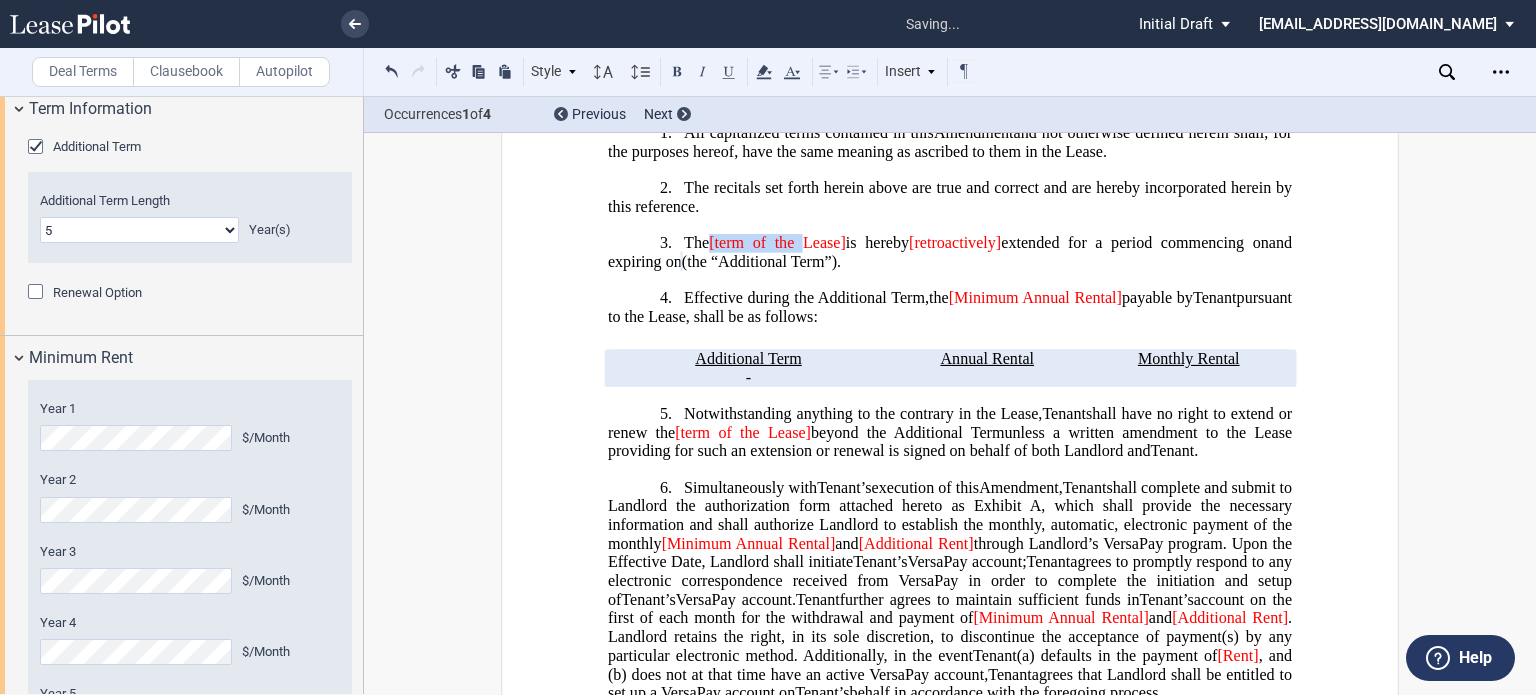 drag, startPoint x: 793, startPoint y: 307, endPoint x: 710, endPoint y: 302, distance: 83.15047 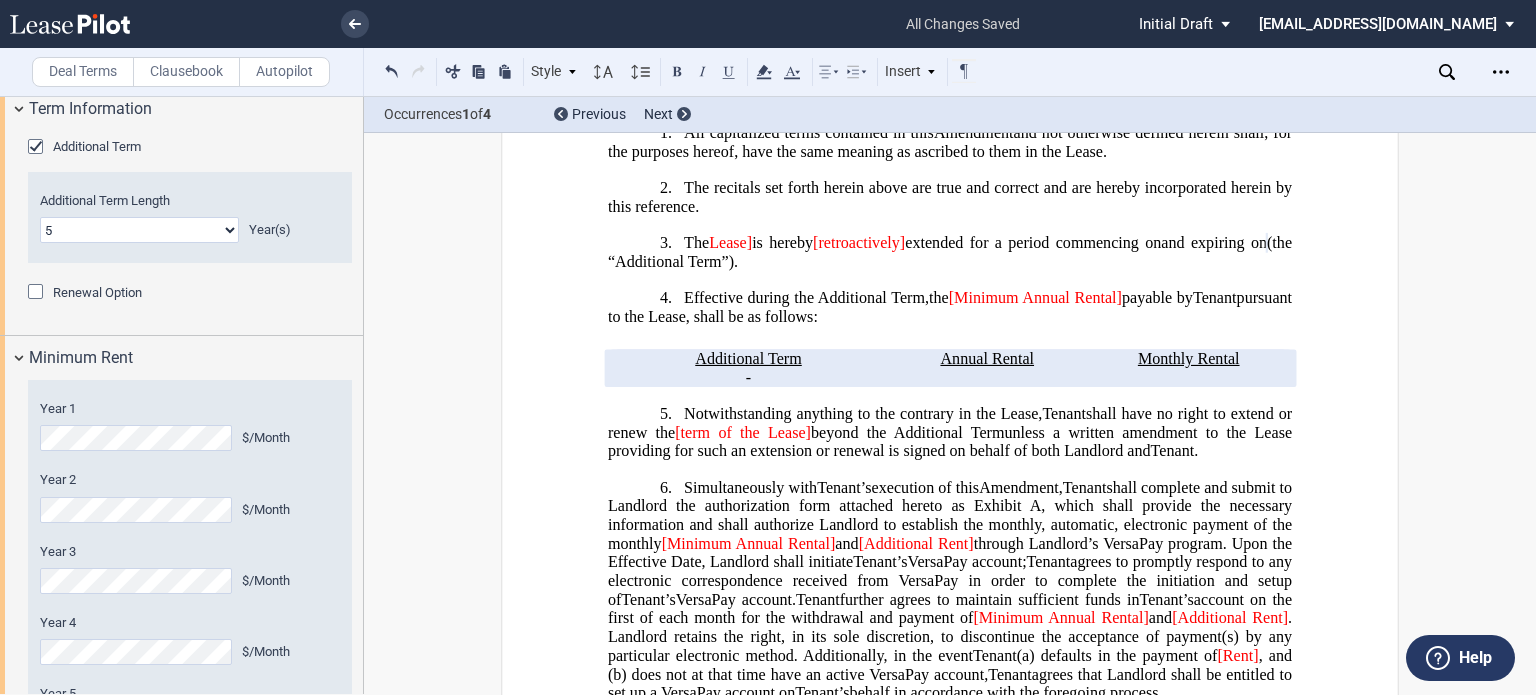 type 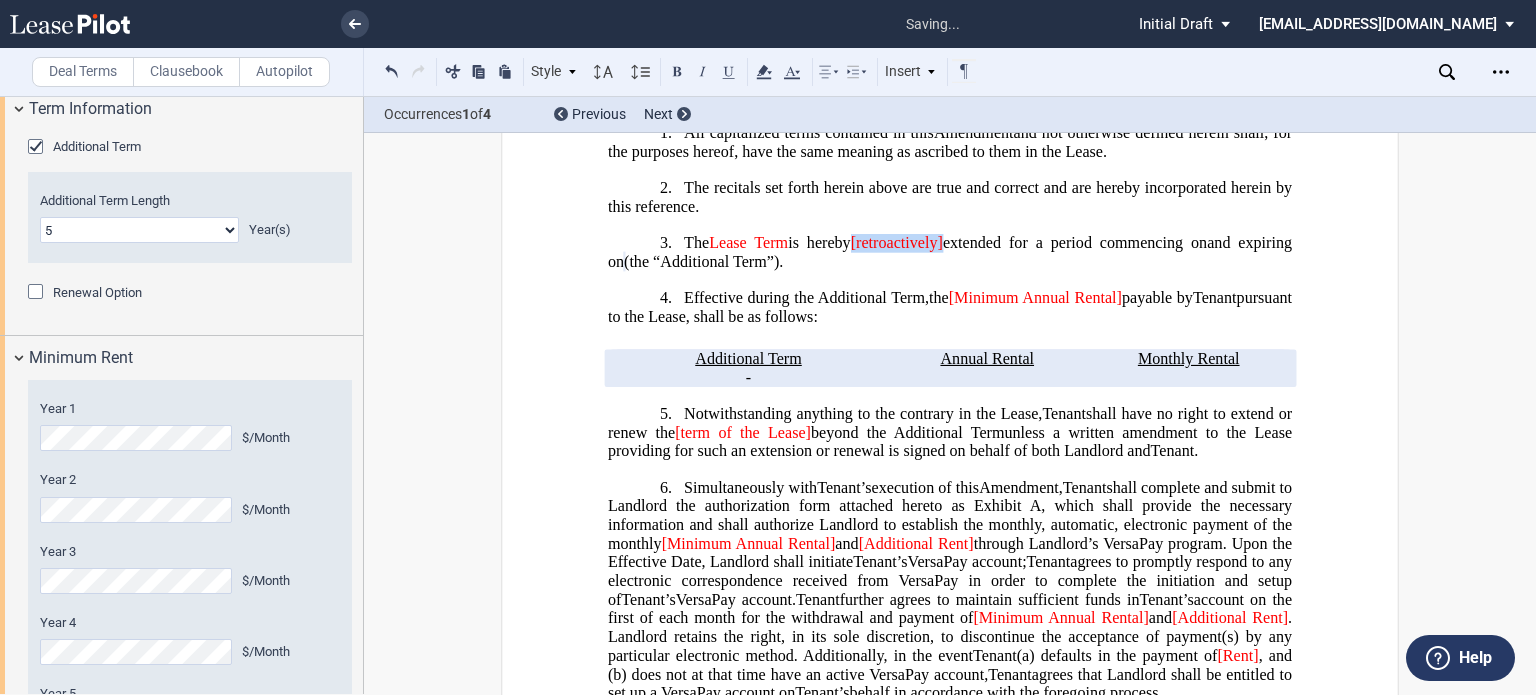 drag, startPoint x: 947, startPoint y: 306, endPoint x: 856, endPoint y: 309, distance: 91.04944 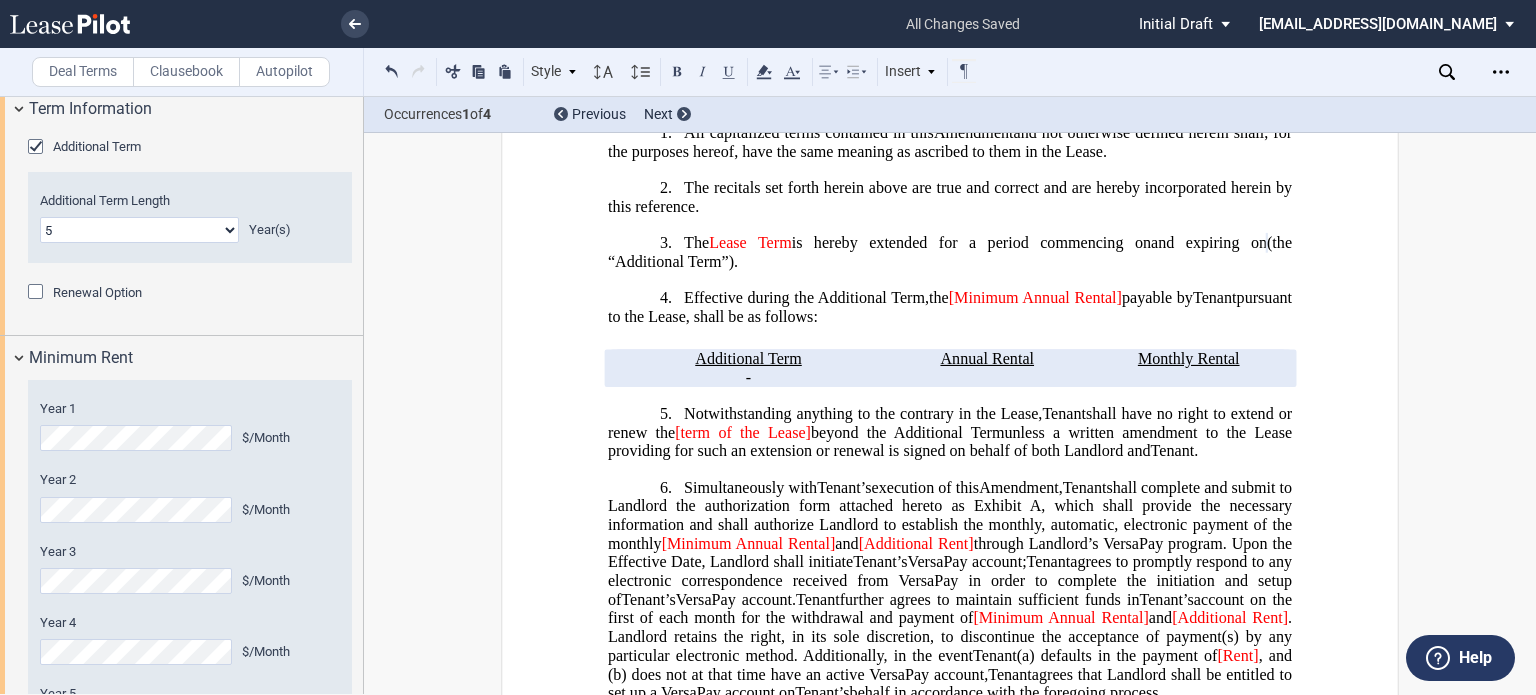 click on "[Minimum Annual Rental]" 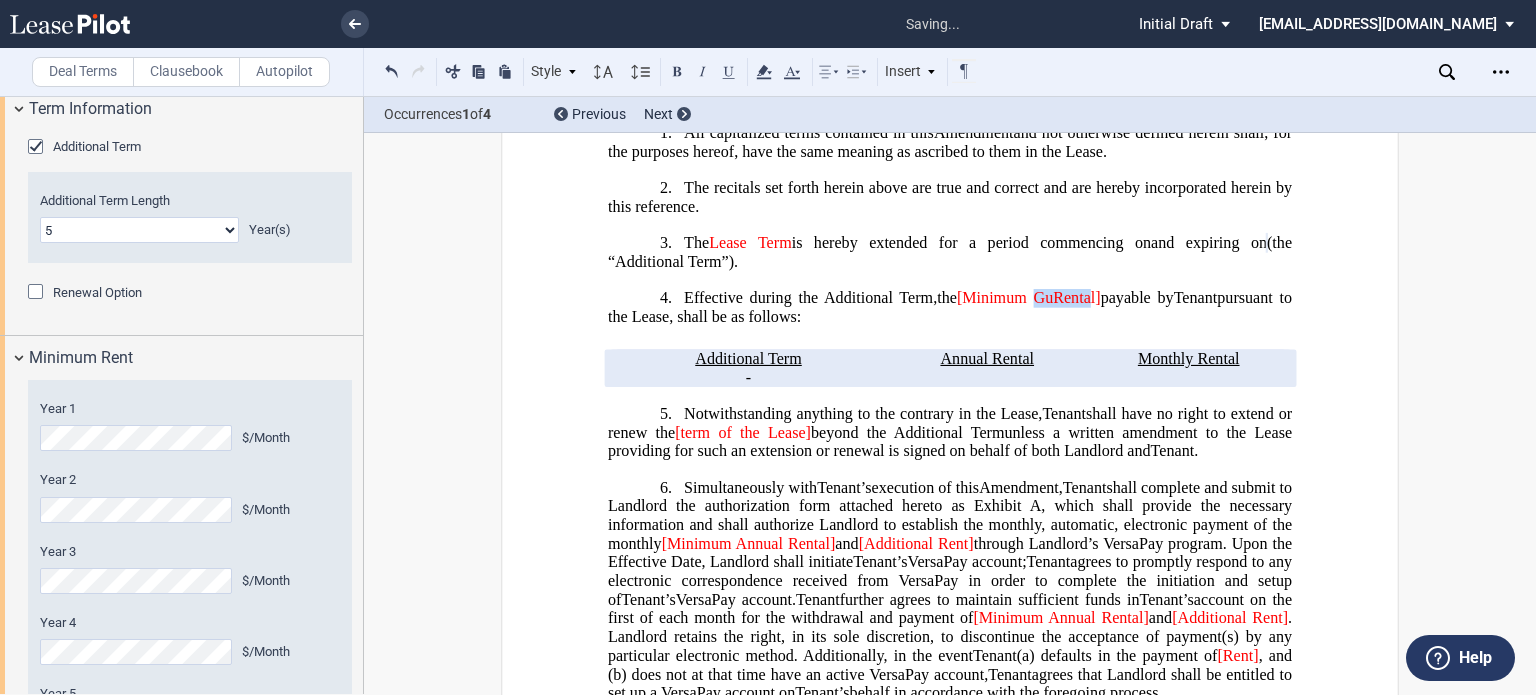 type 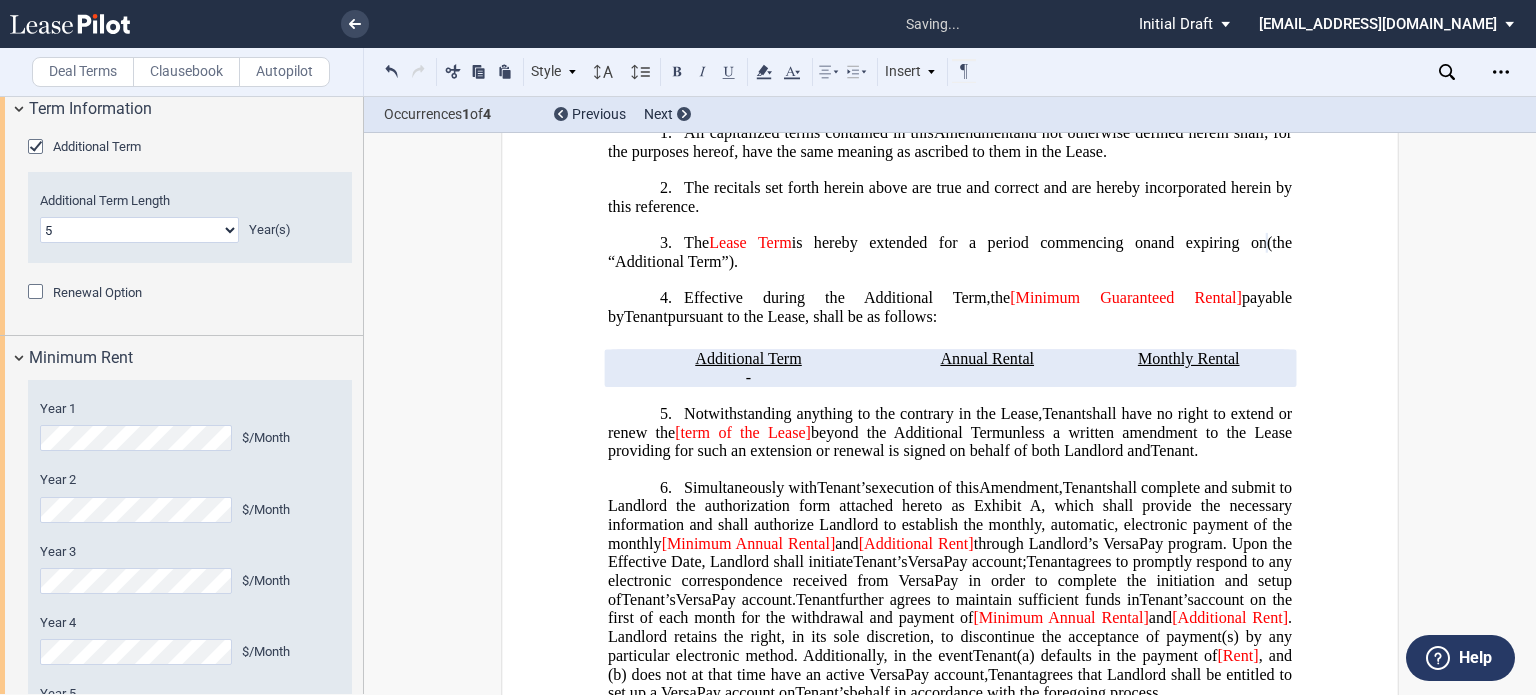 click on "payable by" 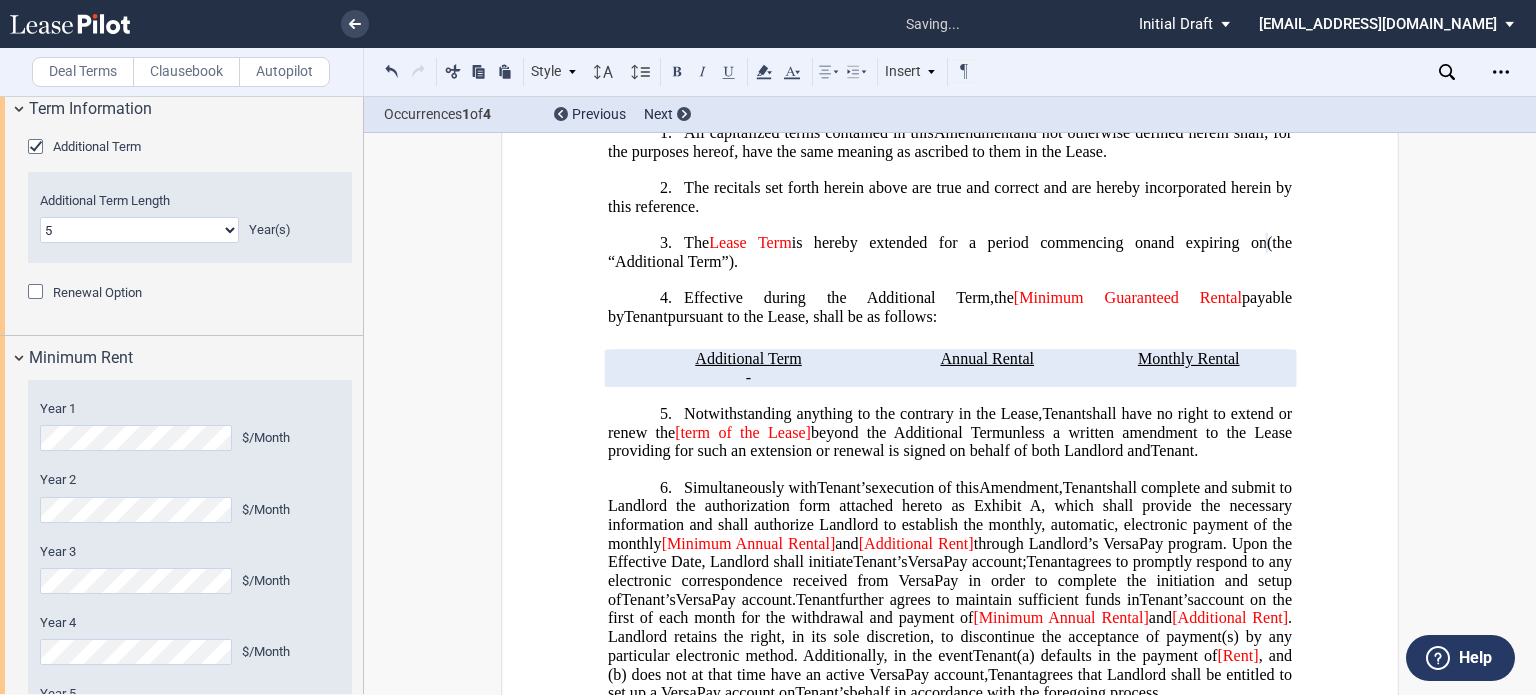 click on "[Minimum Guaranteed Rental" 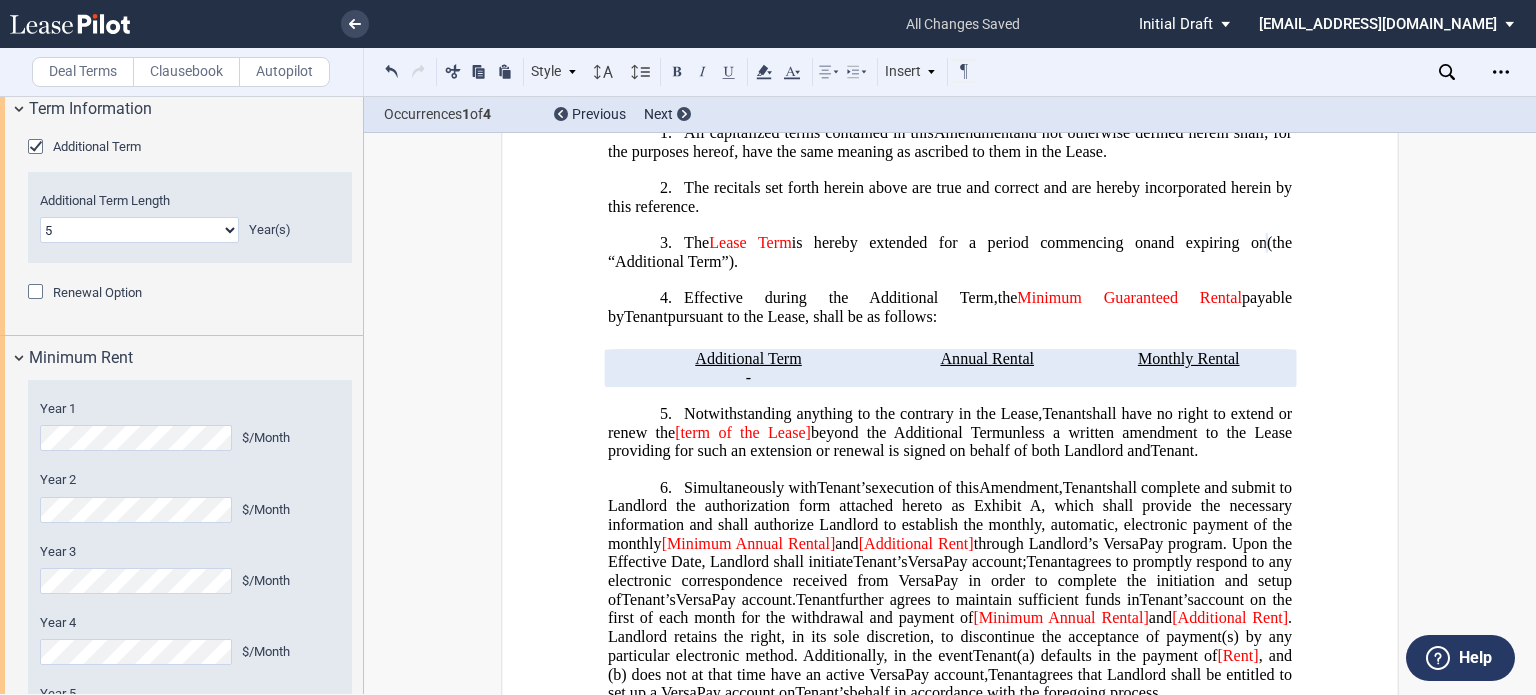 click on "Annual Rental" 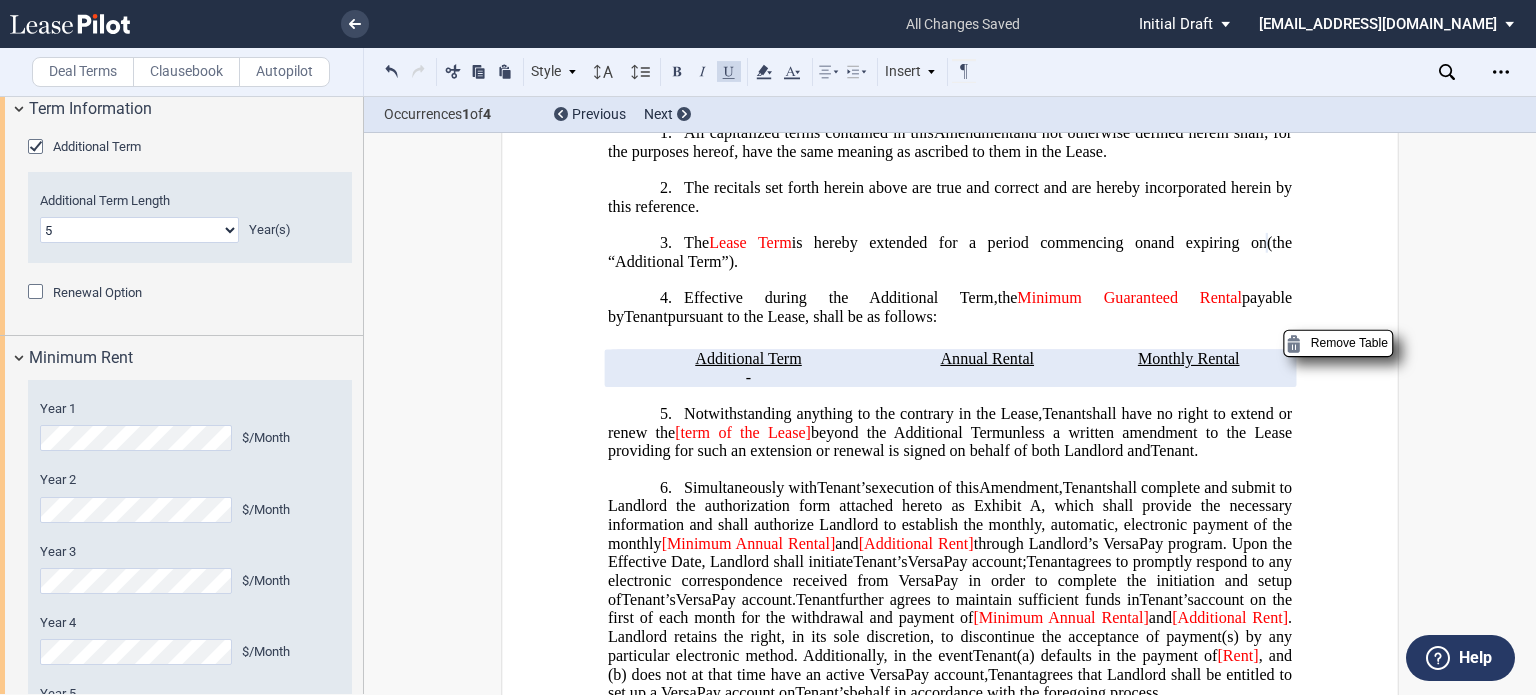 click on "Annual Rental" 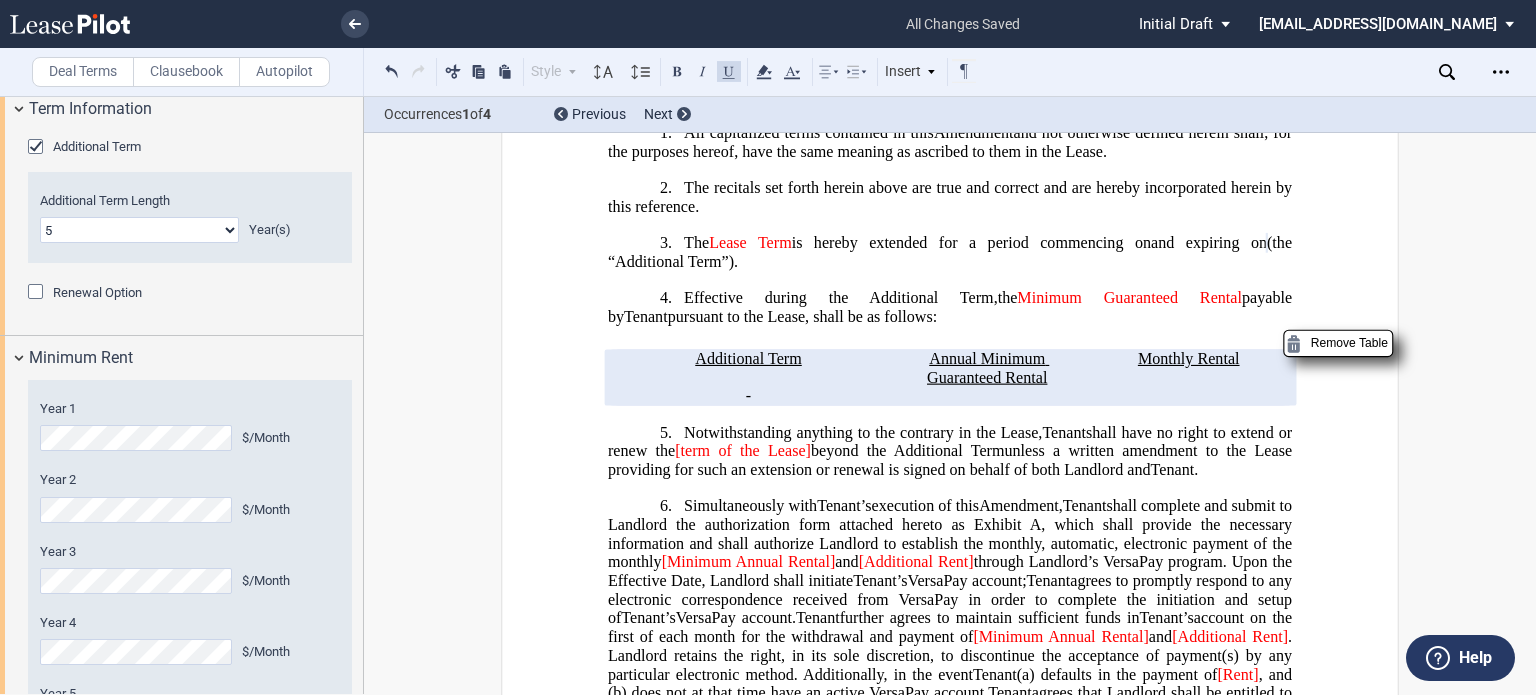 click on "Monthly Rental" 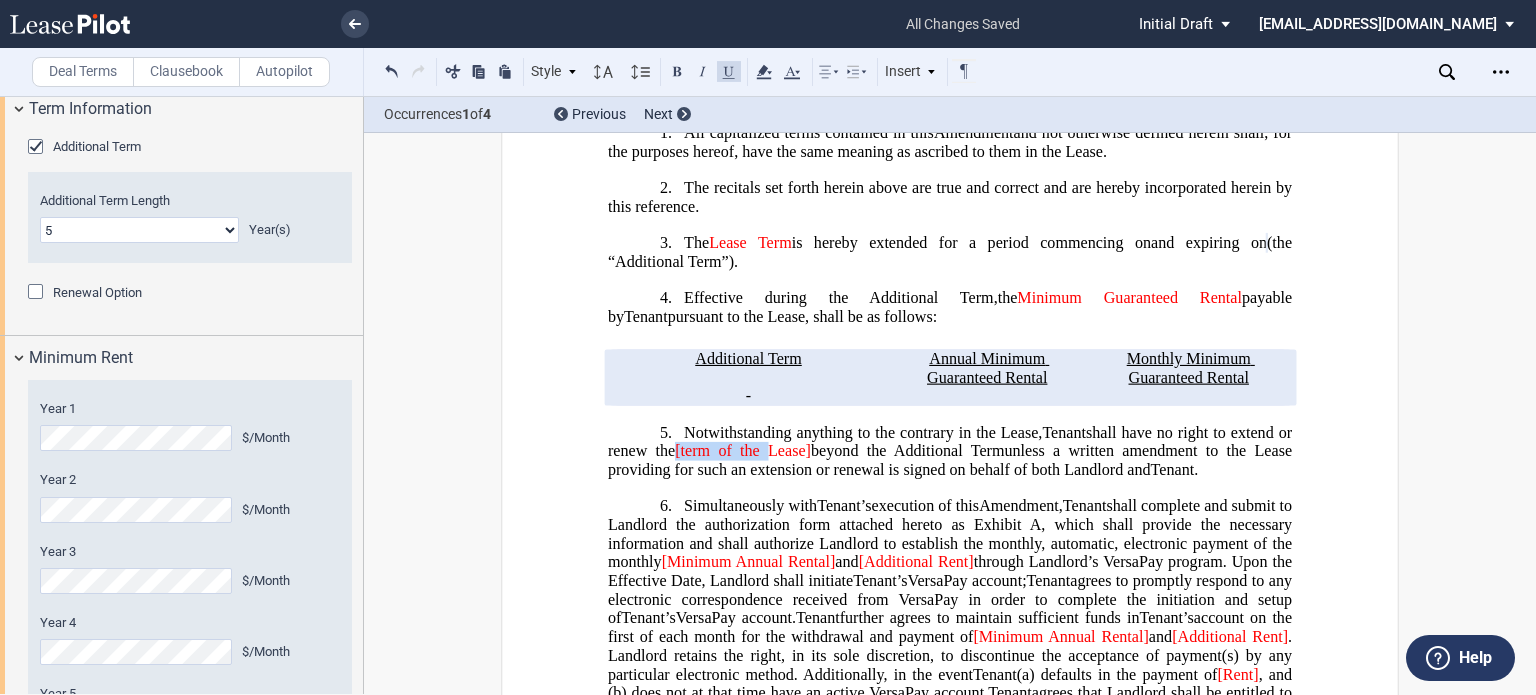 drag, startPoint x: 765, startPoint y: 515, endPoint x: 678, endPoint y: 515, distance: 87 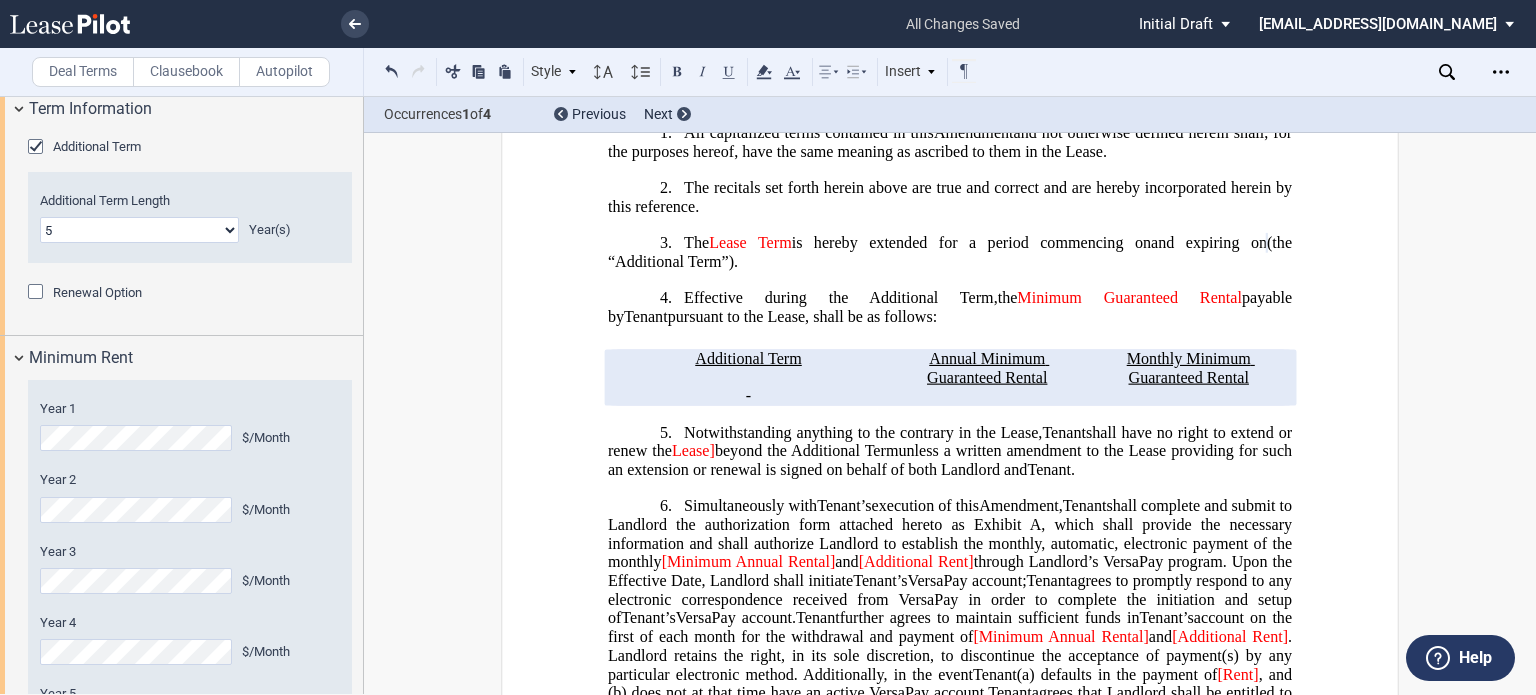 type 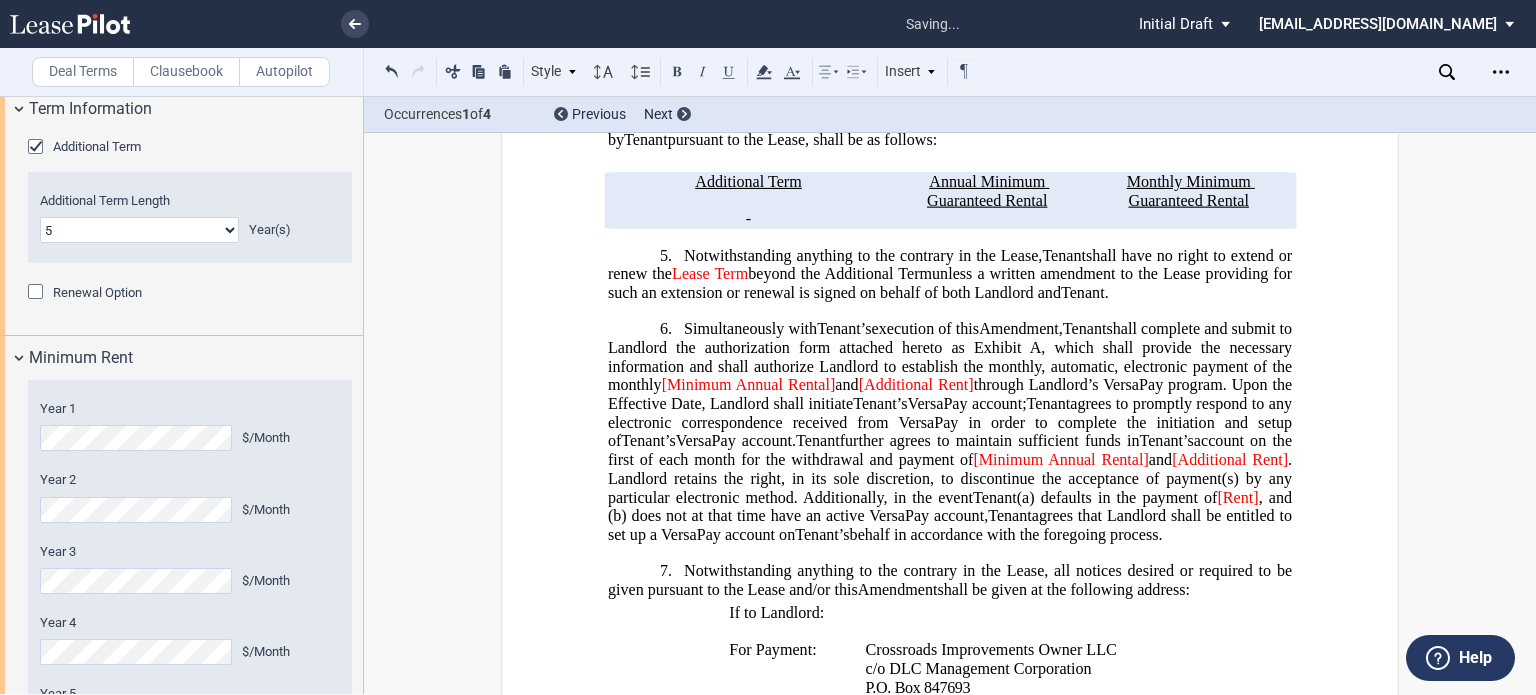 scroll, scrollTop: 830, scrollLeft: 0, axis: vertical 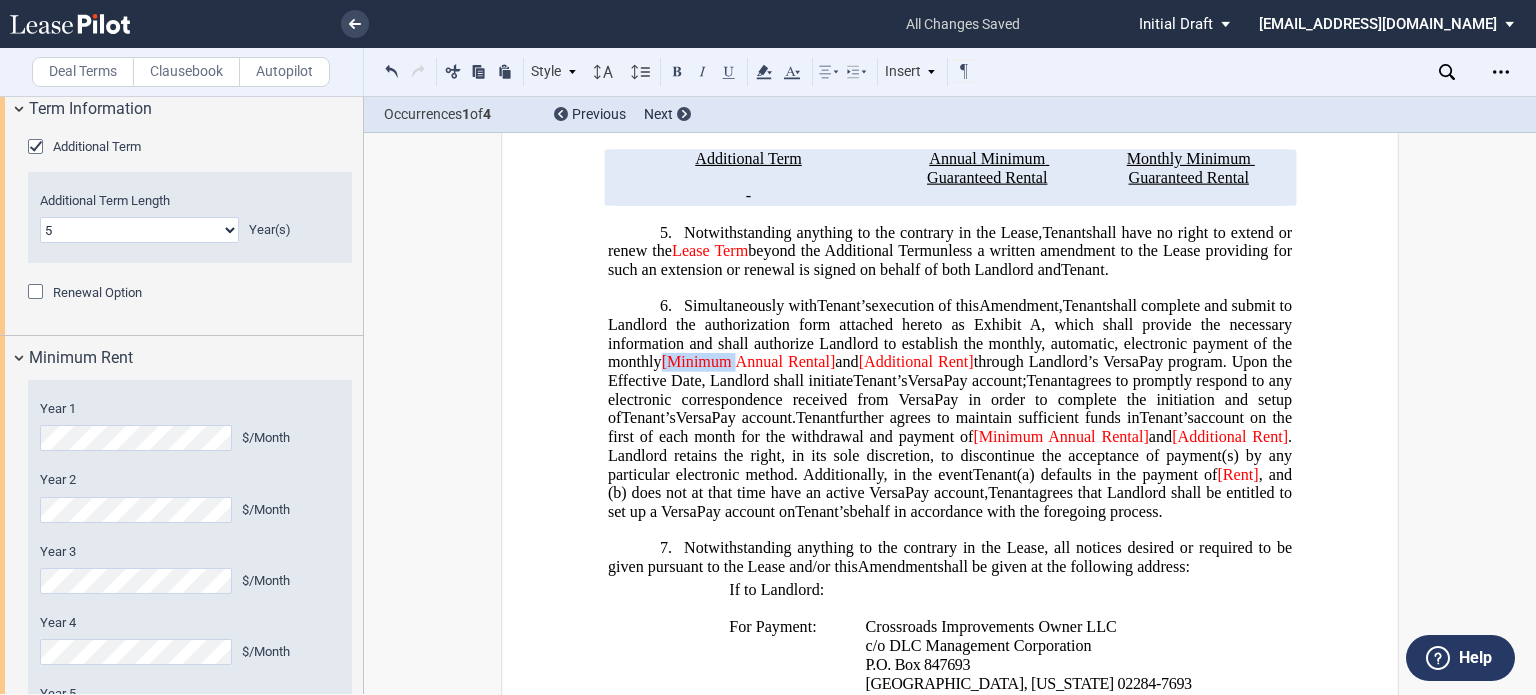 drag, startPoint x: 737, startPoint y: 426, endPoint x: 660, endPoint y: 429, distance: 77.05842 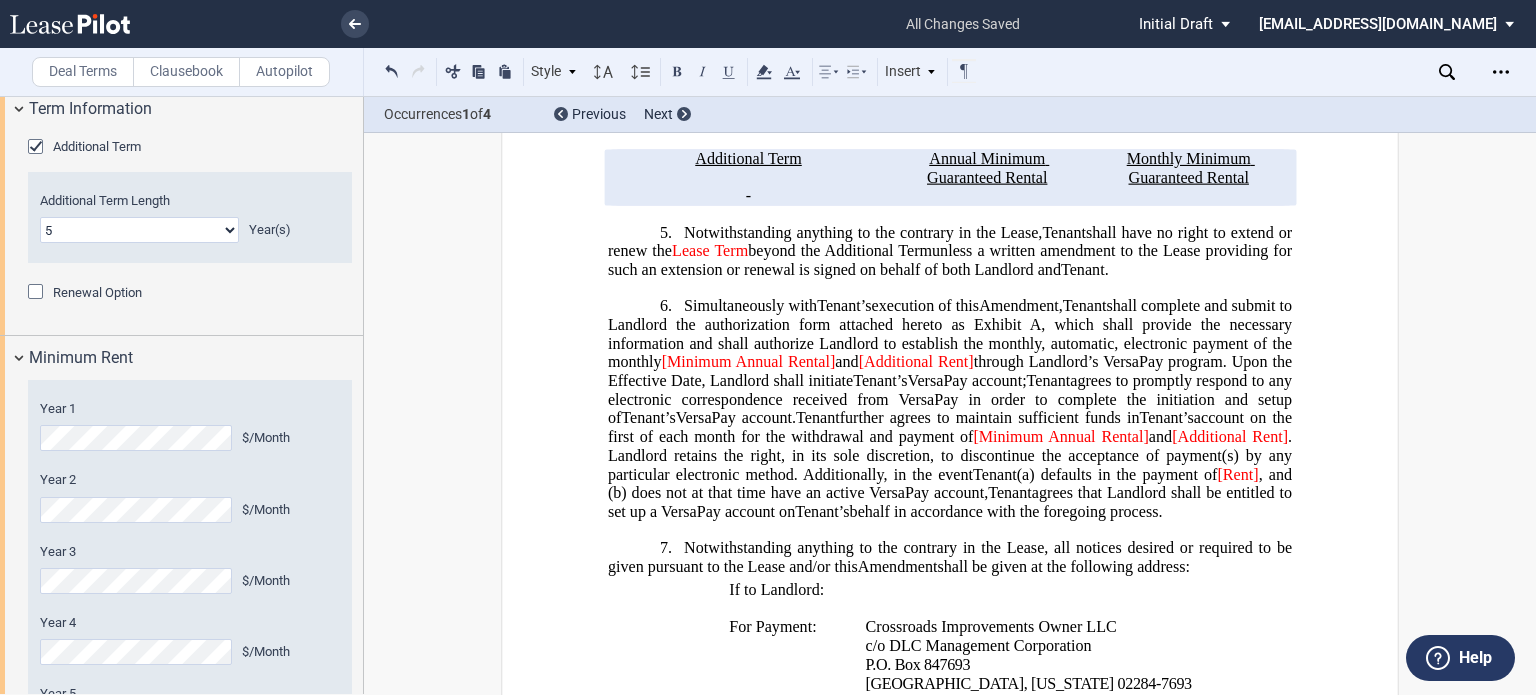 click on "[Minimum Annual Rental]" 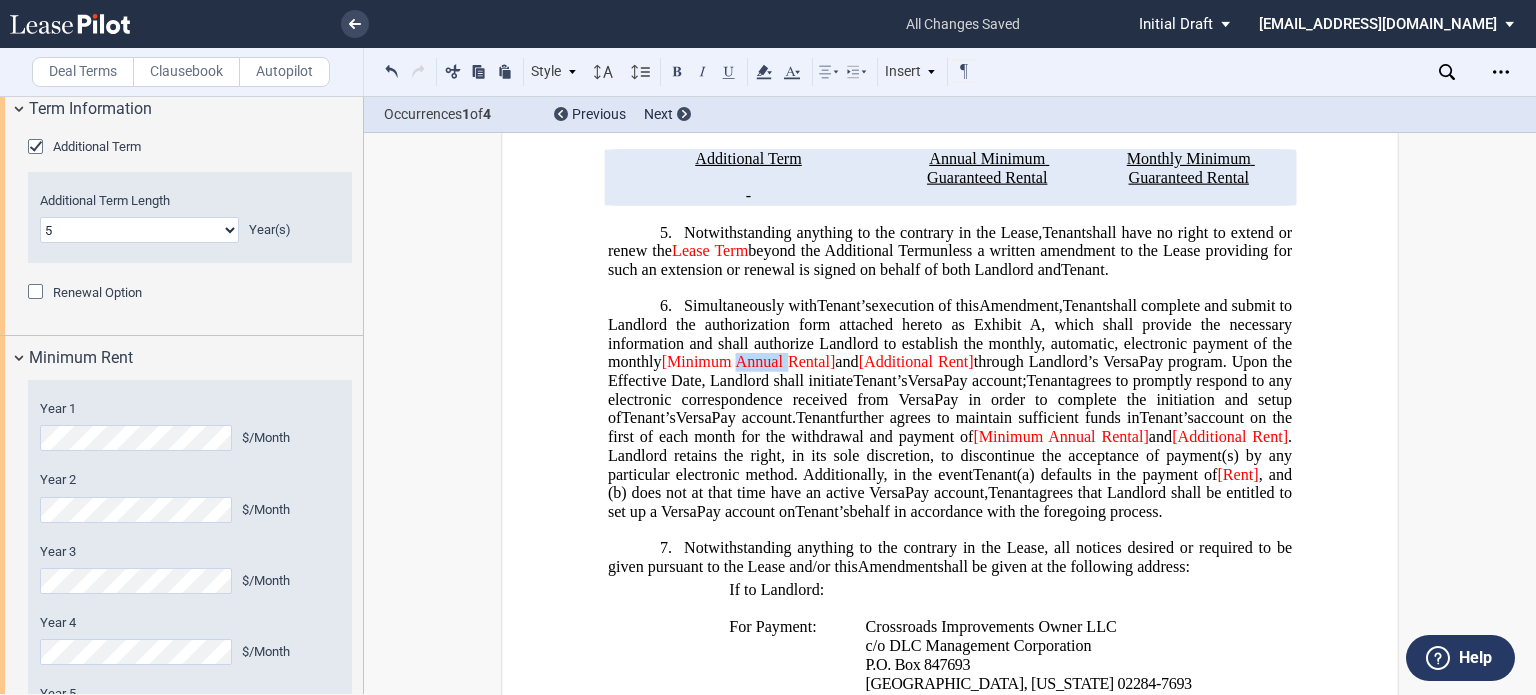 click on "[Minimum Annual Rental]" 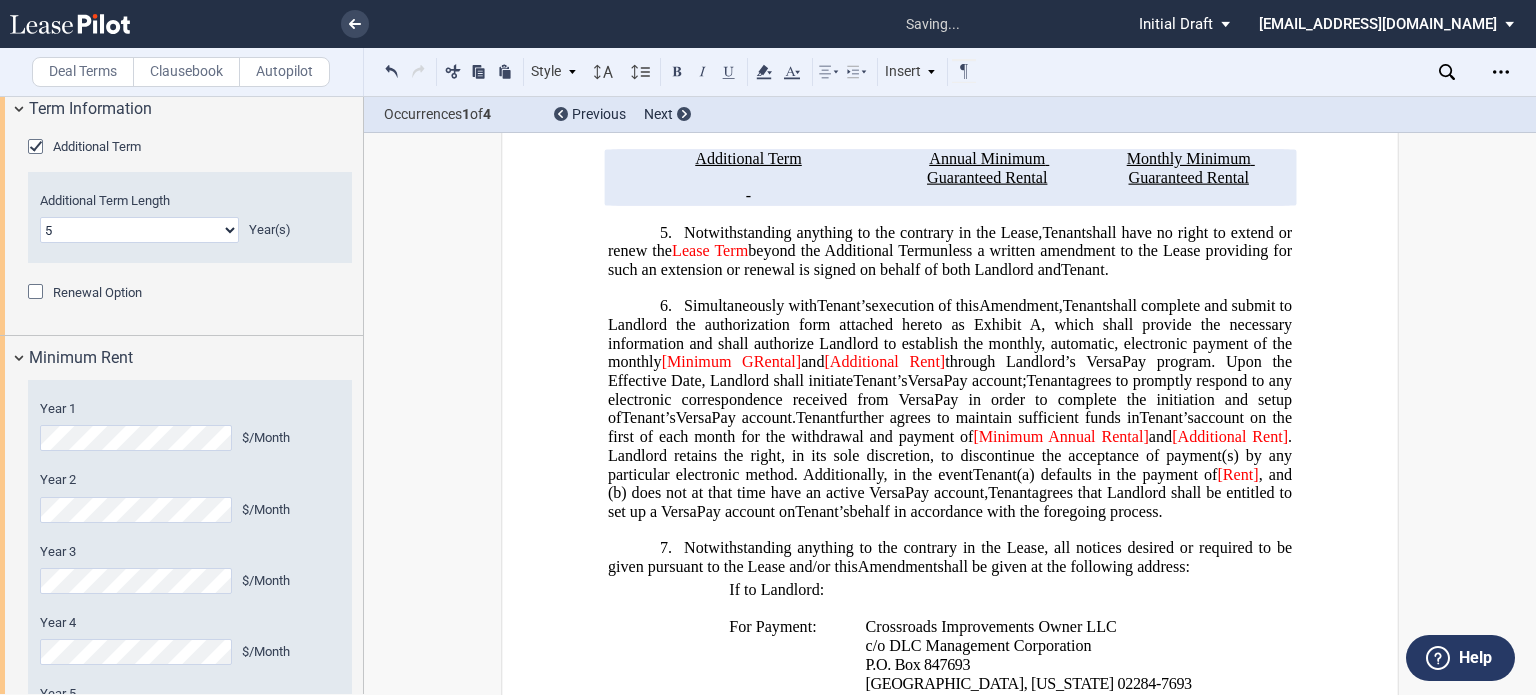 type 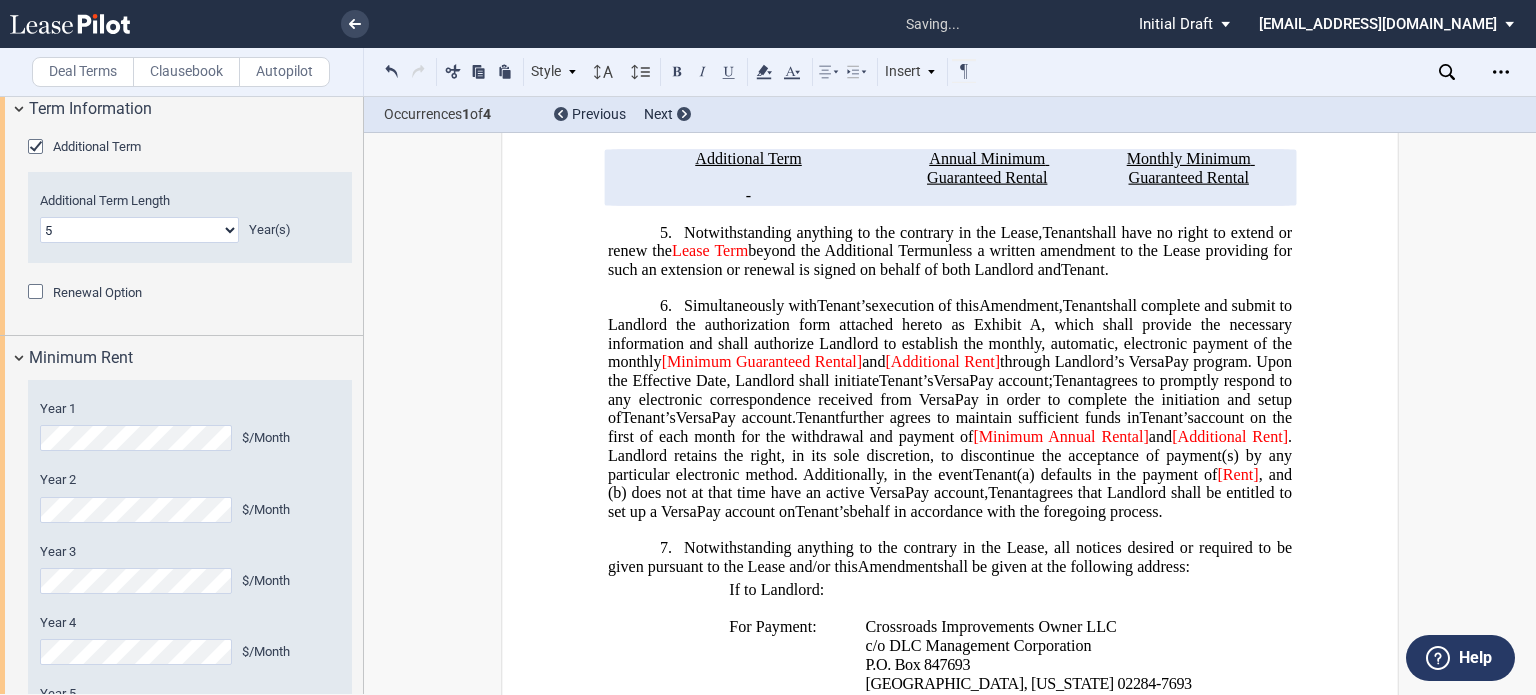 click on "[Minimum Guaranteed Rental]" 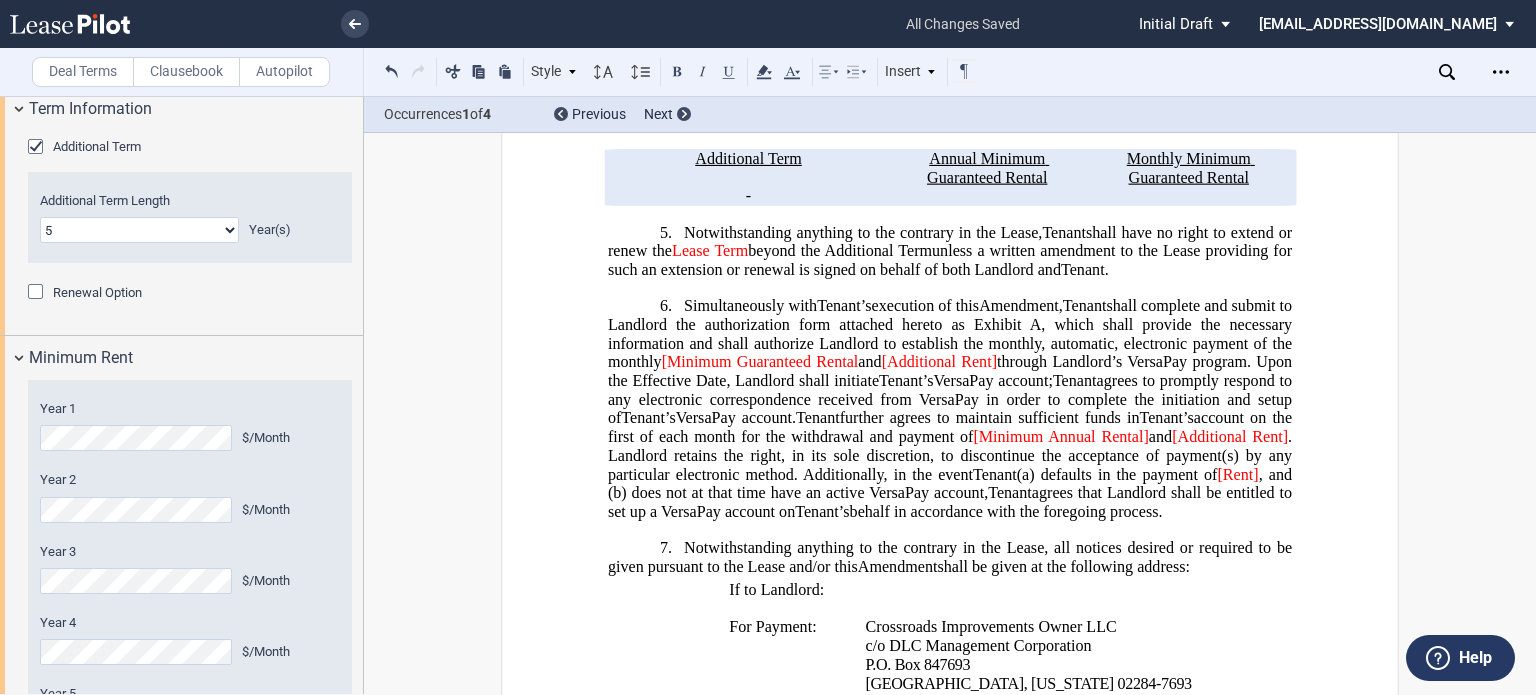 click on "[Minimum Guaranteed Rental" 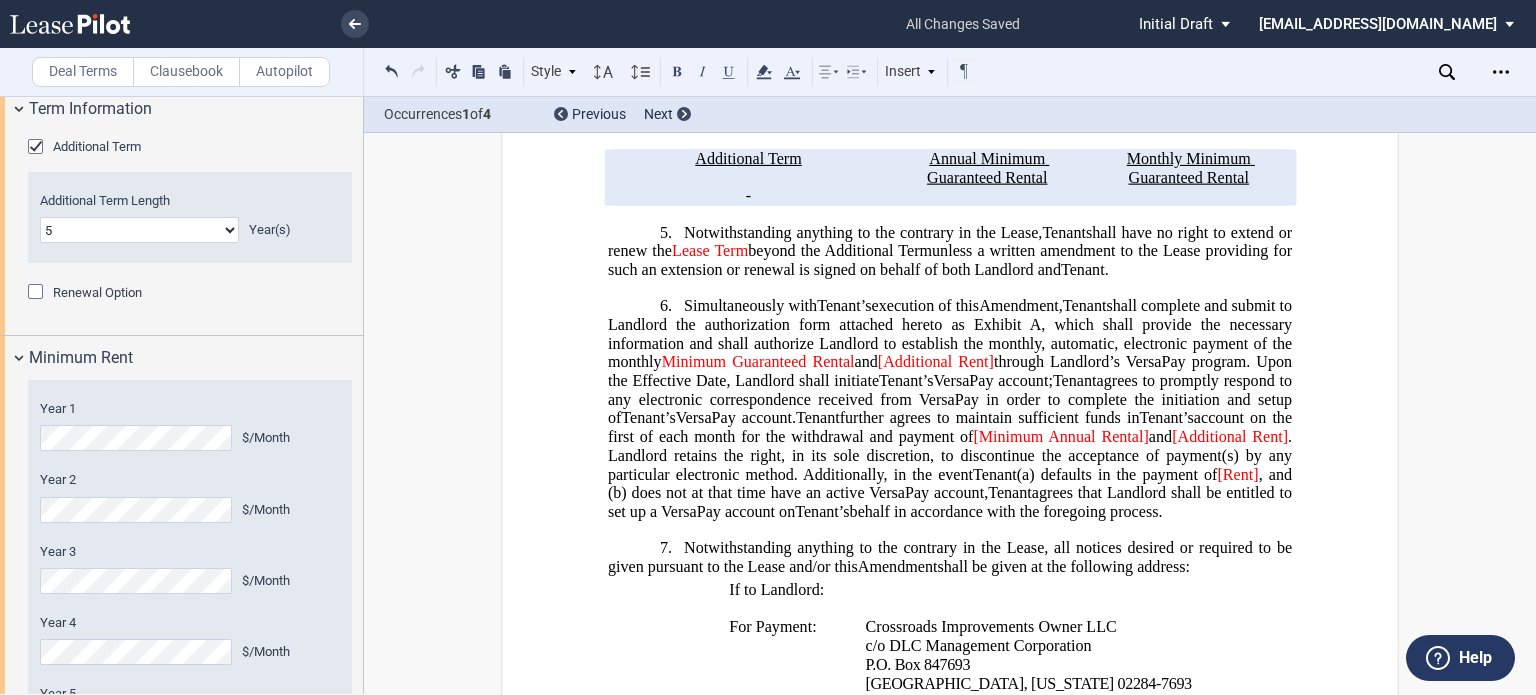 drag, startPoint x: 1258, startPoint y: 579, endPoint x: 659, endPoint y: 372, distance: 633.7586 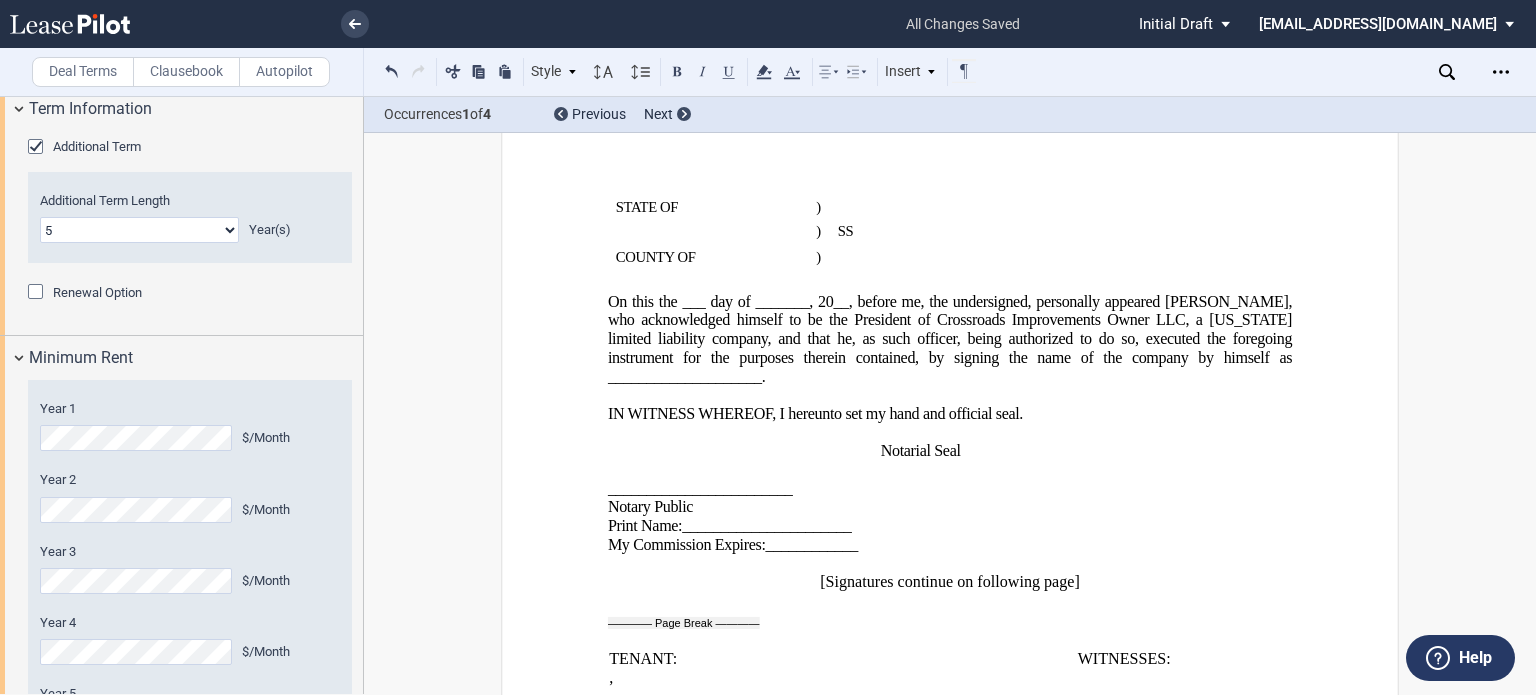 scroll, scrollTop: 2730, scrollLeft: 0, axis: vertical 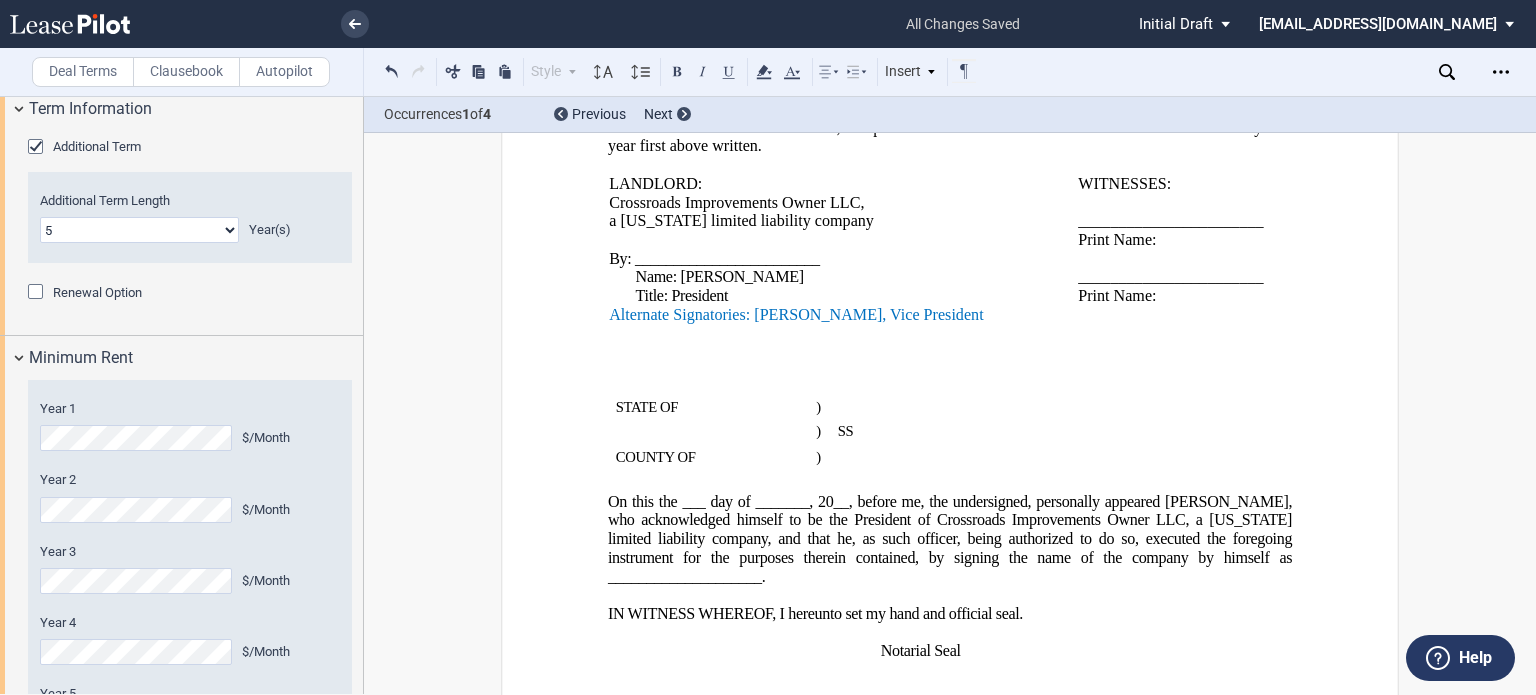 drag, startPoint x: 765, startPoint y: 370, endPoint x: 604, endPoint y: 361, distance: 161.25136 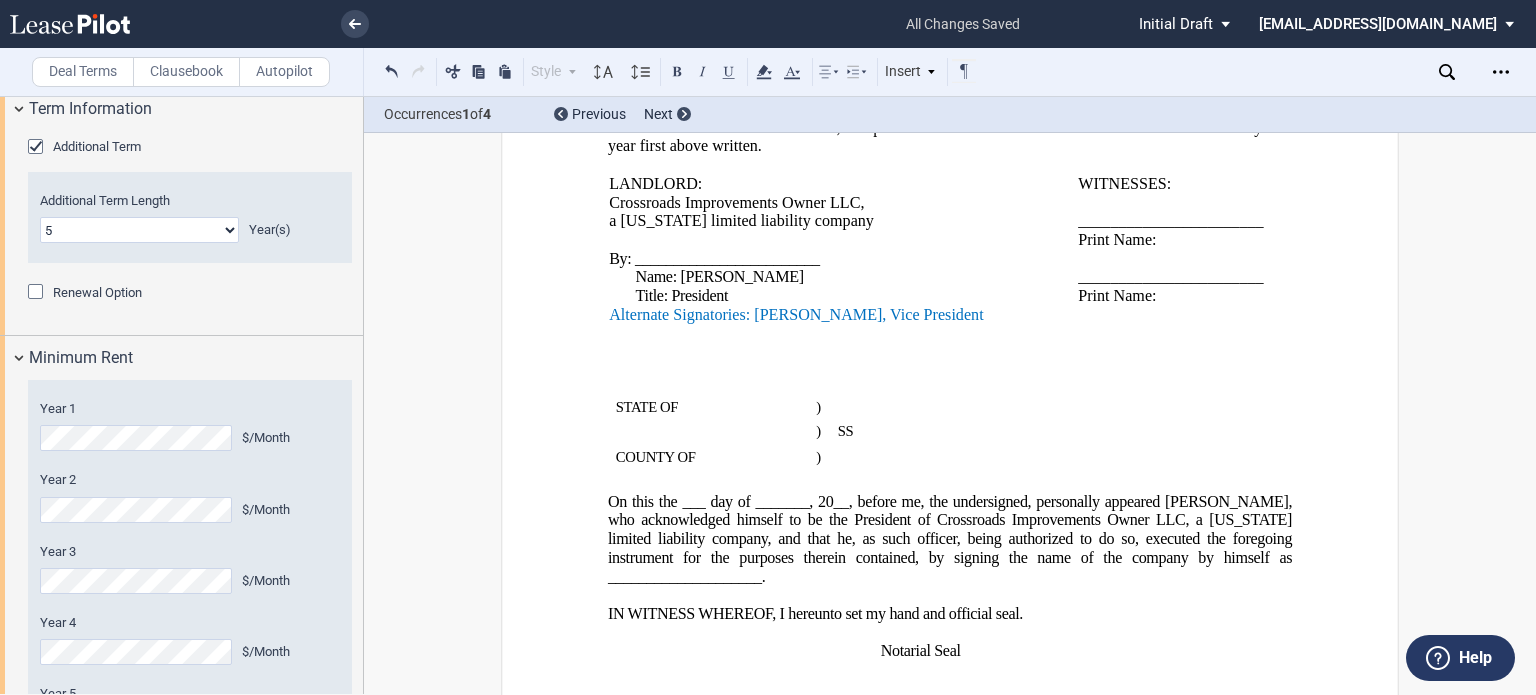click on "Alternate Signatories: [PERSON_NAME], Vice President" 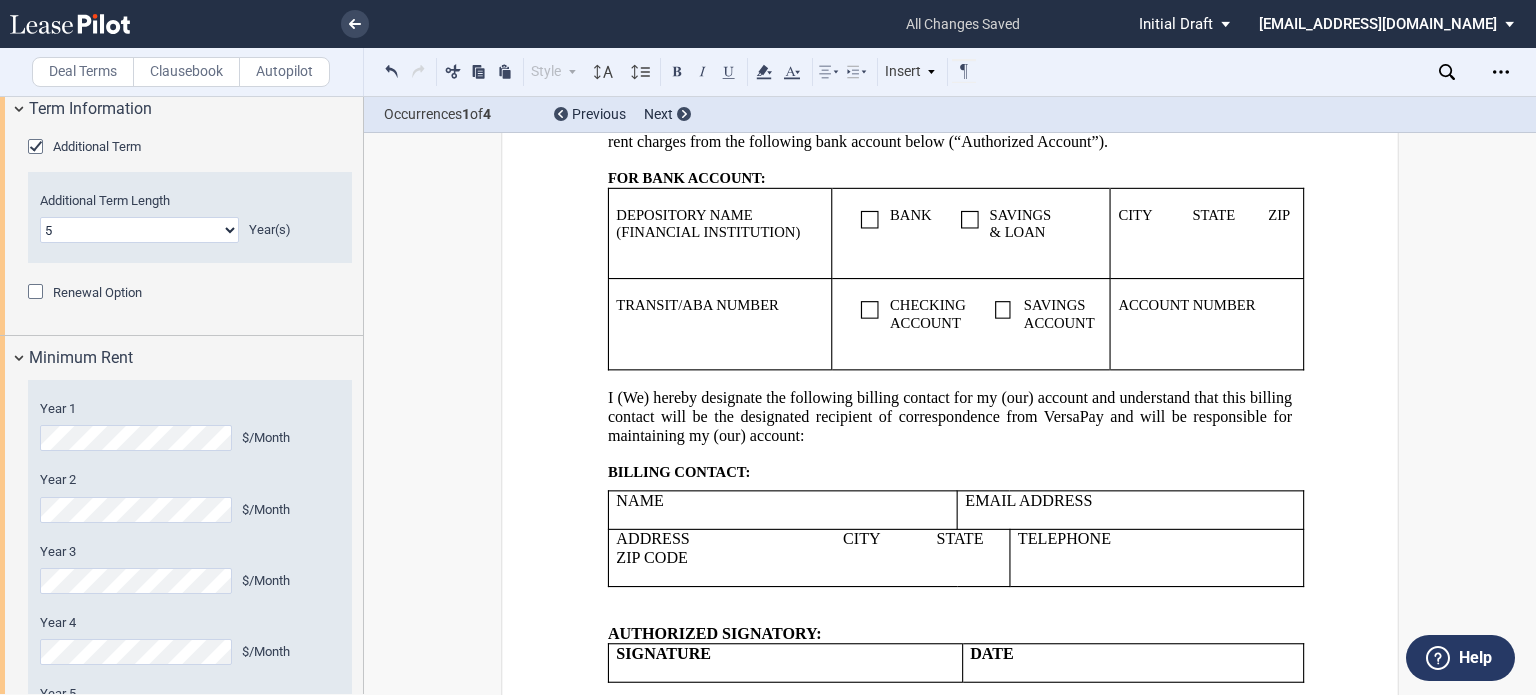 scroll, scrollTop: 4357, scrollLeft: 0, axis: vertical 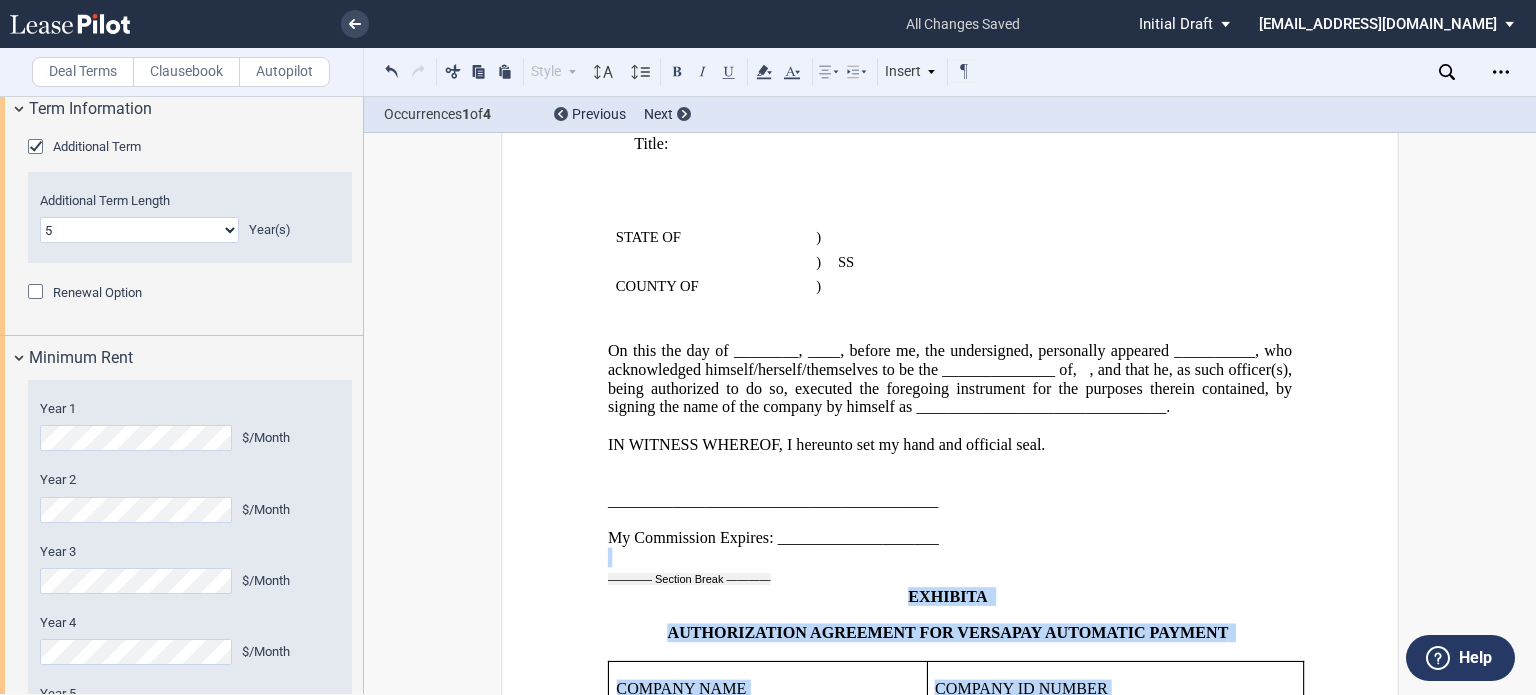drag, startPoint x: 1246, startPoint y: 614, endPoint x: 748, endPoint y: 598, distance: 498.25696 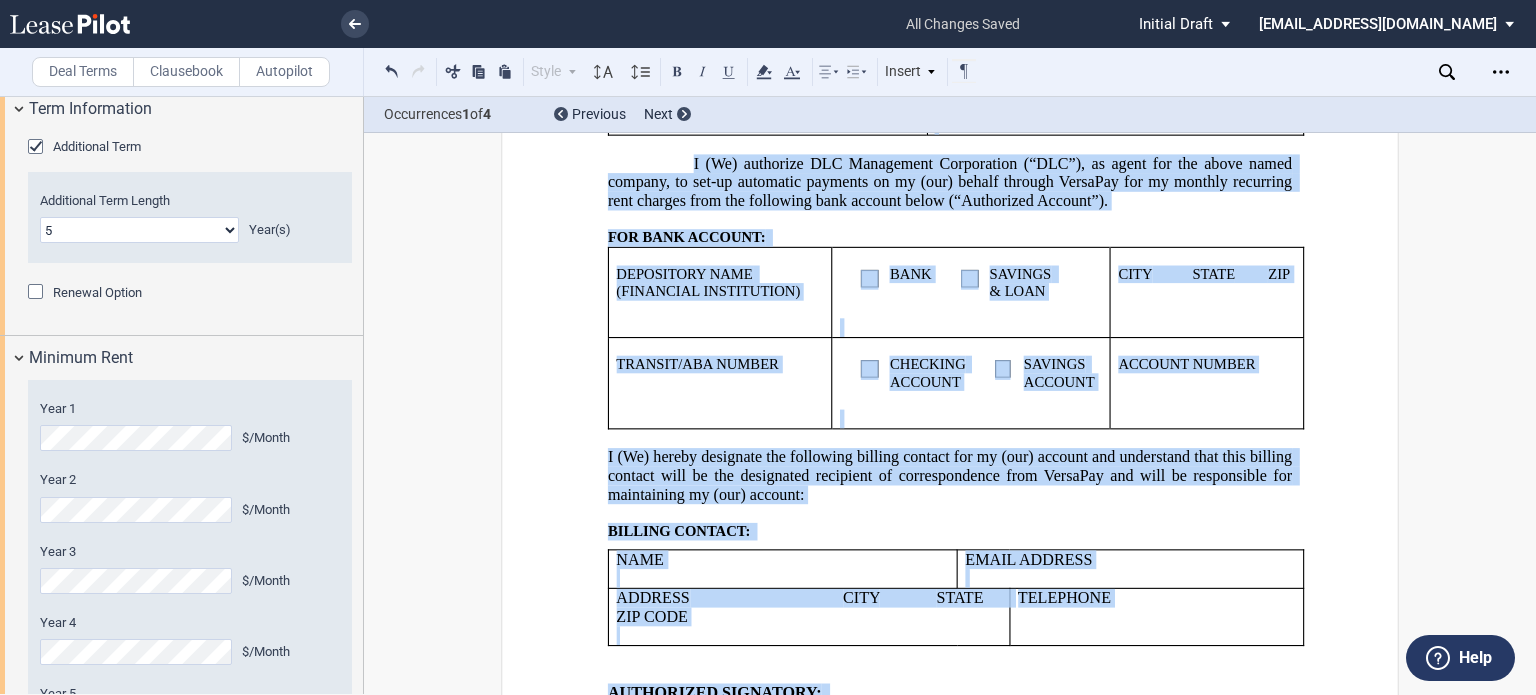 click on "﻿" at bounding box center [971, 418] 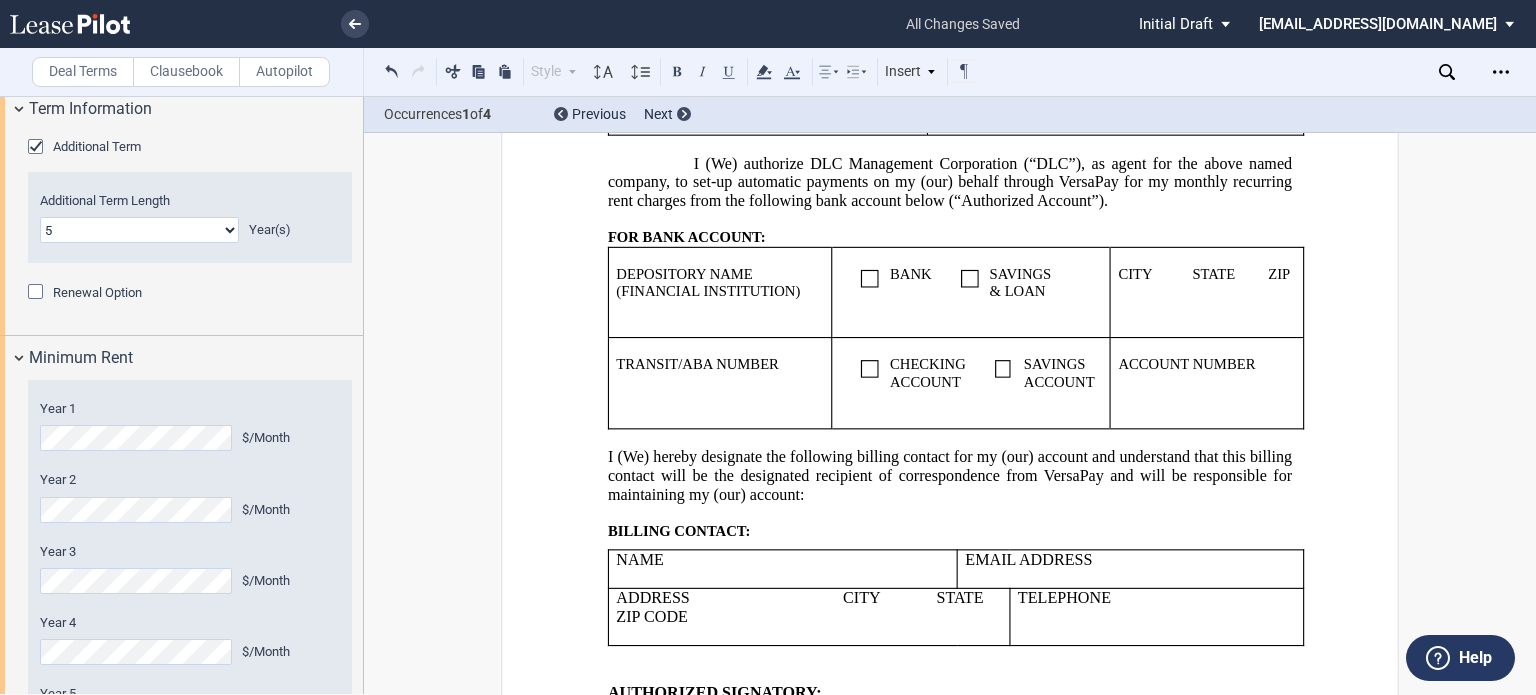 scroll, scrollTop: 4357, scrollLeft: 0, axis: vertical 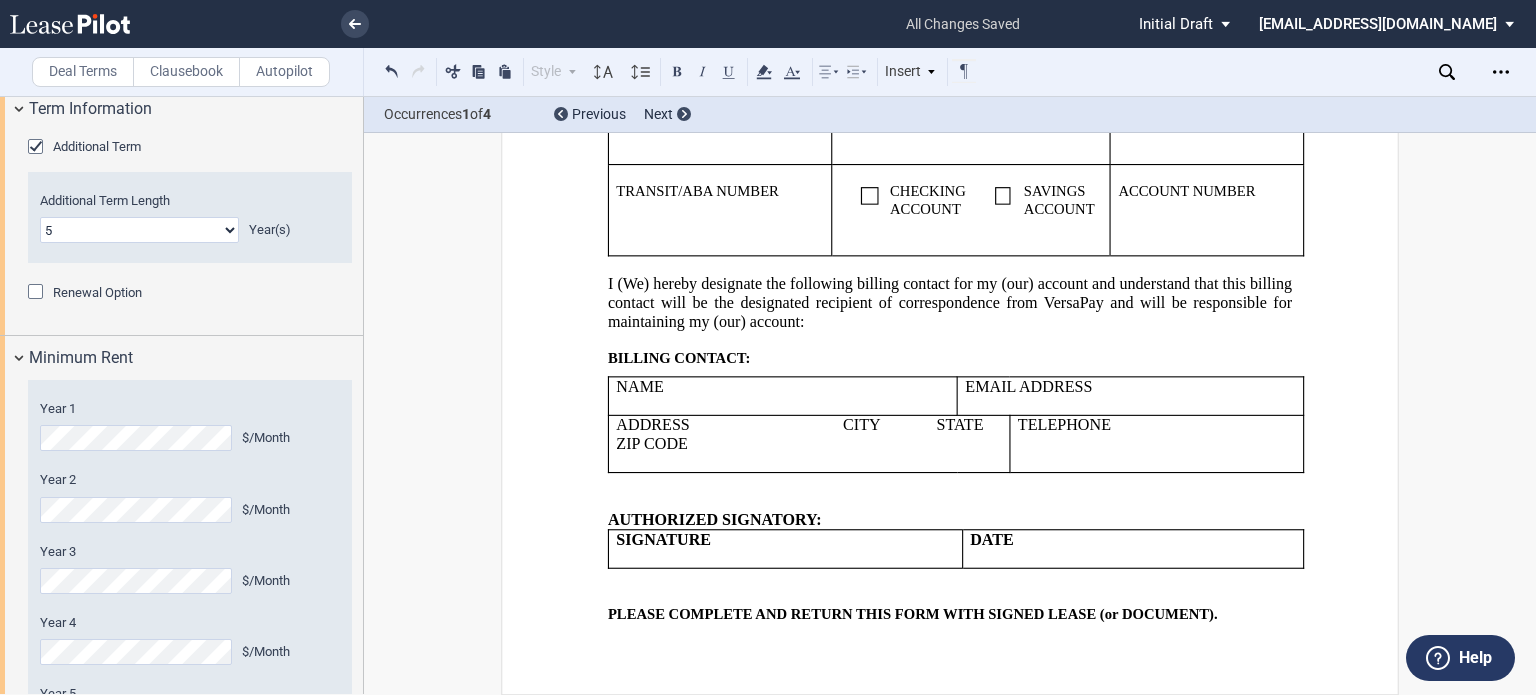 drag, startPoint x: 1236, startPoint y: 601, endPoint x: 1220, endPoint y: 631, distance: 34 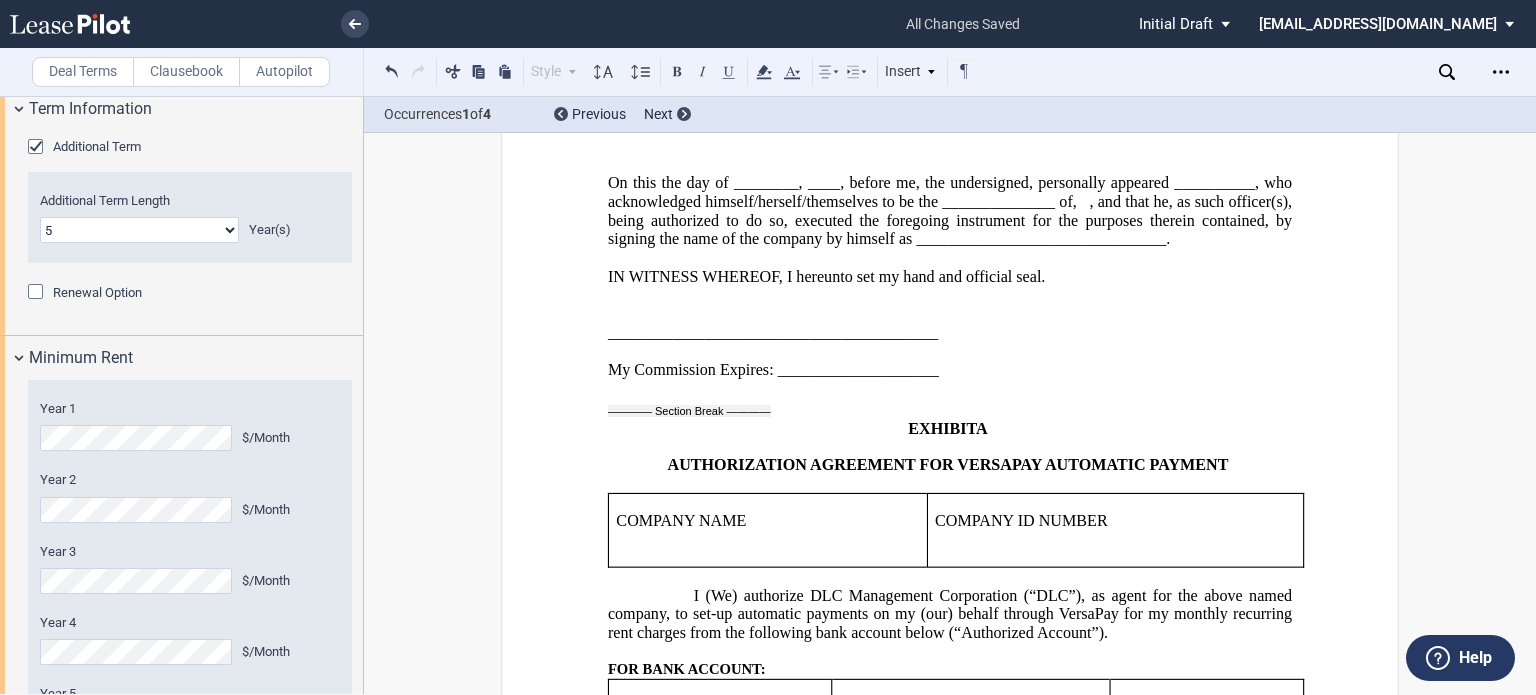 scroll, scrollTop: 3884, scrollLeft: 0, axis: vertical 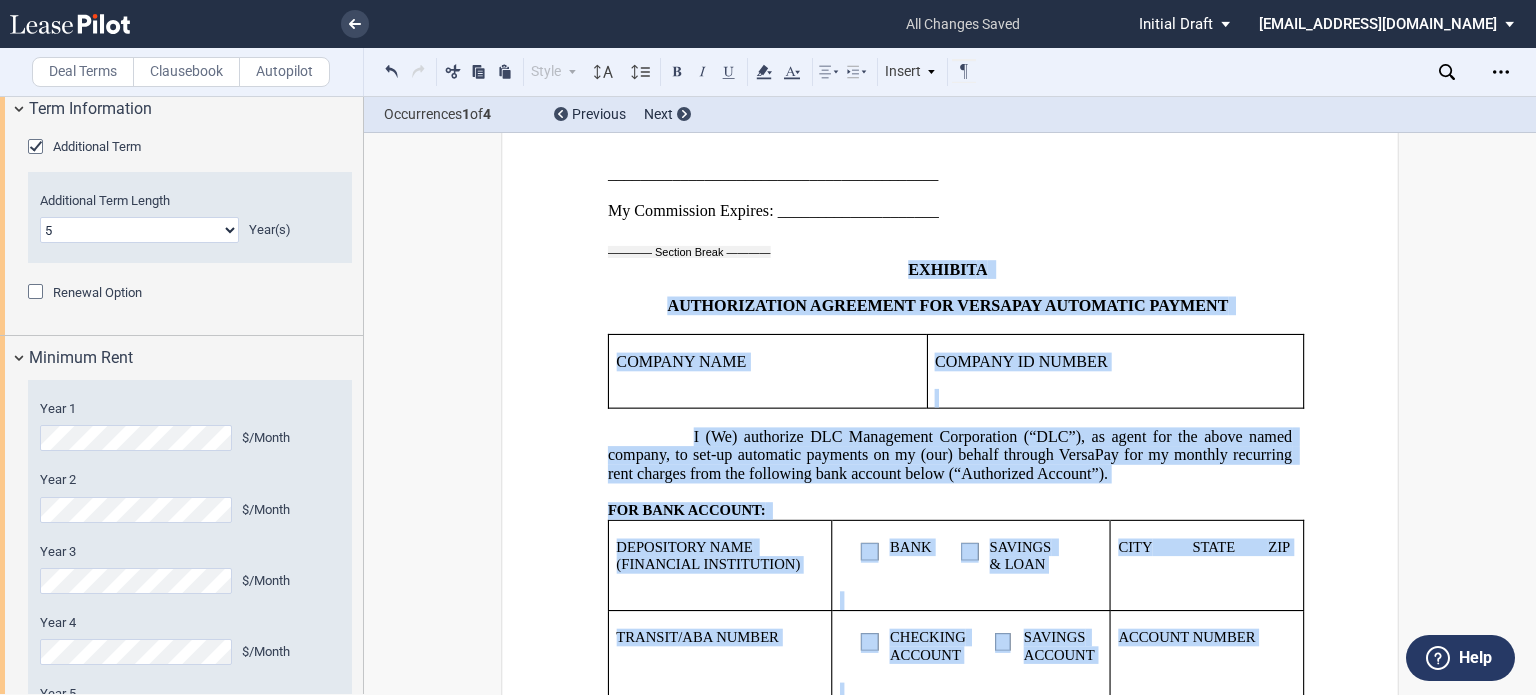 drag, startPoint x: 1222, startPoint y: 602, endPoint x: 870, endPoint y: 287, distance: 472.36533 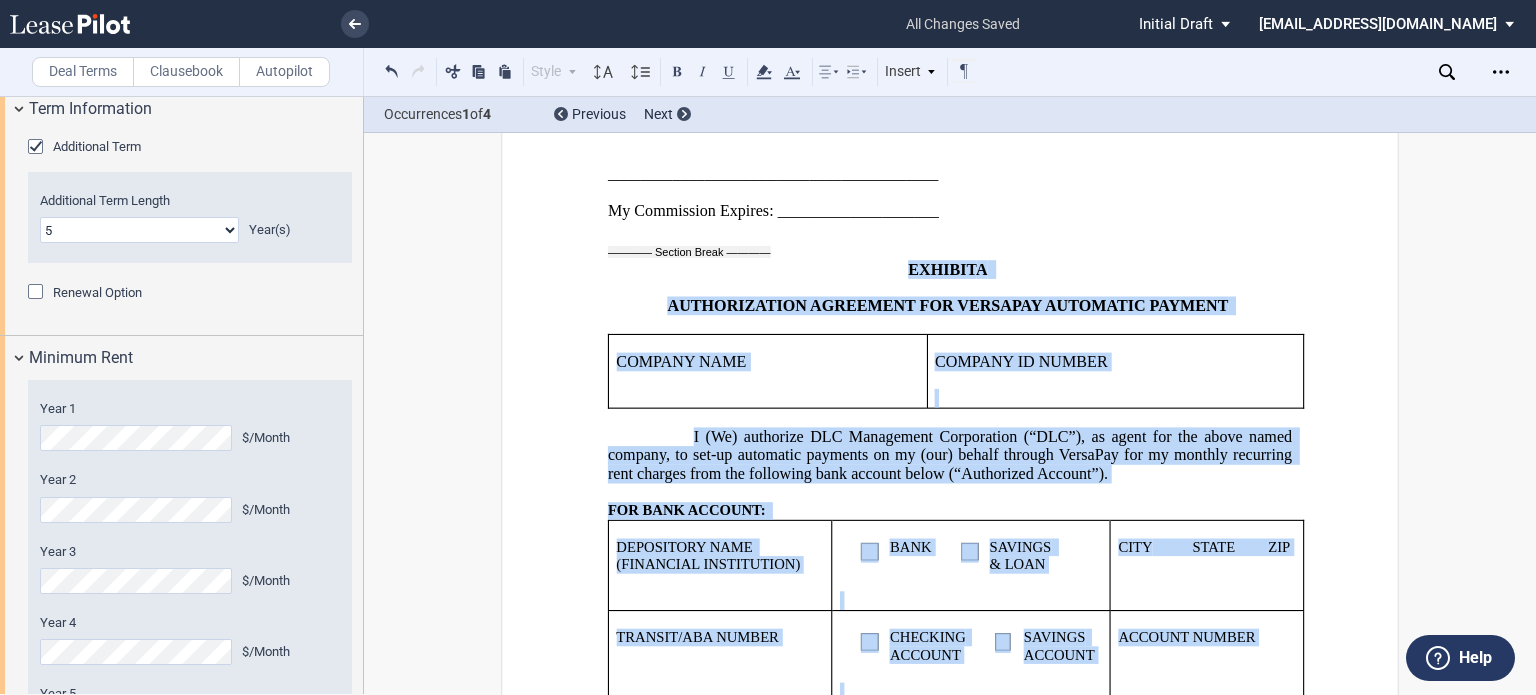 click on "﻿
﻿ ﻿ FIRST  AMENDMENT TO LEASE
ASSIGNMENT AND ASSUMPTION  AND   ﻿ ﻿  FIRST  AMENDMENT  OF LEASE AGREEMENT
﻿
THIS   ﻿ ﻿  FIRST  AMENDMENT TO LEASE (this “Amendment”) is entered into as of ______________,   2025  (the “Effective Date”) by and  among  between   Crossroads Improvements Owner LLC ,  a   Delaware   limited liability company  (“Landlord”), having an office c/o DLC Management Corporation, 565   Taxter Road, Elmsford, New York 10523, and  ﻿ ﻿ ,  an individual   ﻿ ﻿   ﻿ ﻿   ﻿ ﻿ , d/b/a  ﻿ ﻿  (“Tenant”), having an address at  ﻿ ﻿ ,  ﻿ ﻿ ,  ﻿ ﻿   ﻿ ﻿ , and  ,   and  ,   and  ﻿ ﻿ , an individual , individuals , and    (“Guarantor”), (“Guarantor  ﻿ ﻿ ”), , jointly and severally (individually and collectively,  “Guarantor” “Guarantor  ﻿ ﻿ ” ),  each  having an address at  ﻿ ﻿ ,  ﻿ ﻿ ,  ﻿ ﻿ ,  ﻿ ﻿" at bounding box center (950, -1291) 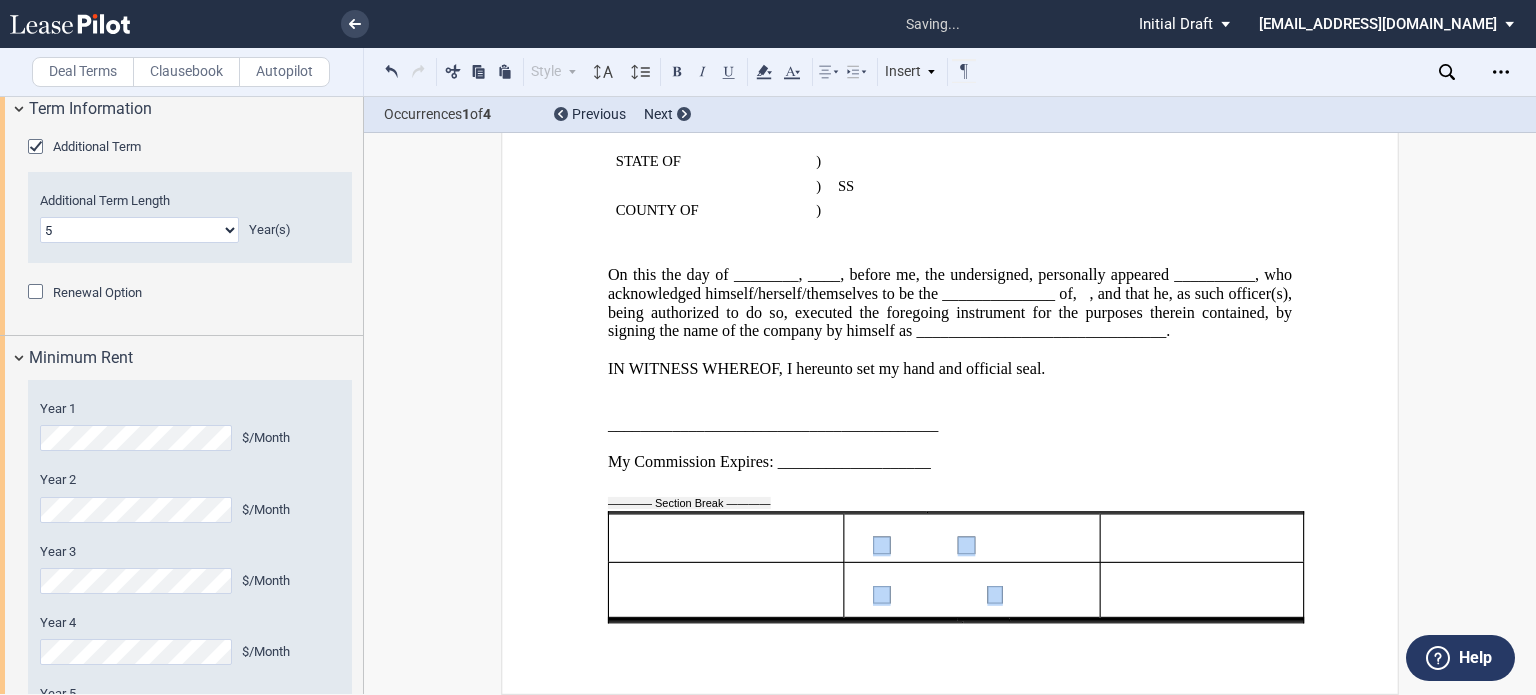 type 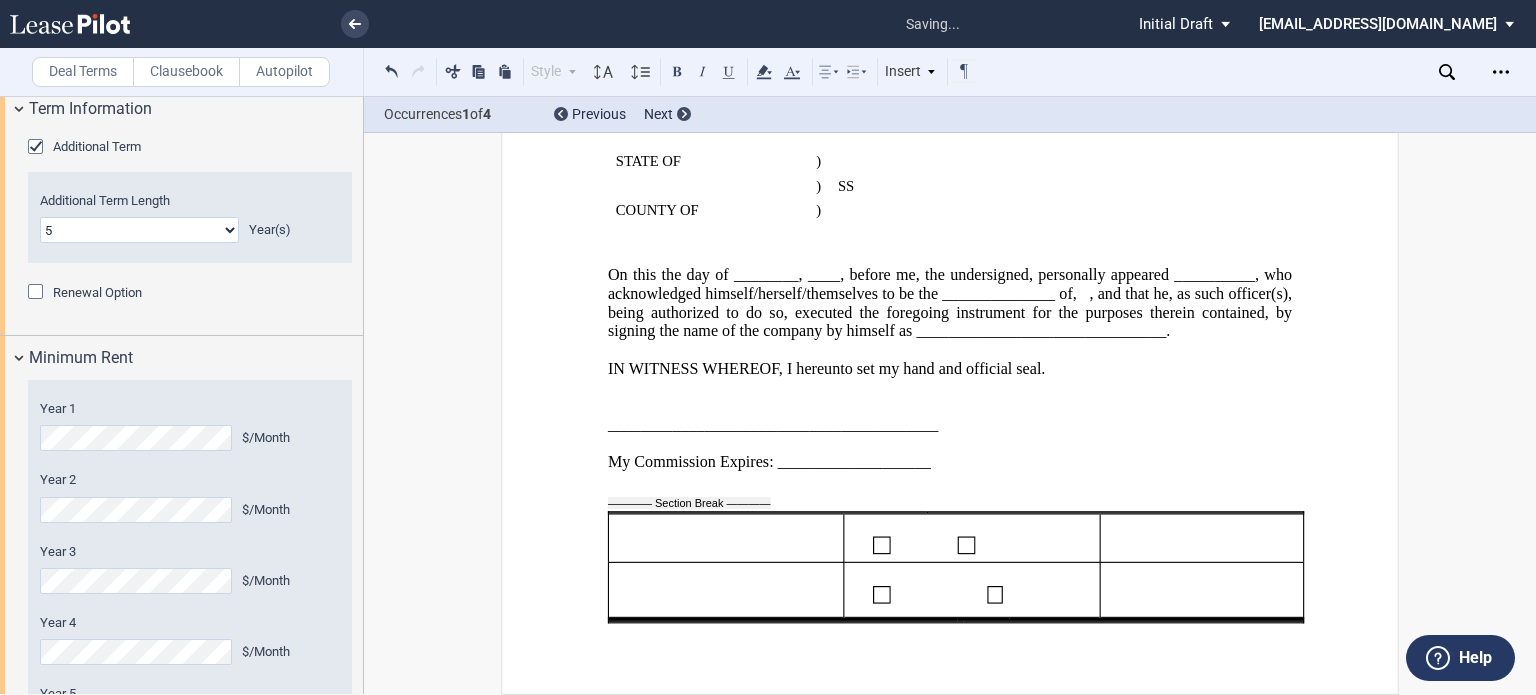scroll, scrollTop: 3667, scrollLeft: 0, axis: vertical 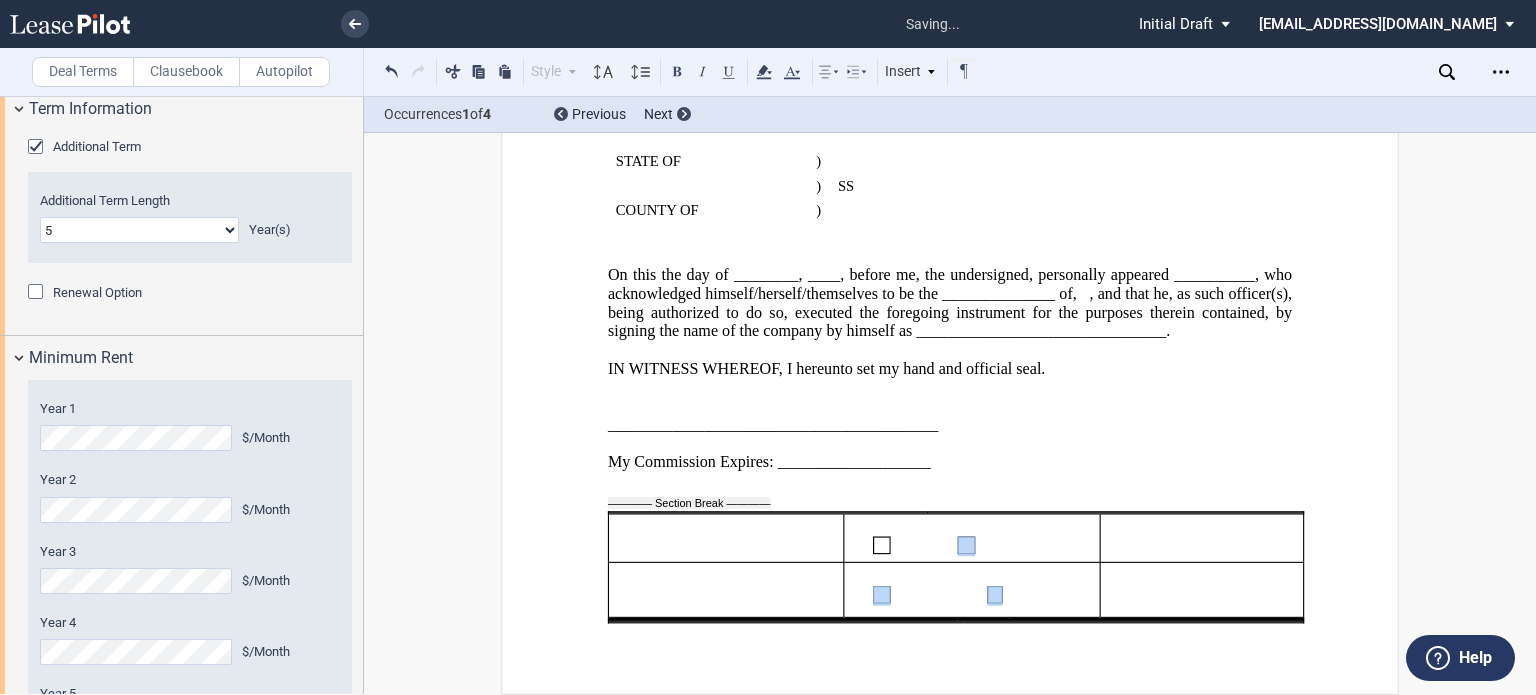 drag, startPoint x: 958, startPoint y: 532, endPoint x: 1036, endPoint y: 627, distance: 122.91867 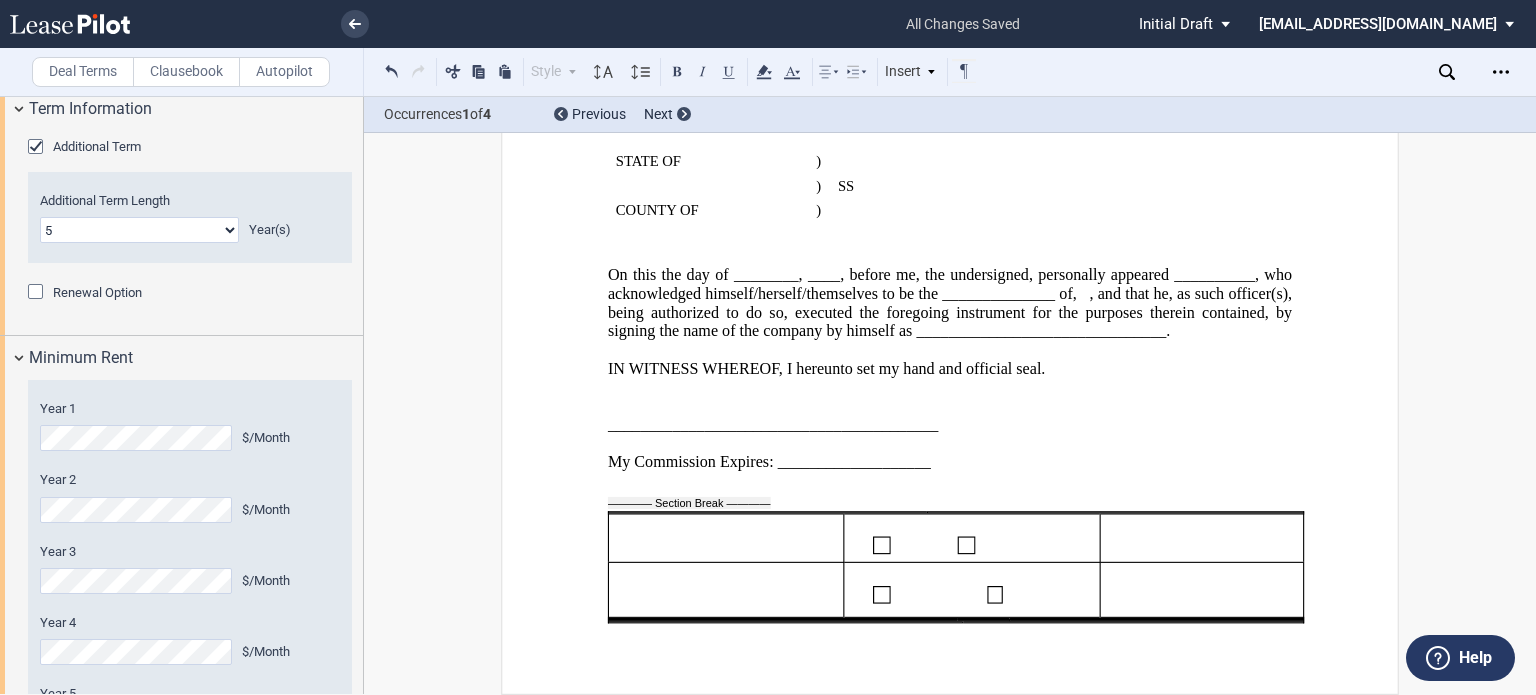click at bounding box center (725, 538) 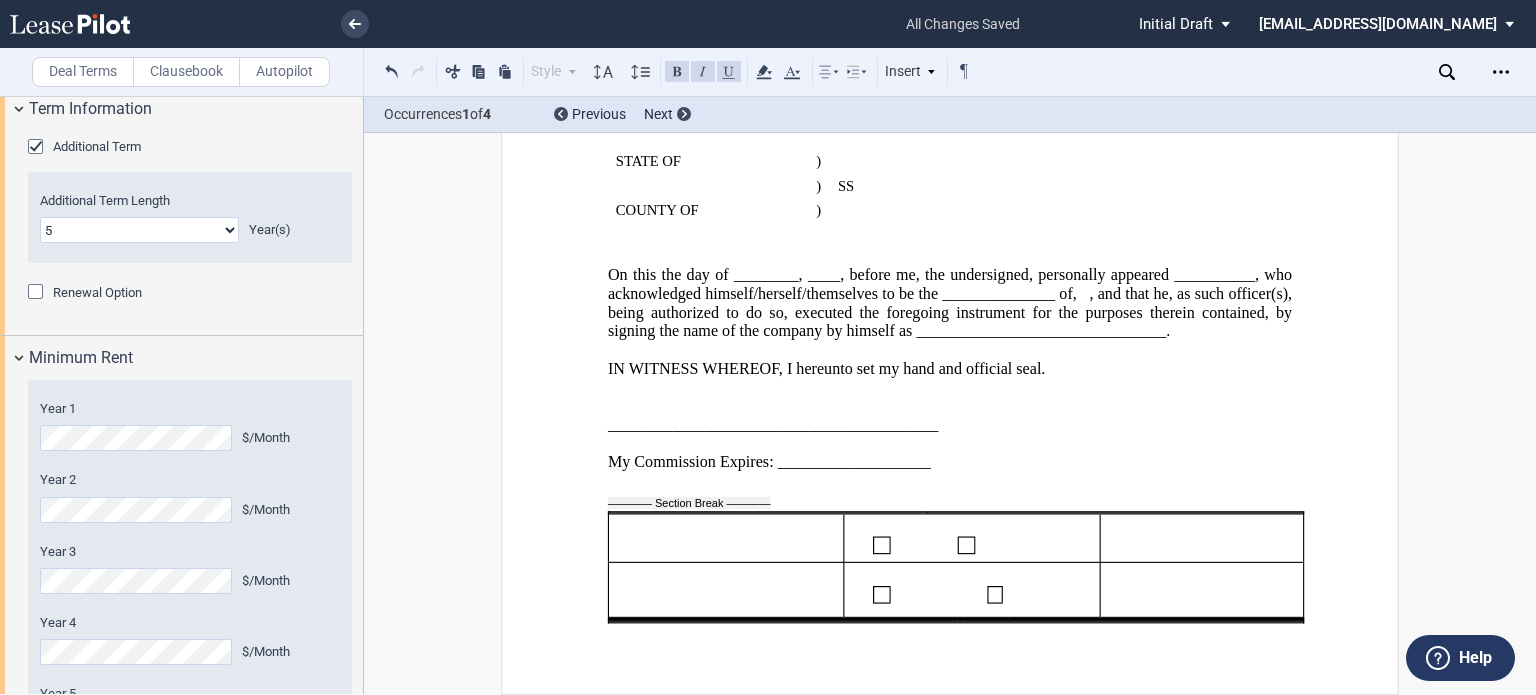 click at bounding box center (725, 538) 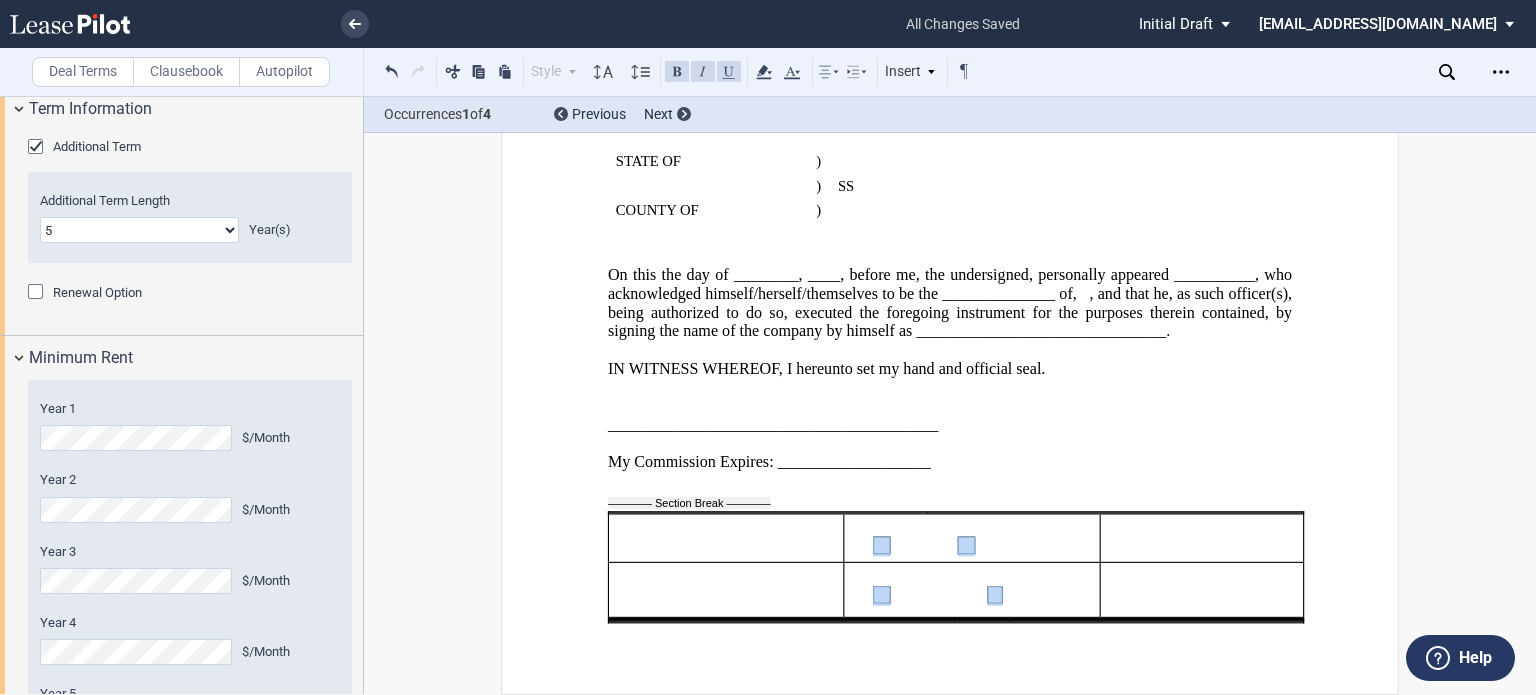 drag, startPoint x: 602, startPoint y: 516, endPoint x: 1240, endPoint y: 617, distance: 645.94507 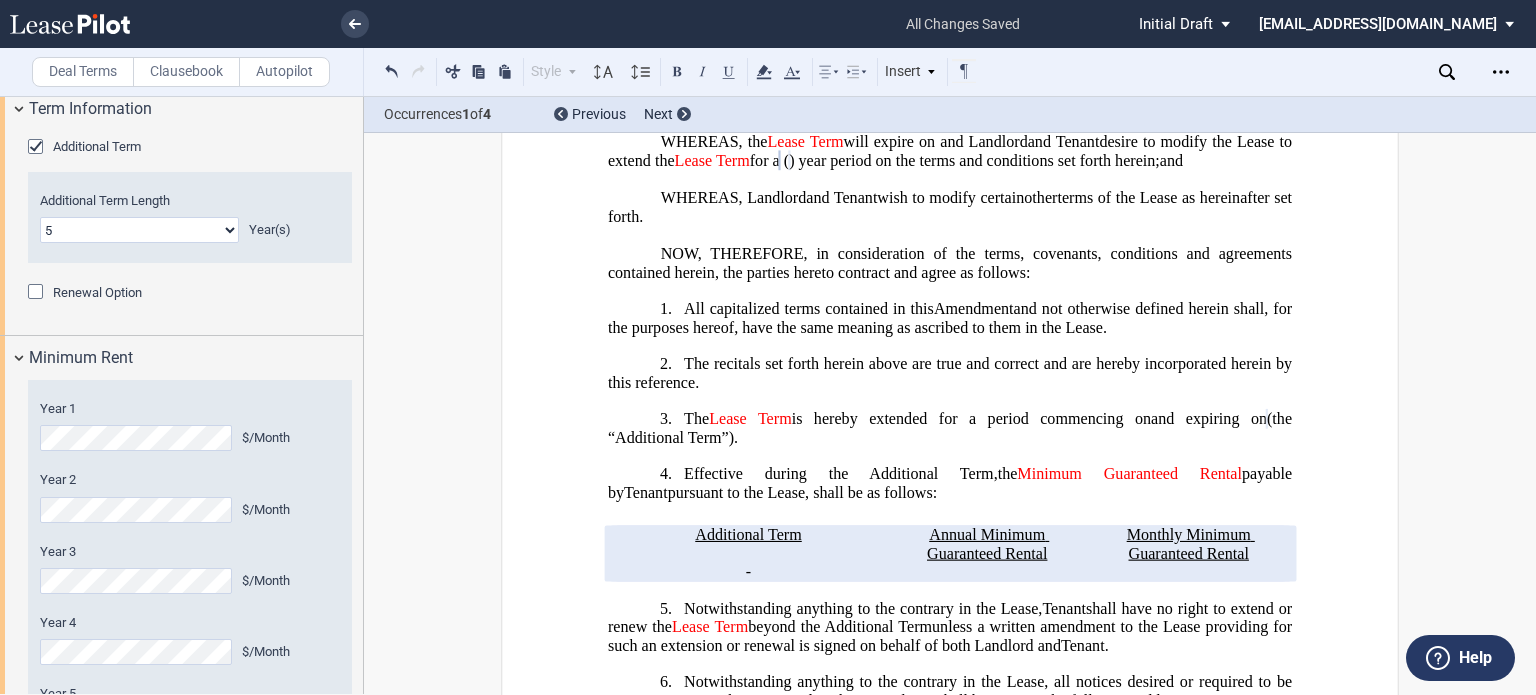scroll, scrollTop: 567, scrollLeft: 0, axis: vertical 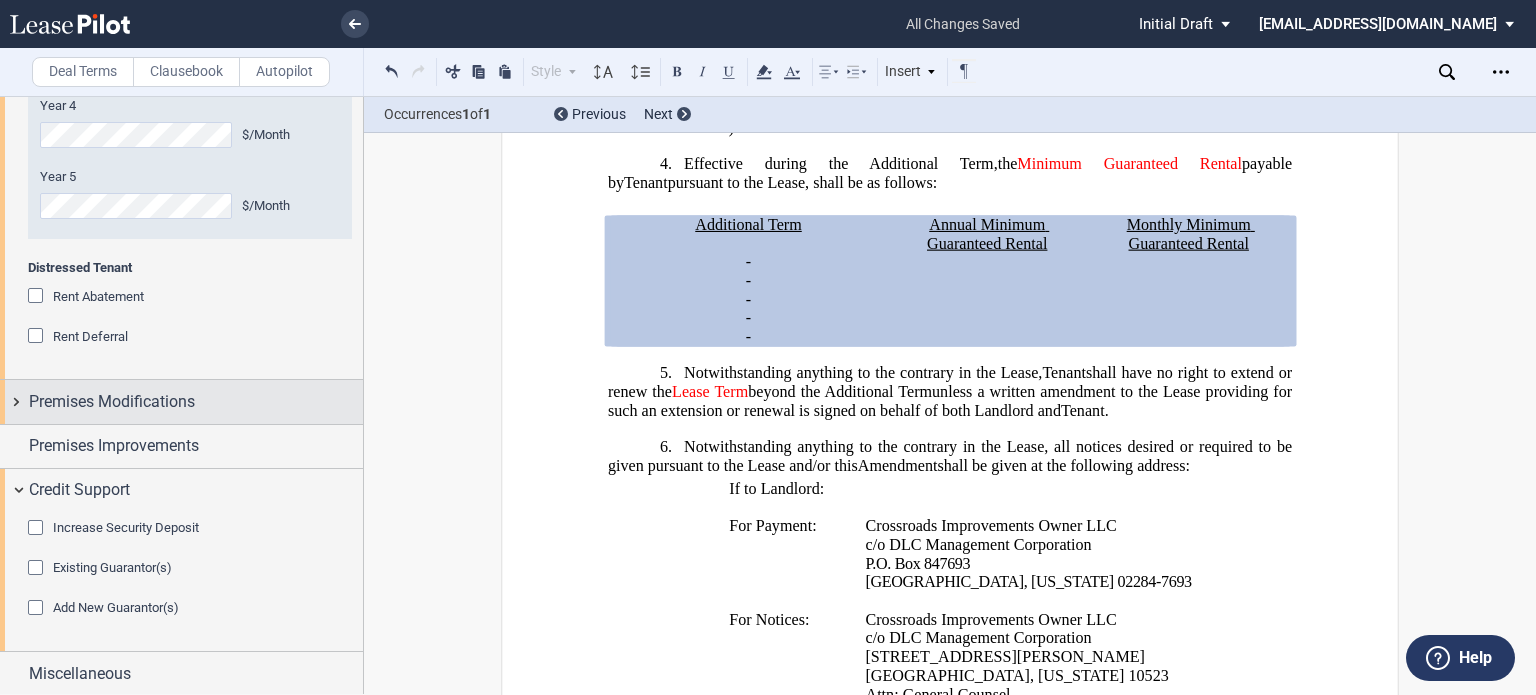 click on "Premises Modifications" at bounding box center (181, 401) 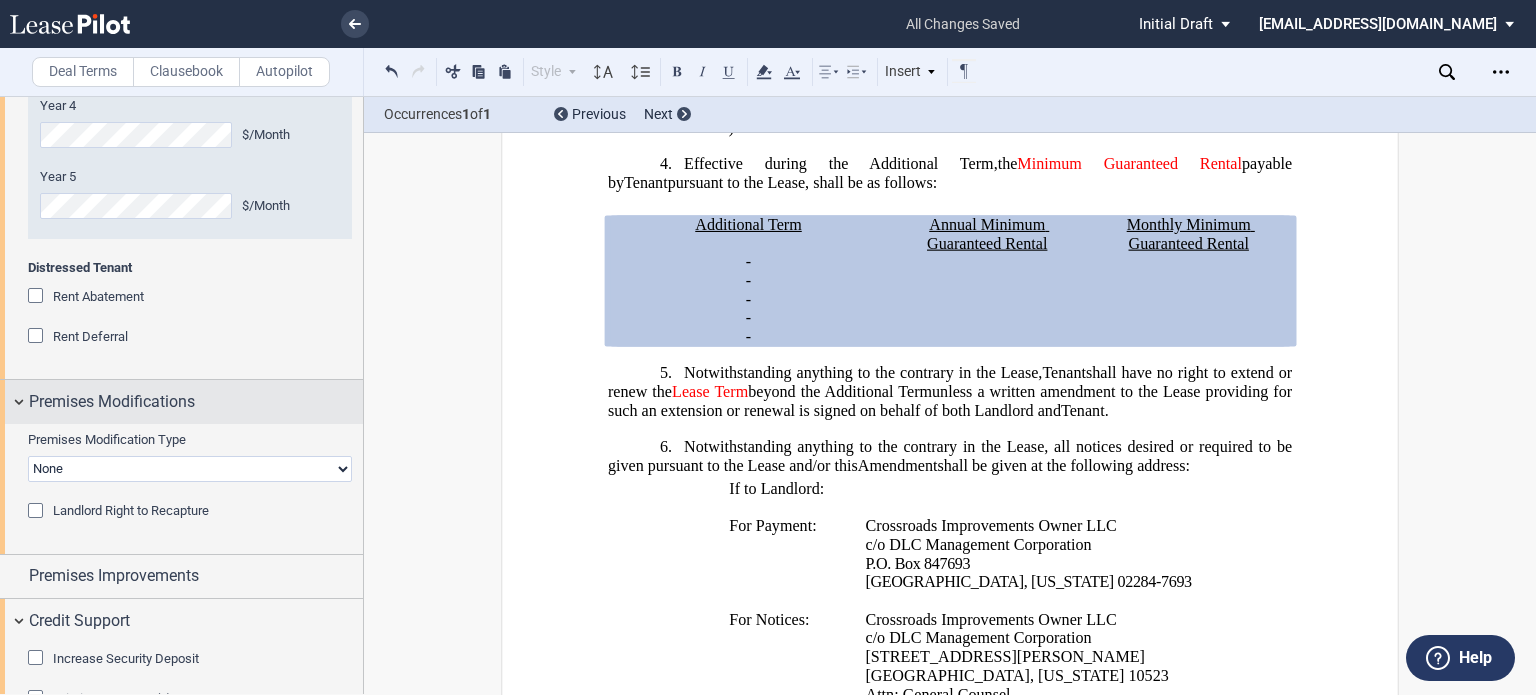 click on "Premises Modifications" at bounding box center [181, 401] 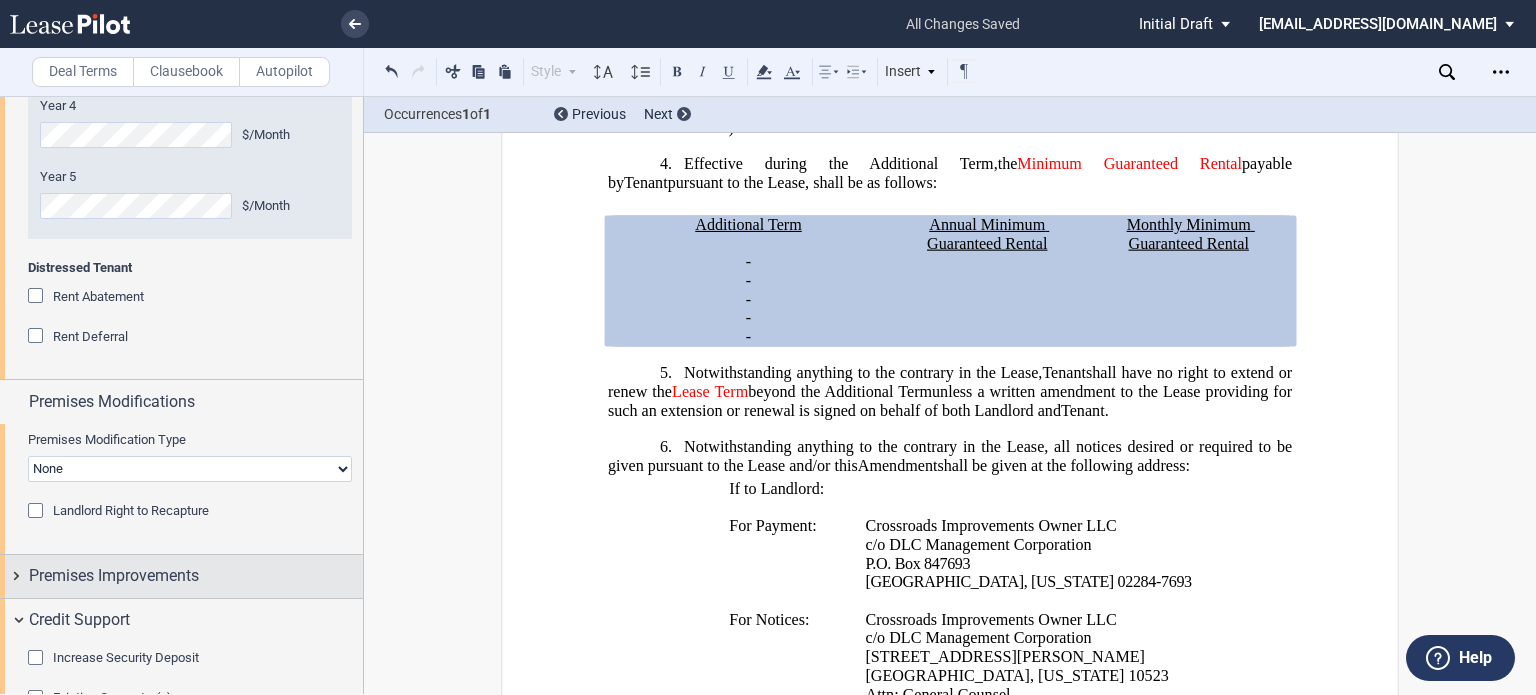 click on "Tenant Information
Tenant Information
Tenant Trade Name
Tenant Name
Tenant Info
Entity
Individual
State of Formation
Entity Type
Corporation
Limited Liability Company
General Partnership
Limited Partnership
Other" at bounding box center (181, -633) 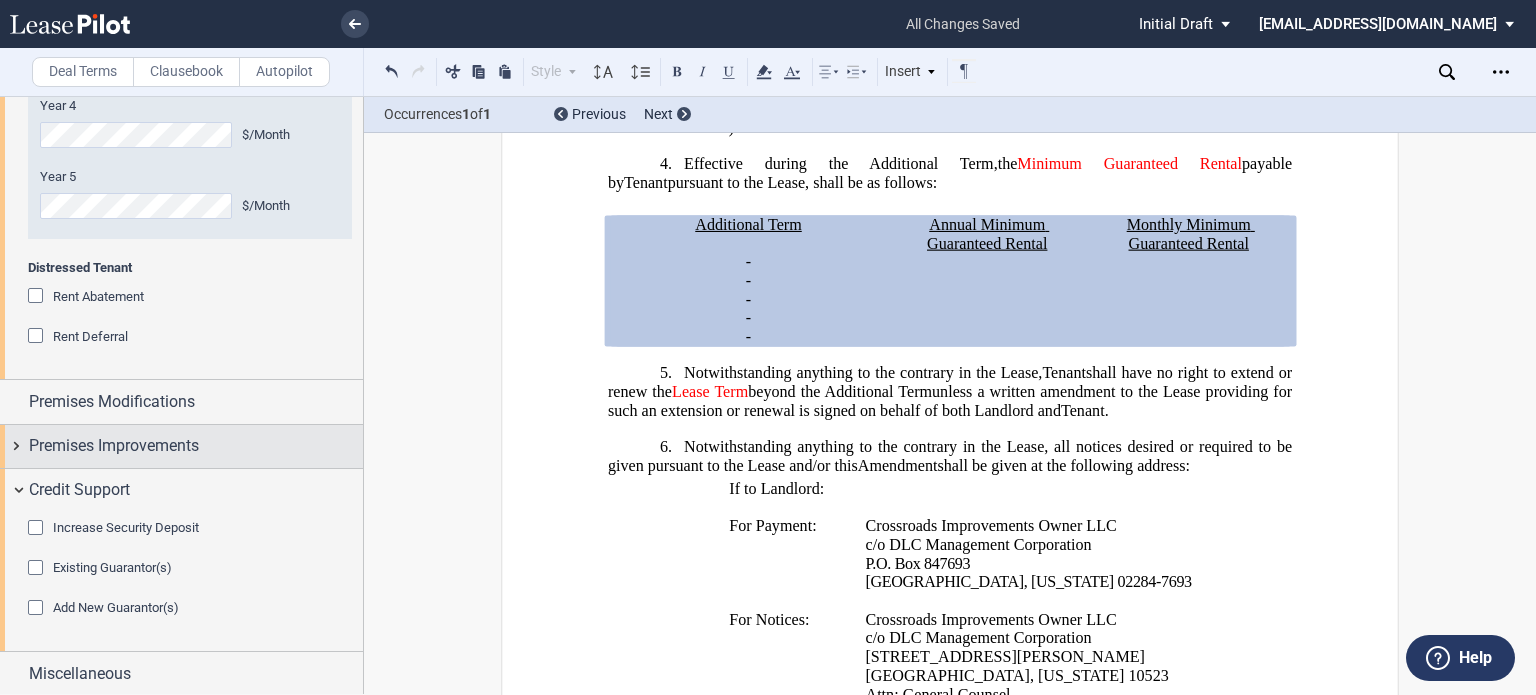 click on "Premises Improvements" at bounding box center [114, 446] 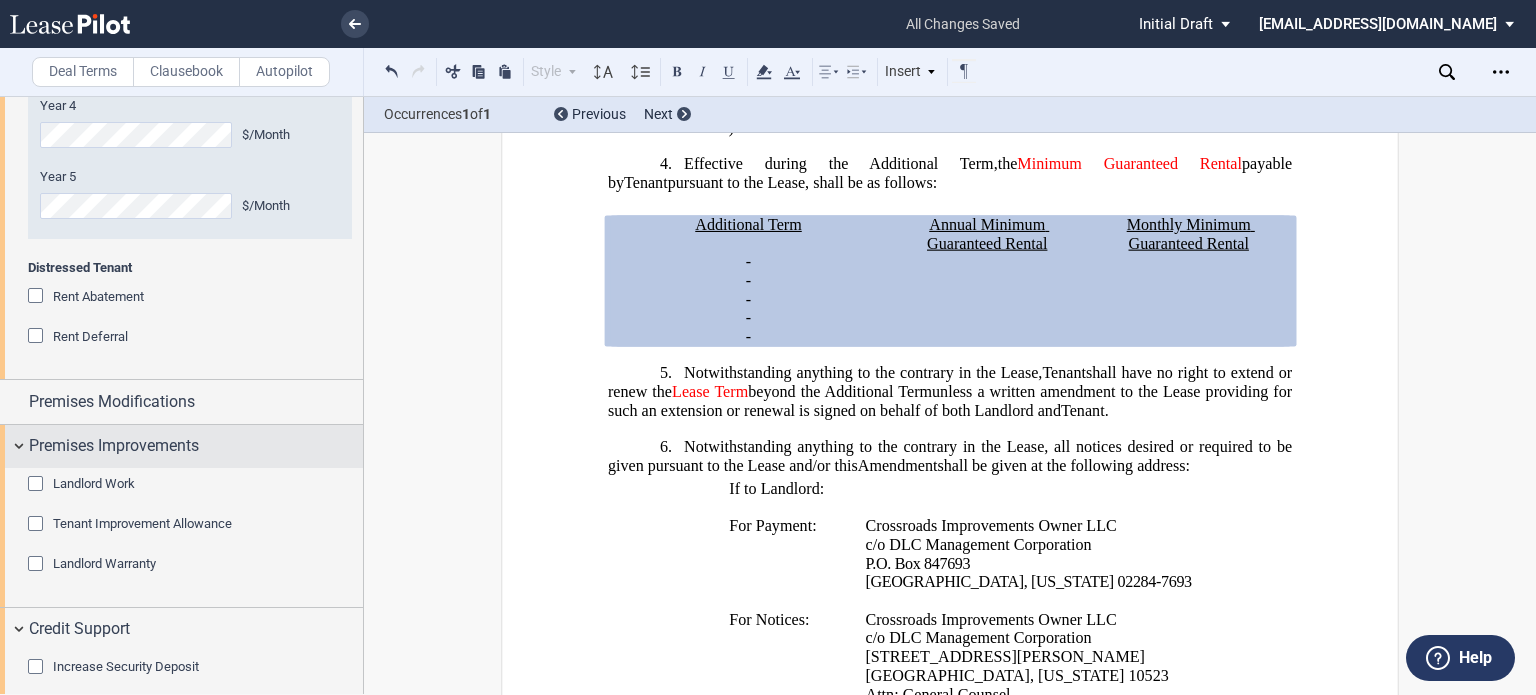 click on "Premises Improvements" at bounding box center [114, 446] 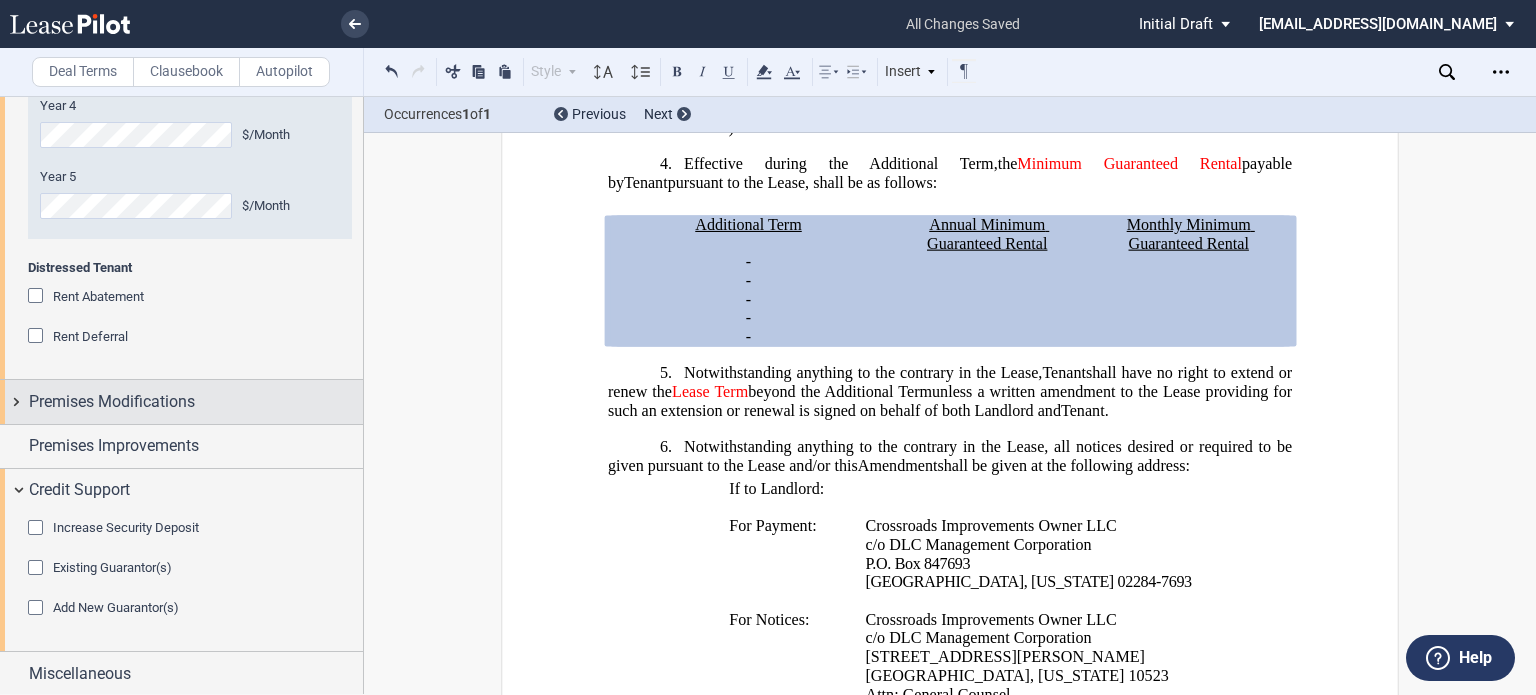 click on "Premises Modifications" at bounding box center (181, 401) 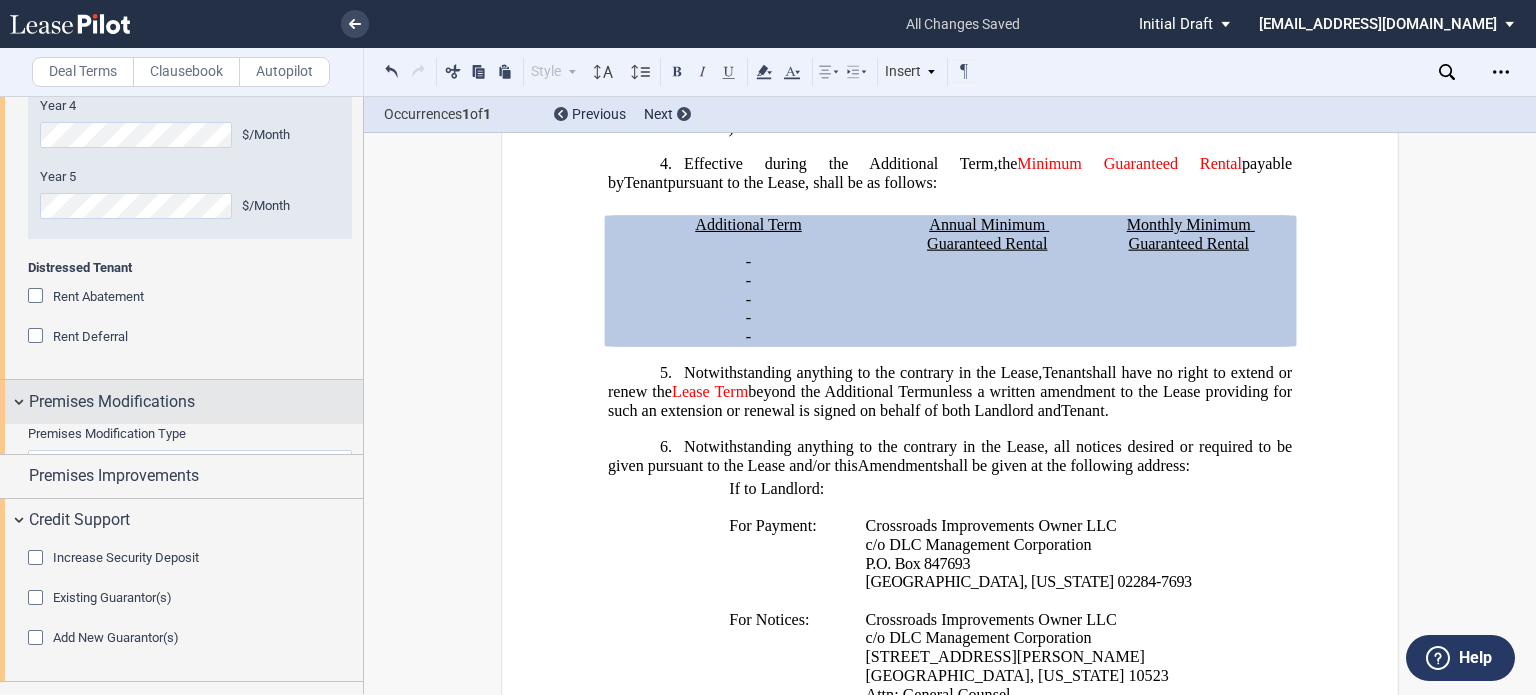 click on "Premises Modifications" at bounding box center (181, 401) 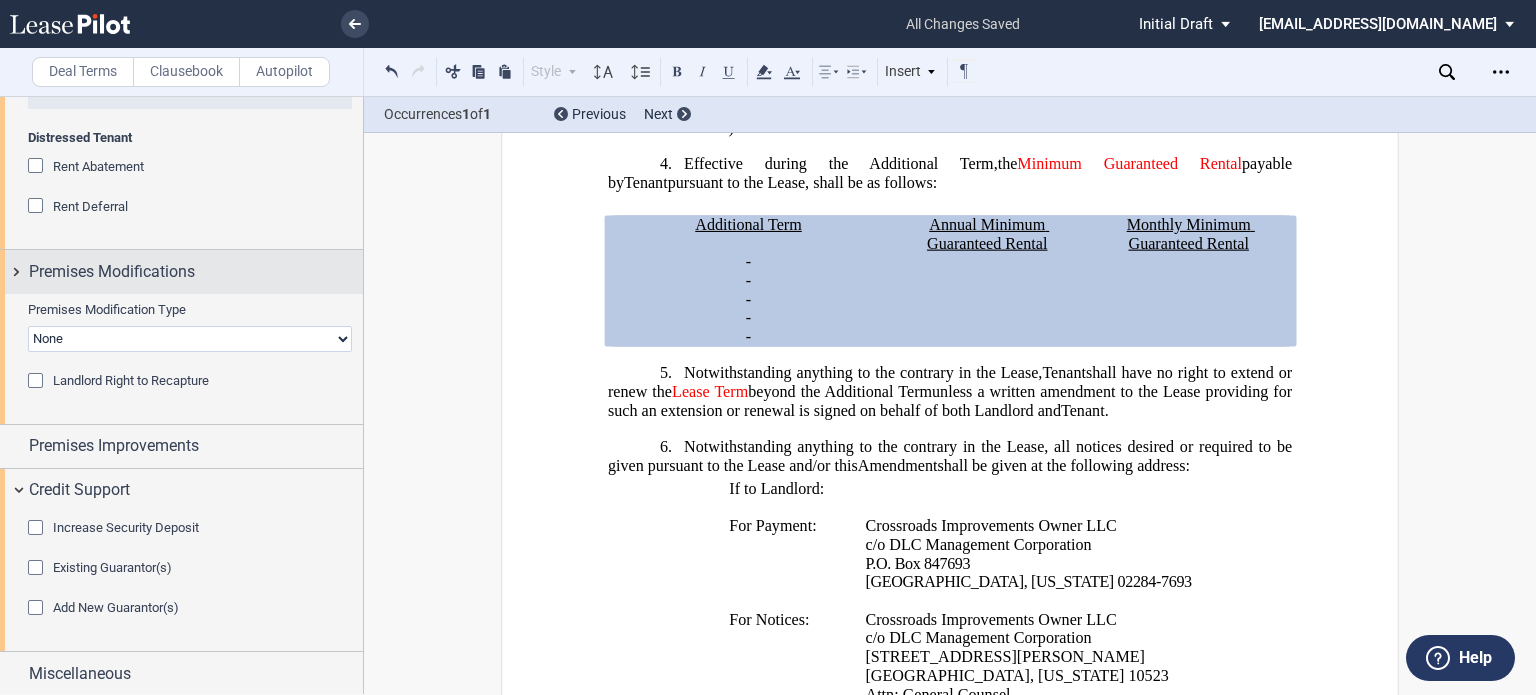 click on "Credit Support" at bounding box center [196, 490] 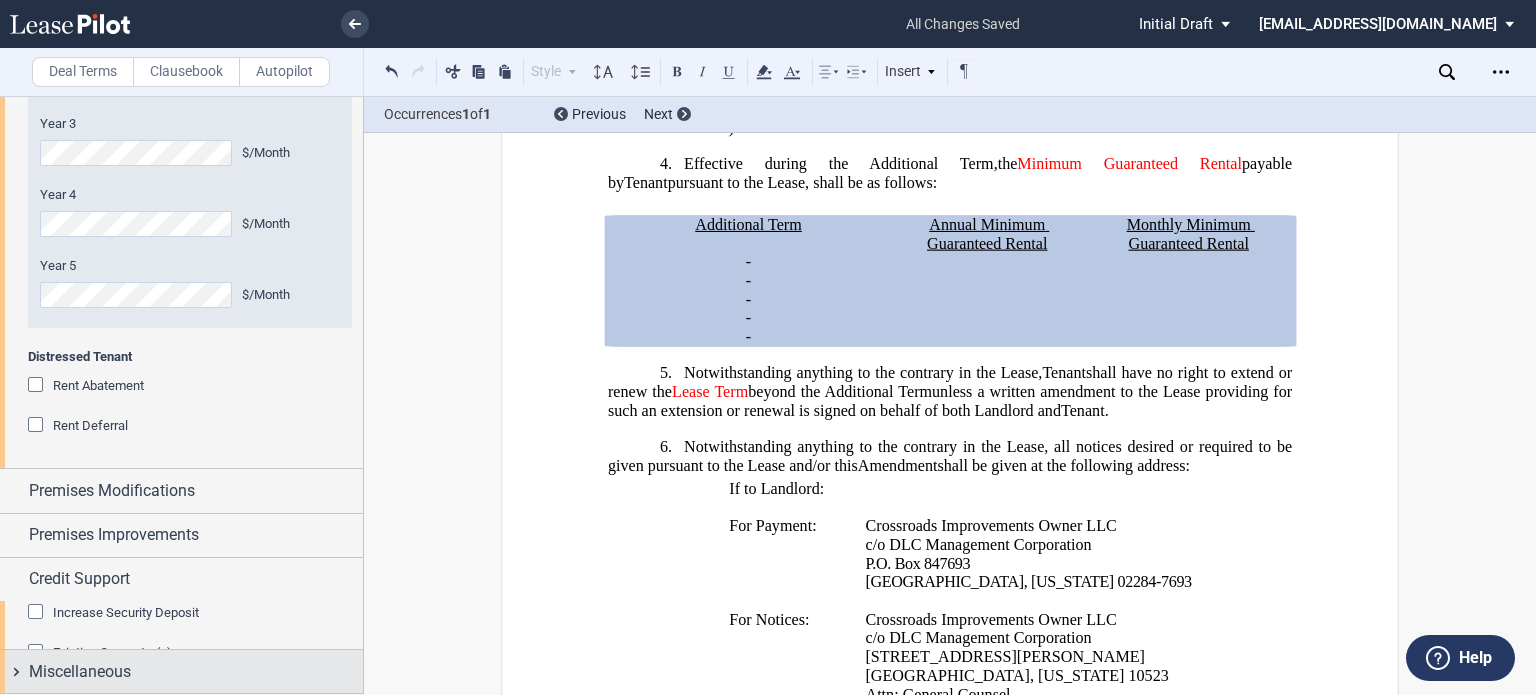 scroll, scrollTop: 2160, scrollLeft: 0, axis: vertical 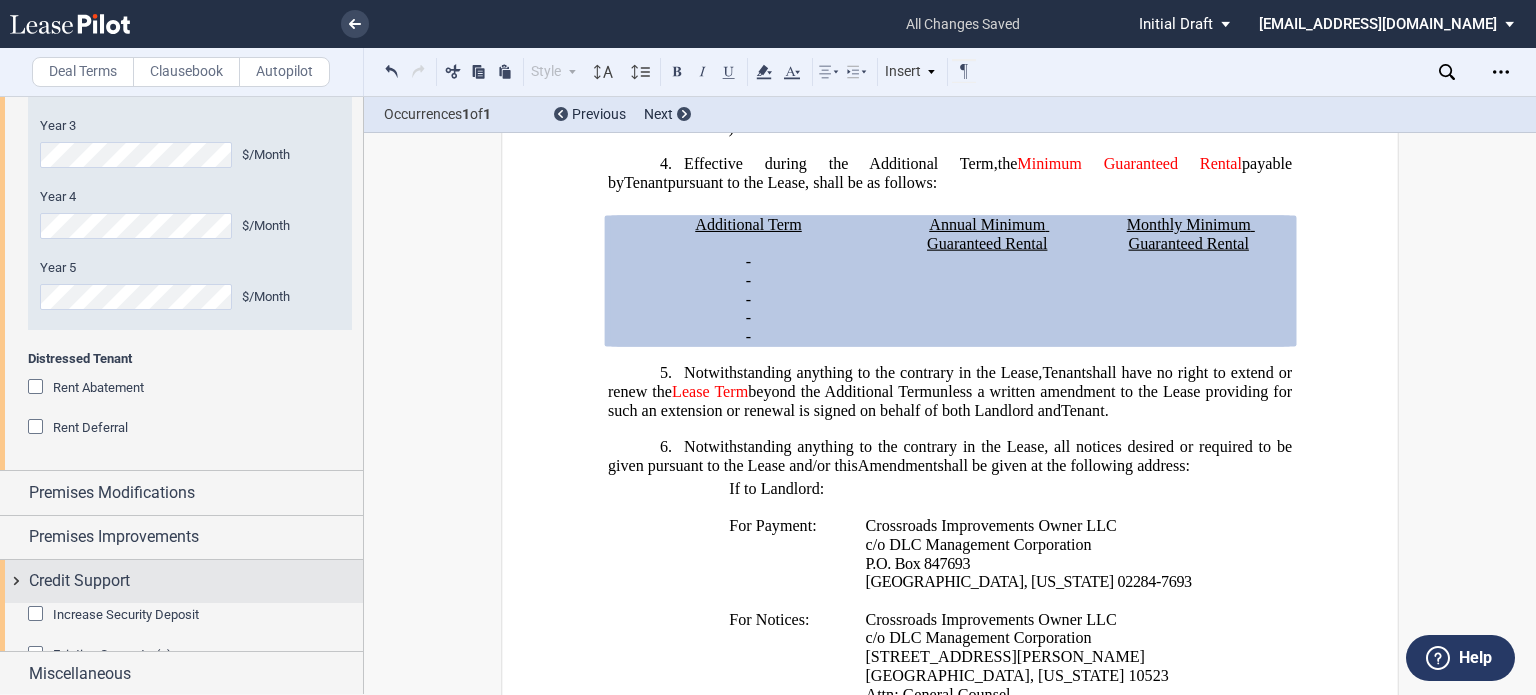 click on "Miscellaneous" at bounding box center (196, 674) 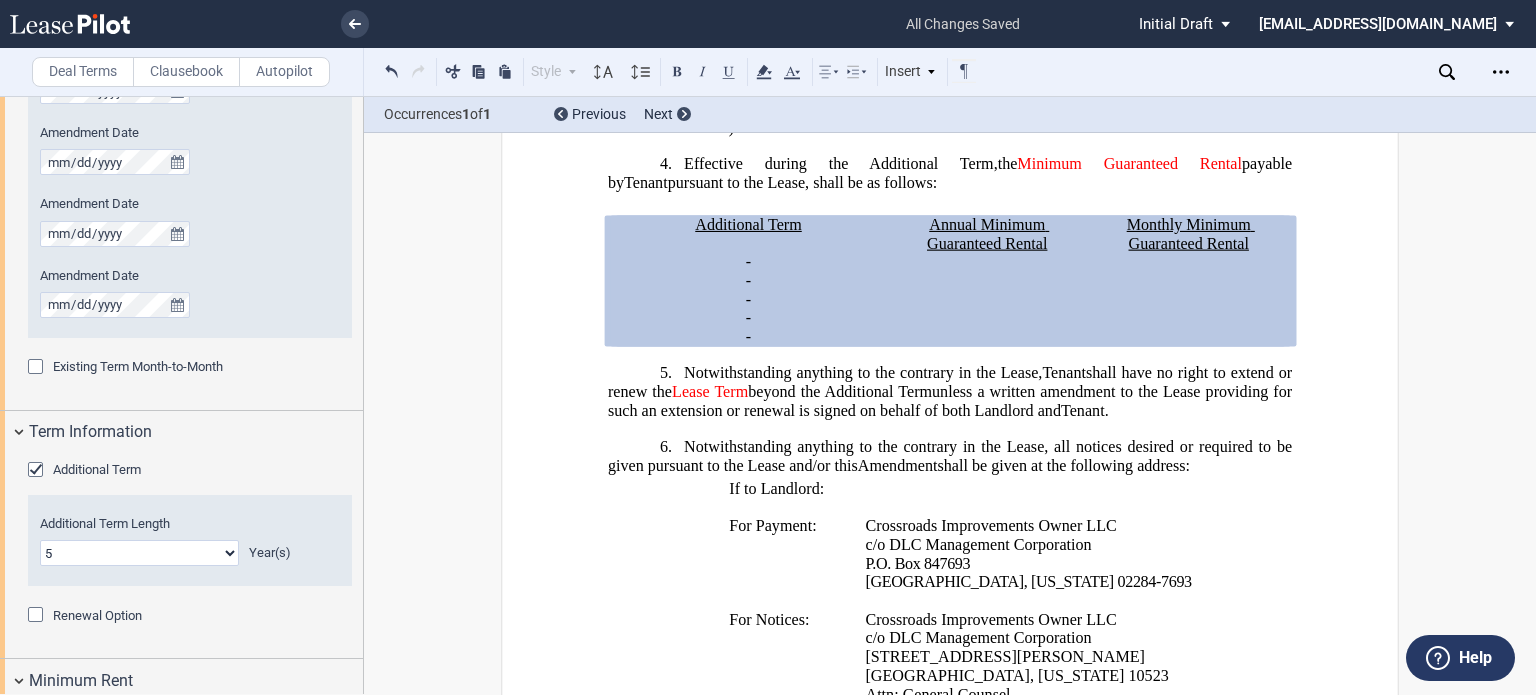 scroll, scrollTop: 811, scrollLeft: 0, axis: vertical 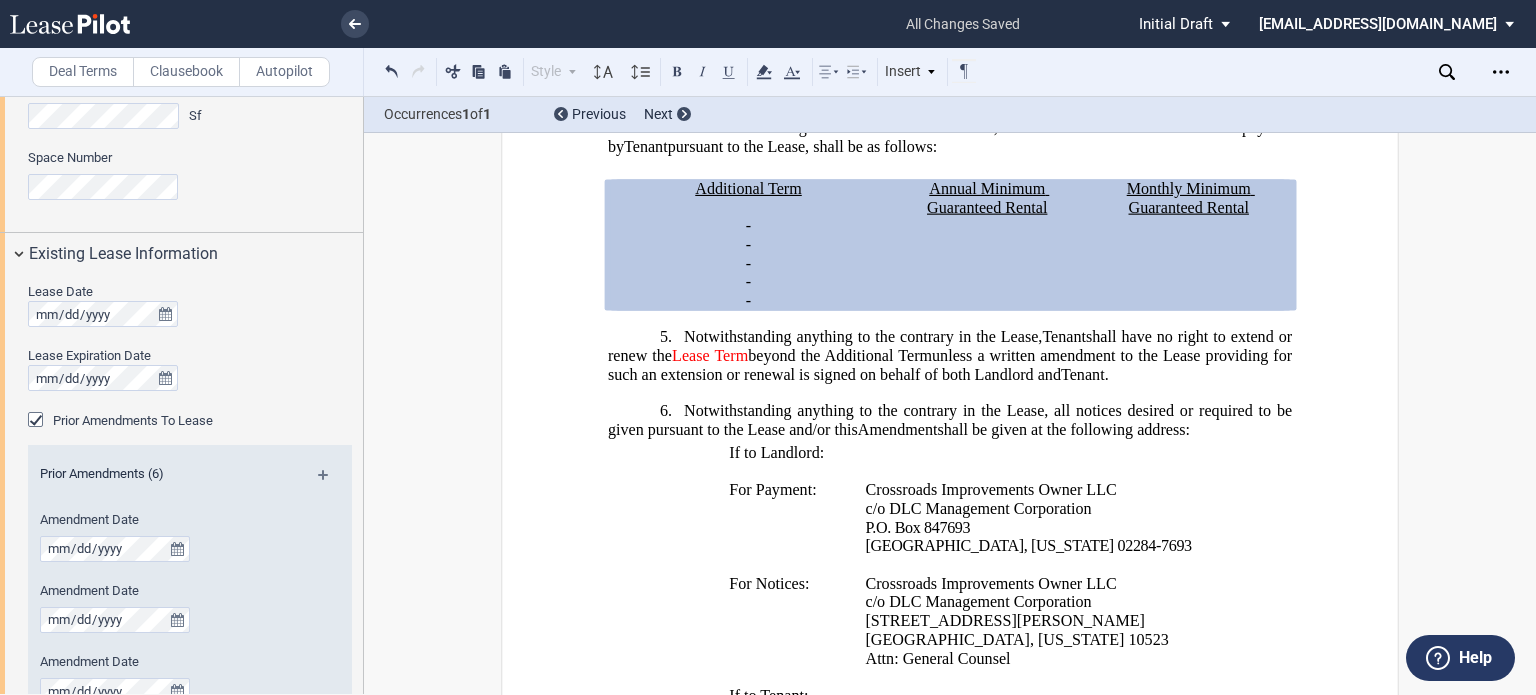 drag, startPoint x: 1260, startPoint y: 542, endPoint x: 1216, endPoint y: 529, distance: 45.88028 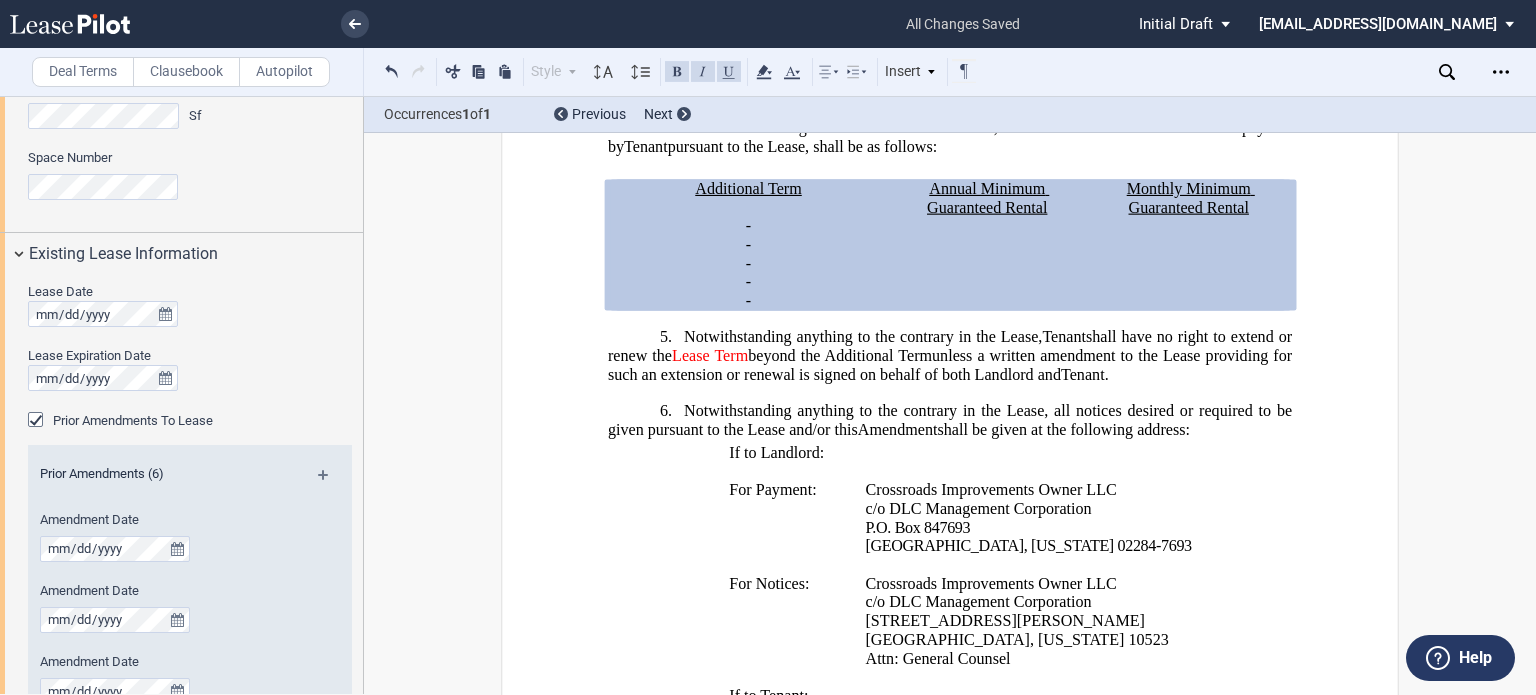 click on "5.                  Notwithstanding anything to the contrary in the Lease,  Tenant  Assignee  shall have no right to extend or renew the  Lease Term  beyond the Additional Term  or Renewal Term s  unless a written amendment to the Lease providing for such an extension or renewal is signed on behalf of both Landlord and  Tenant  Assignee ." at bounding box center [950, 356] 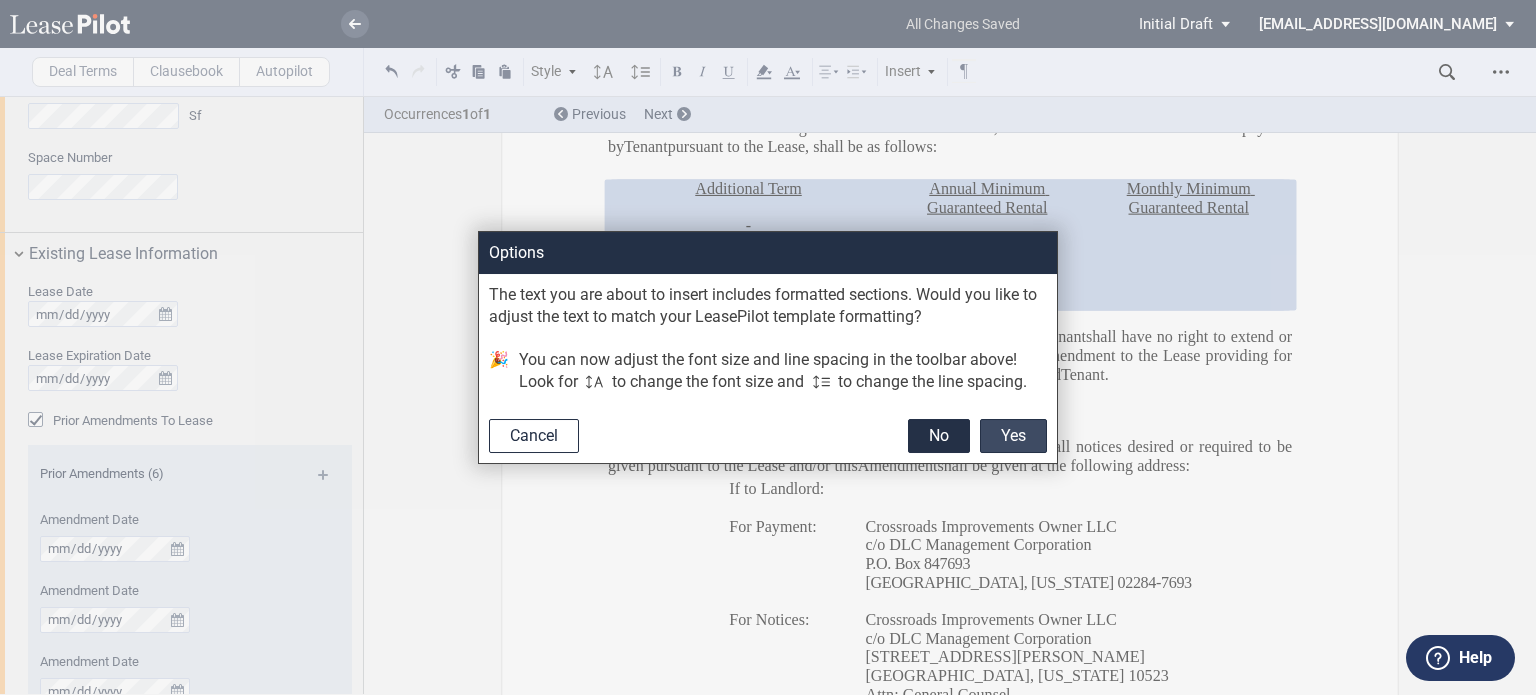 click on "Yes" at bounding box center (1013, 436) 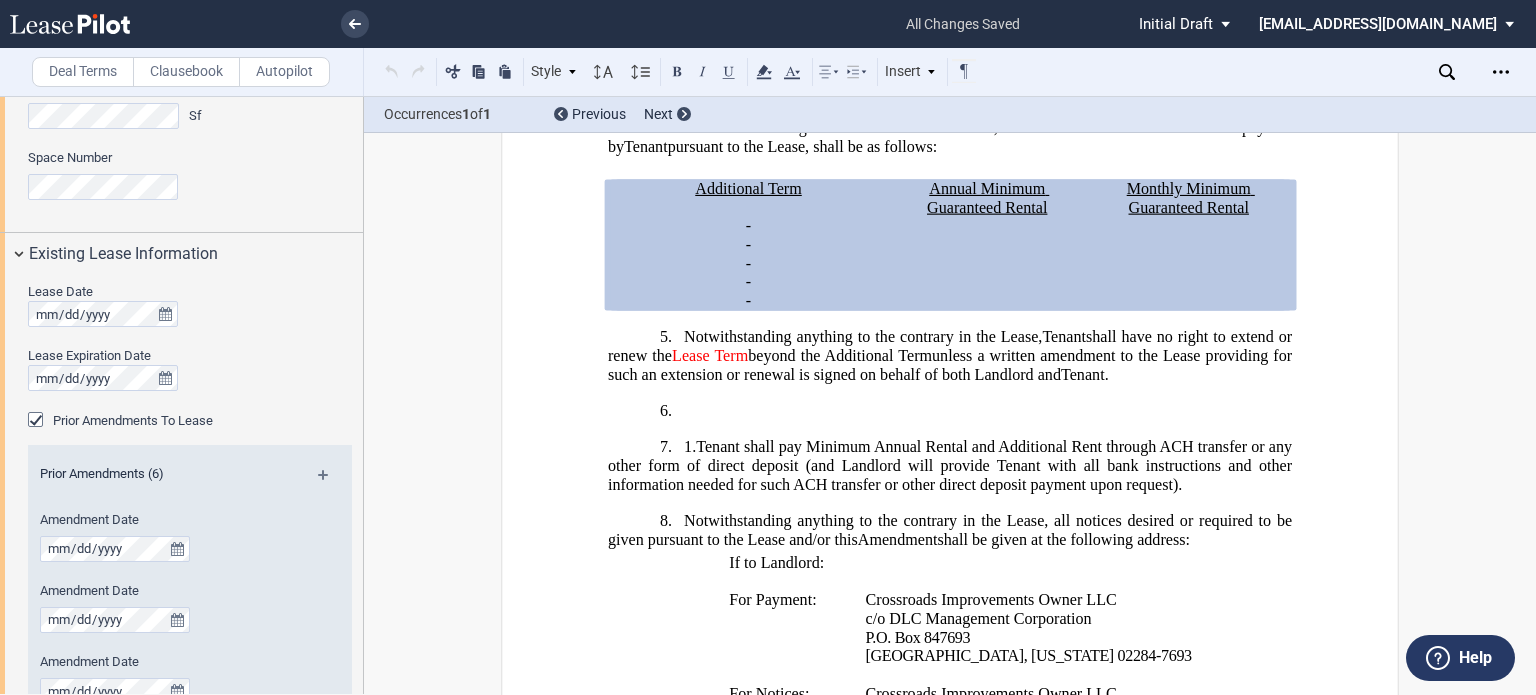 click on "!!SET_LEVEL_0!! !!Heading 1!!
6.                  ​
!!SET_LEVEL_0!! !!Heading 1!! 7.                  1. Tenant shall pay Minimum Annual Rental and Additional Rent through ACH transfer or any other form of direct deposit (and Landlord will provide Tenant with all bank instructions and other information needed for such ACH transfer or other direct deposit payment upon request) ." at bounding box center (950, 448) 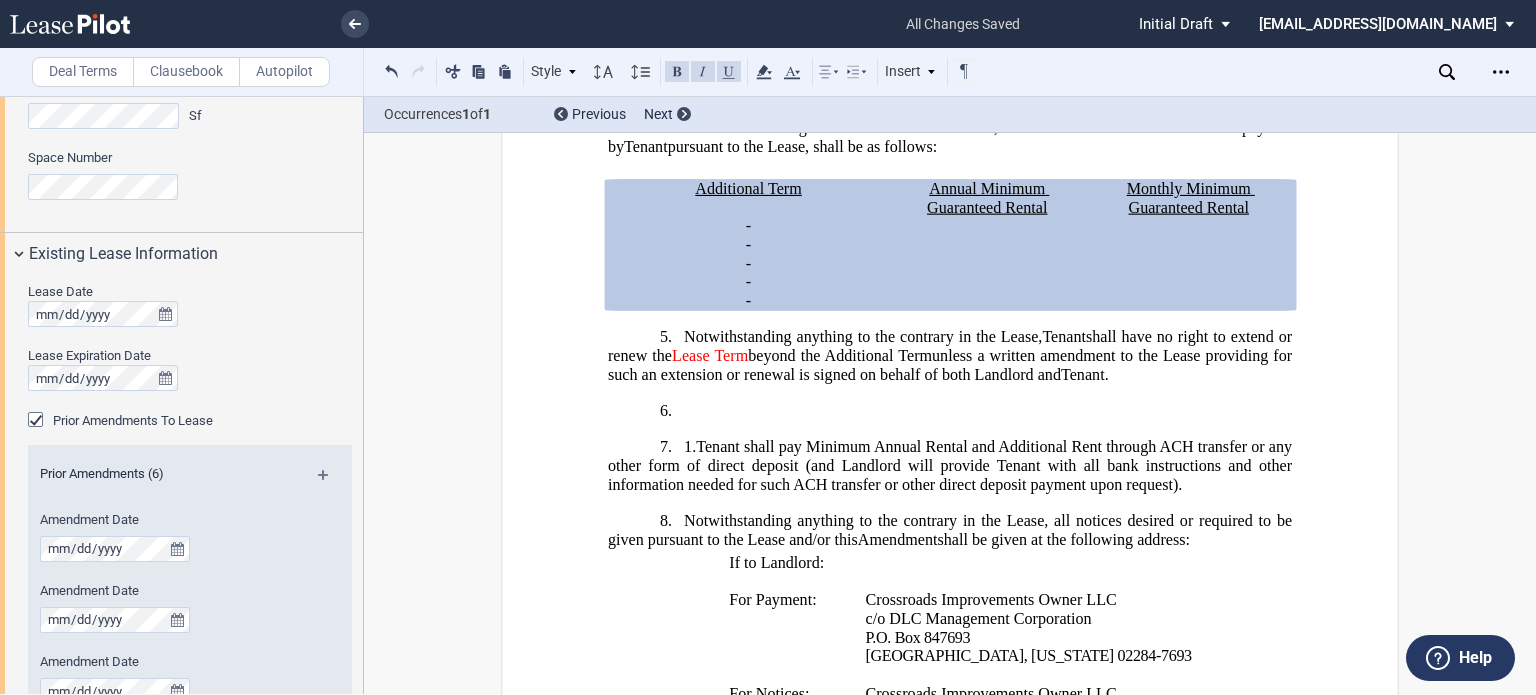click on "1." 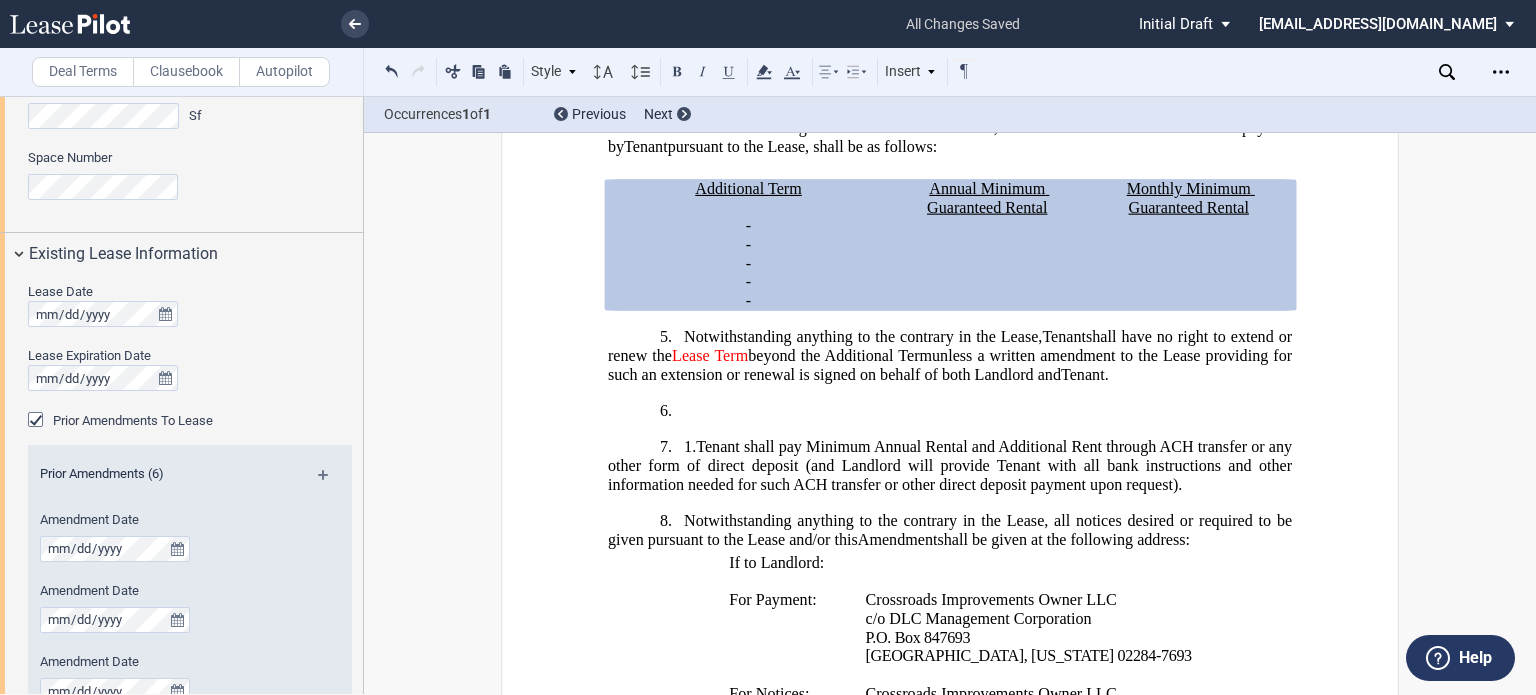 click on "Tenant shall pay Minimum Annual Rental and Additional Rent through ACH transfer or any other form of direct deposit (and Landlord will provide Tenant with all bank instructions and other information needed for such ACH transfer or other direct deposit payment upon request)" 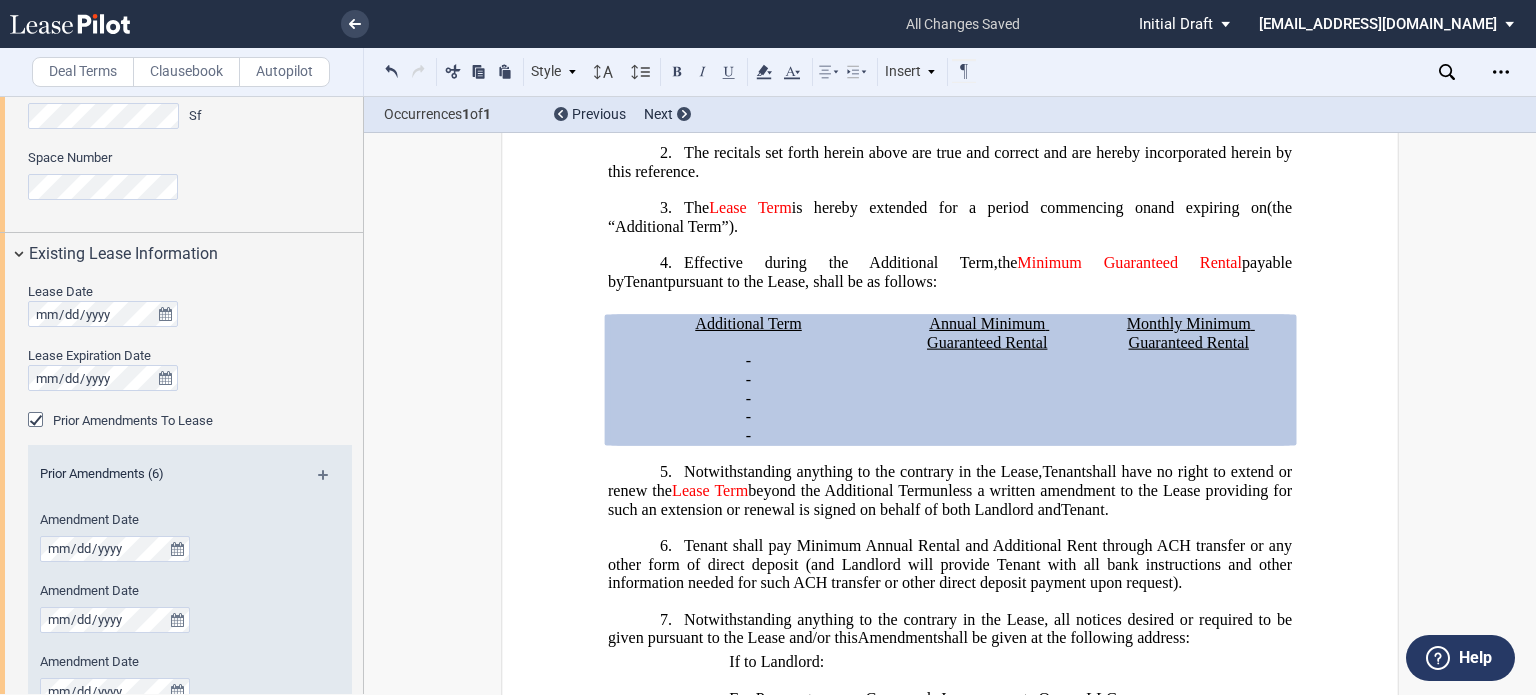scroll, scrollTop: 700, scrollLeft: 0, axis: vertical 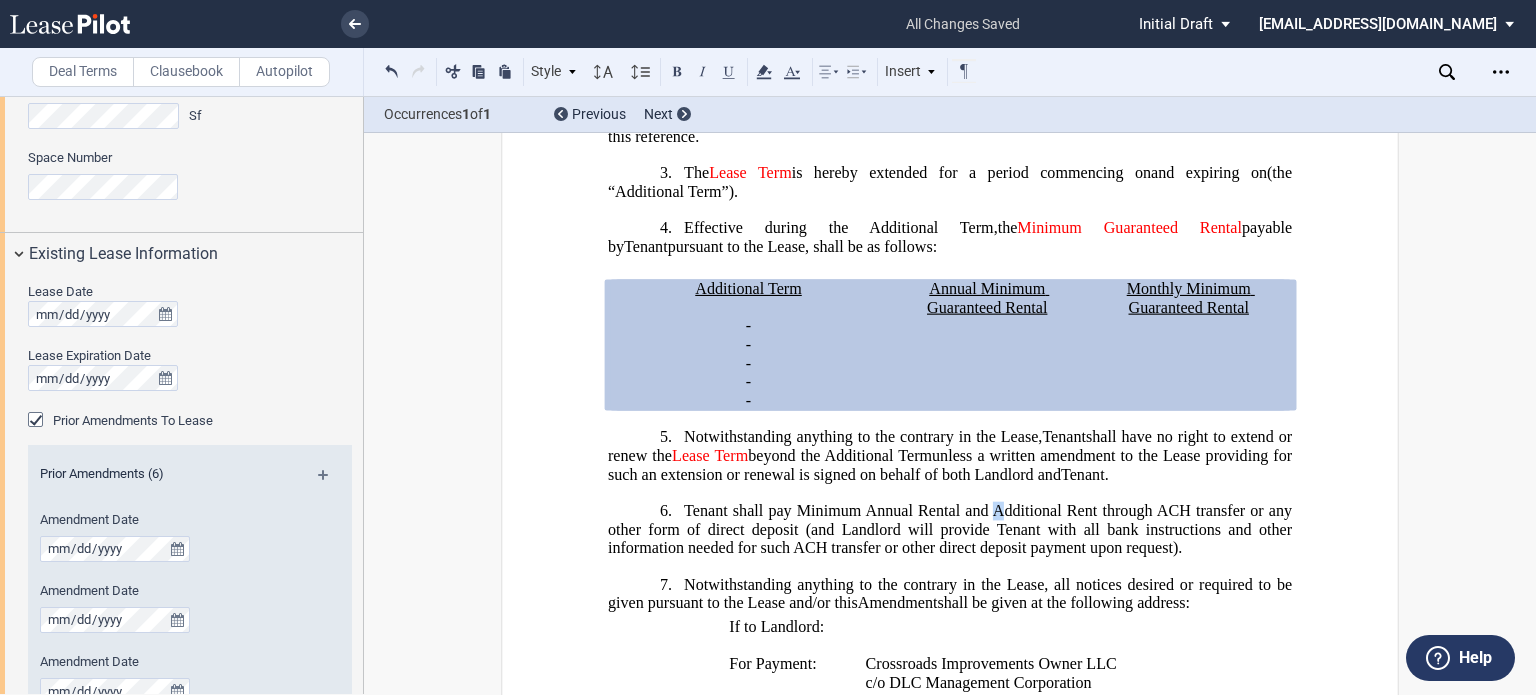 click on "Tenant shall pay Minimum Annual Rental and Additional Rent through ACH transfer or any other form of direct deposit (and Landlord will provide Tenant with all bank instructions and other information needed for such ACH transfer or other direct deposit payment upon request)" 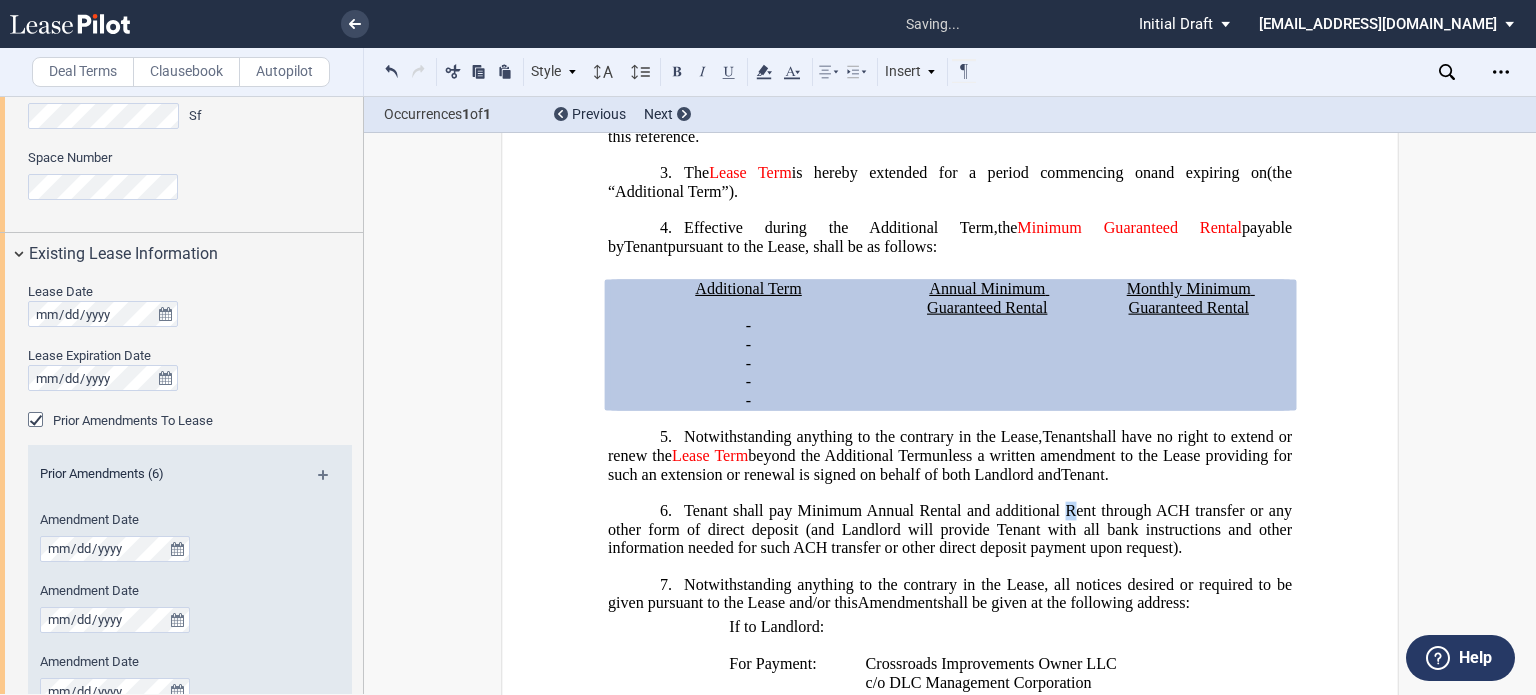 click on "Tenant shall pay Minimum Annual Rental and additional Rent through ACH transfer or any other form of direct deposit (and Landlord will provide Tenant with all bank instructions and other information needed for such ACH transfer or other direct deposit payment upon request)" 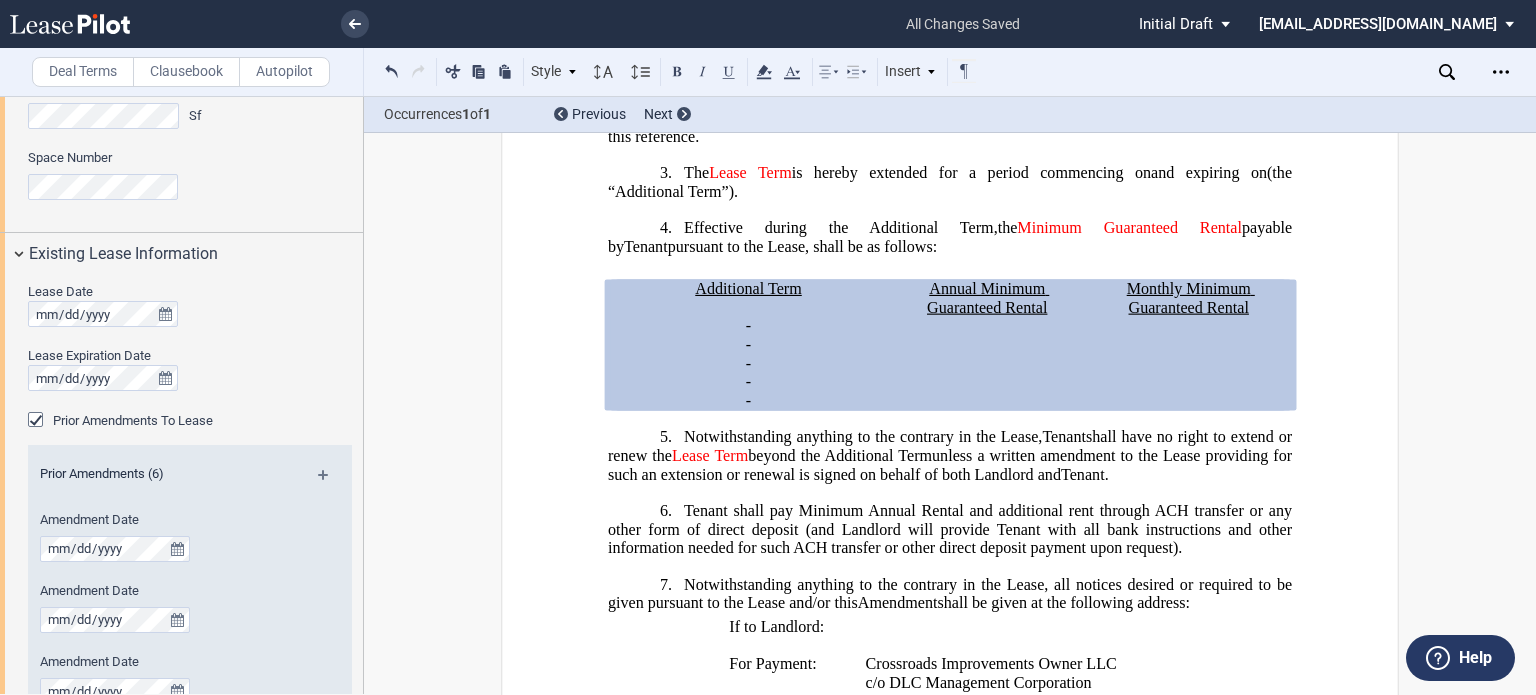 click on "Tenant shall pay Minimum Annual Rental and additional rent through ACH transfer or any other form of direct deposit (and Landlord will provide Tenant with all bank instructions and other information needed for such ACH transfer or other direct deposit payment upon request)" 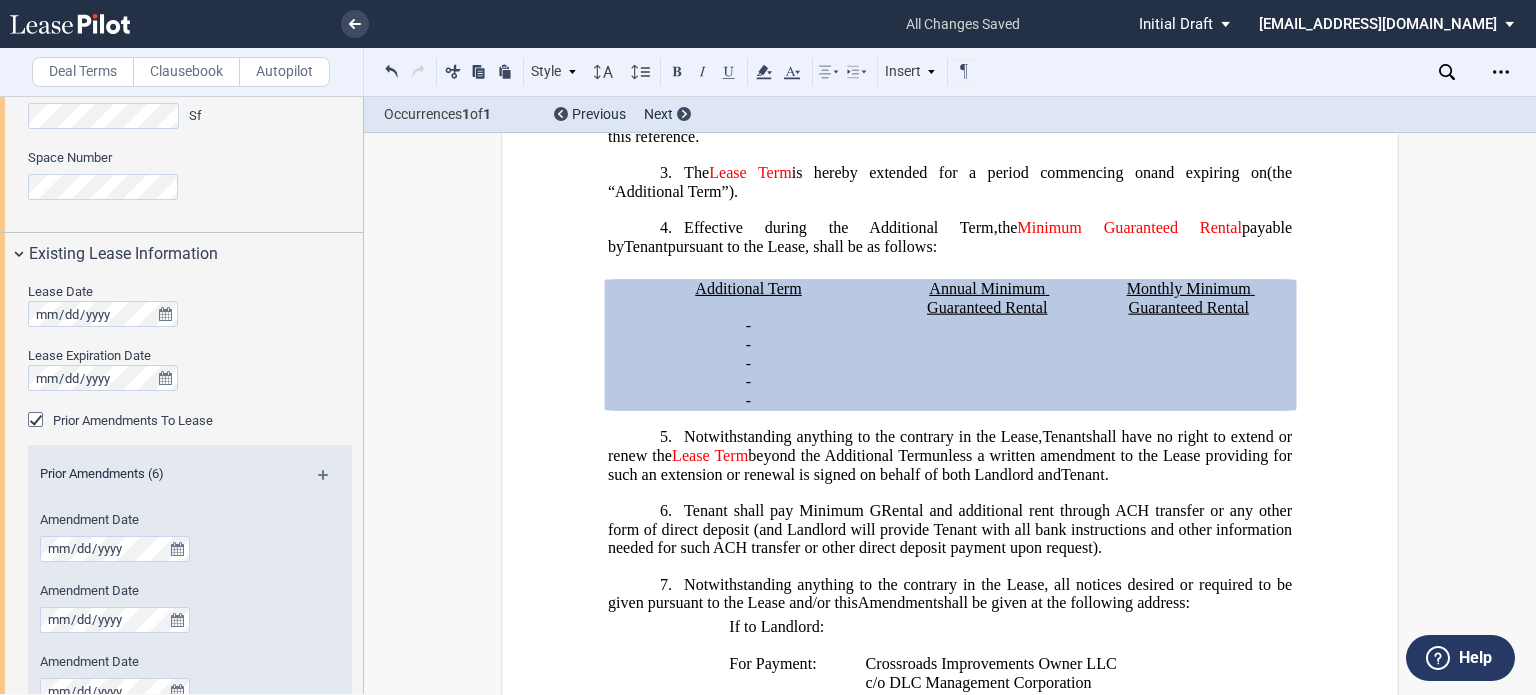 type 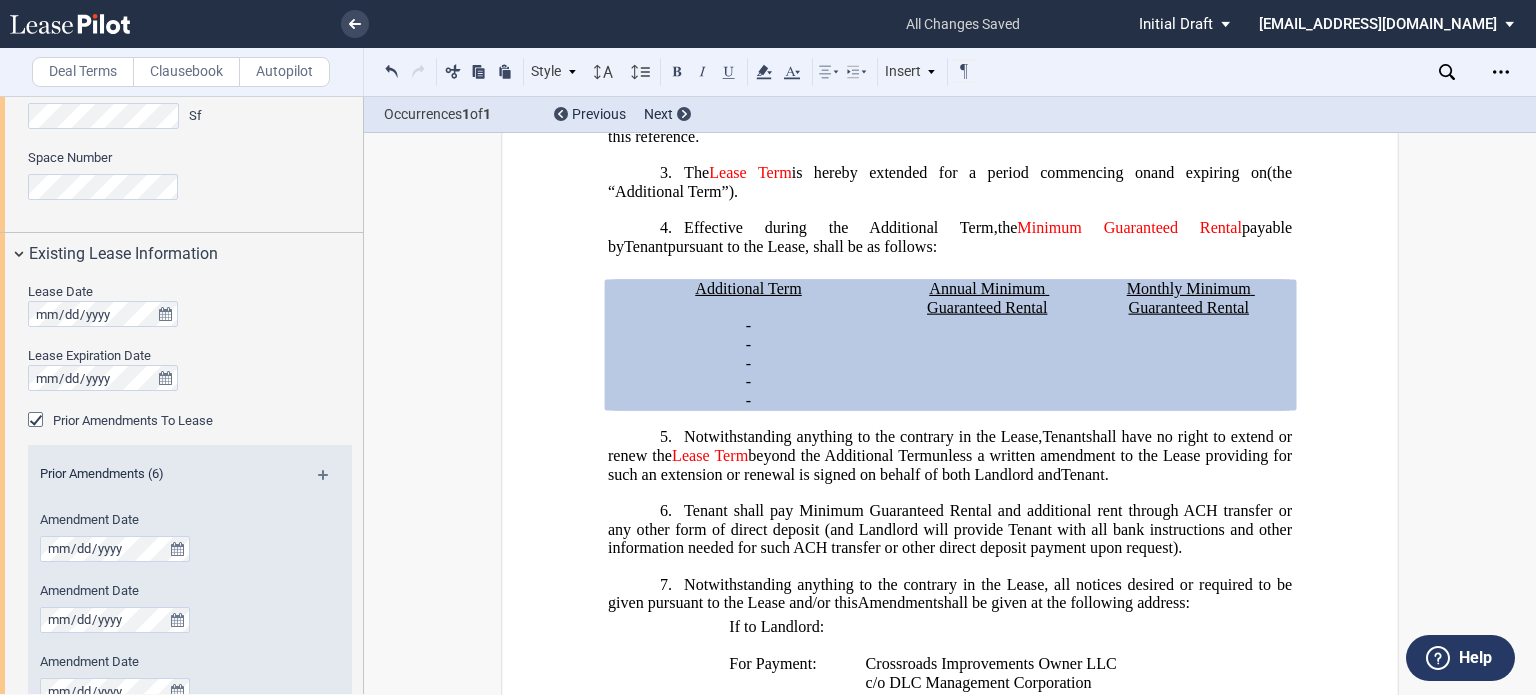 click on "6.                  ​ Tenant shall pay Minimum Guaranteed Rental and additional rent through ACH transfer or any other form of direct deposit (and Landlord will provide Tenant with all bank instructions and other information needed for such ACH transfer or other direct deposit payment upon request) ." at bounding box center (950, 530) 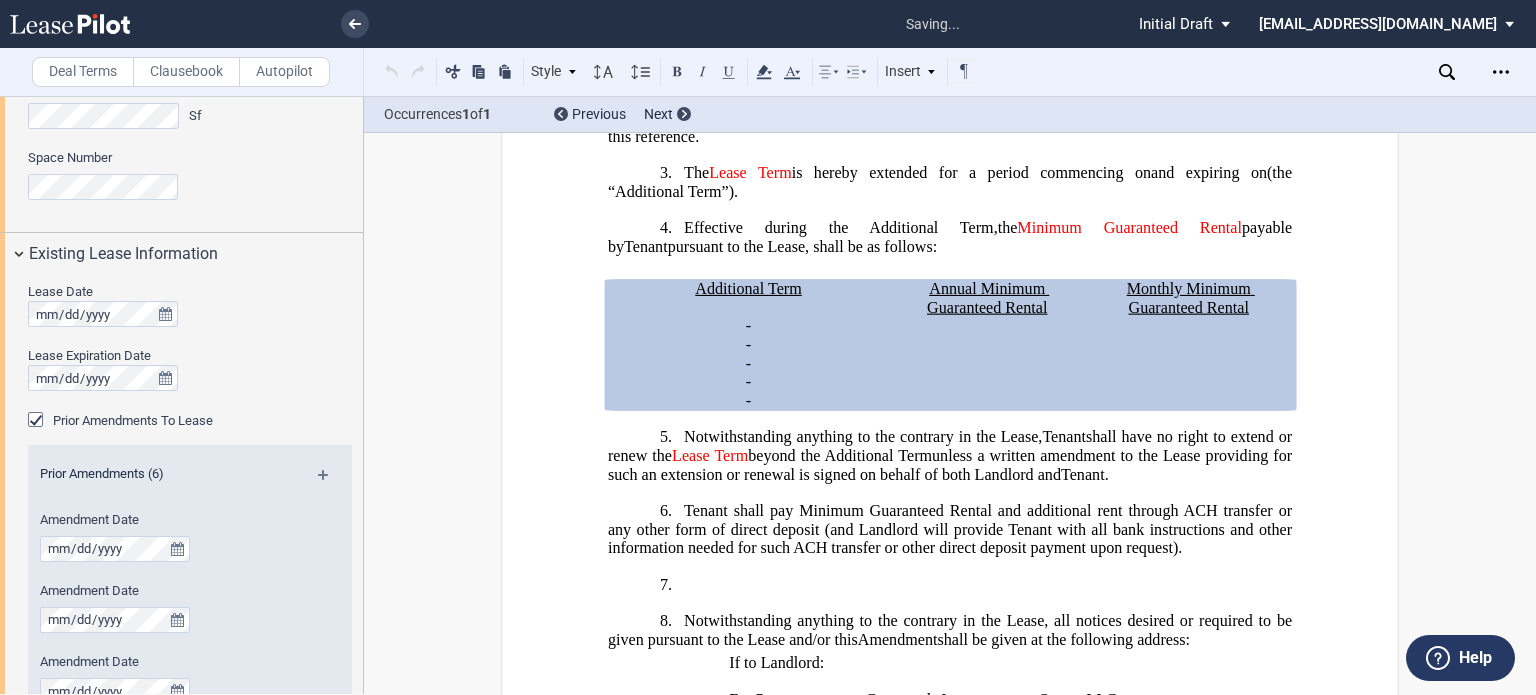 type 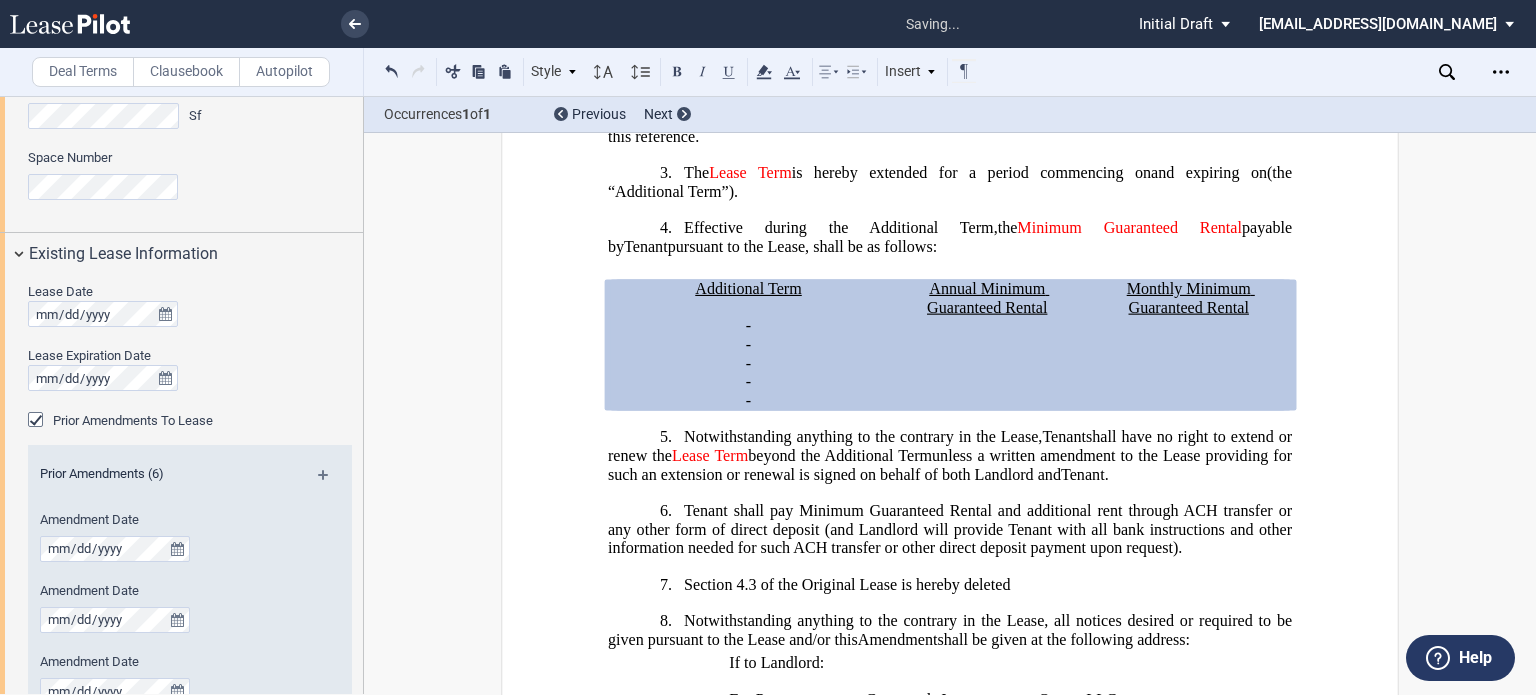 scroll, scrollTop: 0, scrollLeft: 0, axis: both 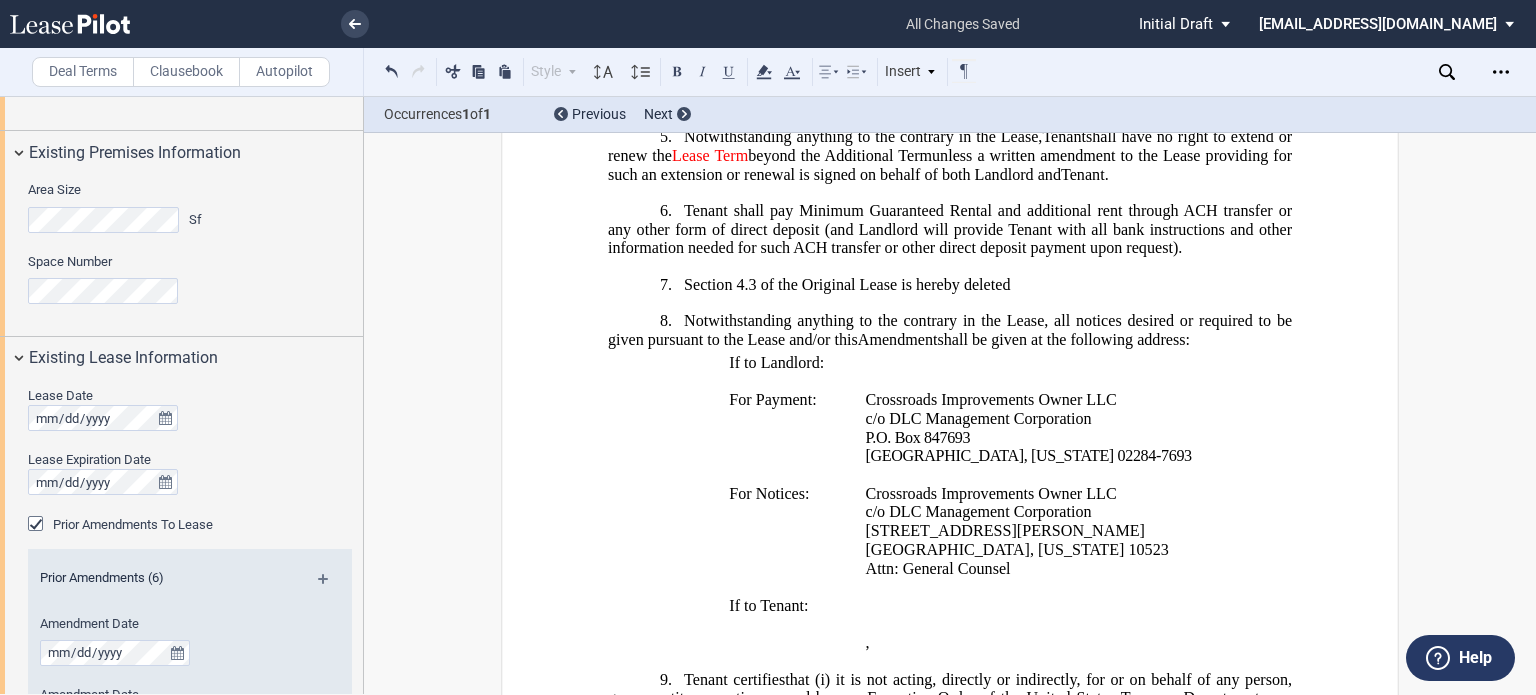 click on "7.                  ​Section 4.3 of the Original Lease is hereby deleted" at bounding box center (950, 284) 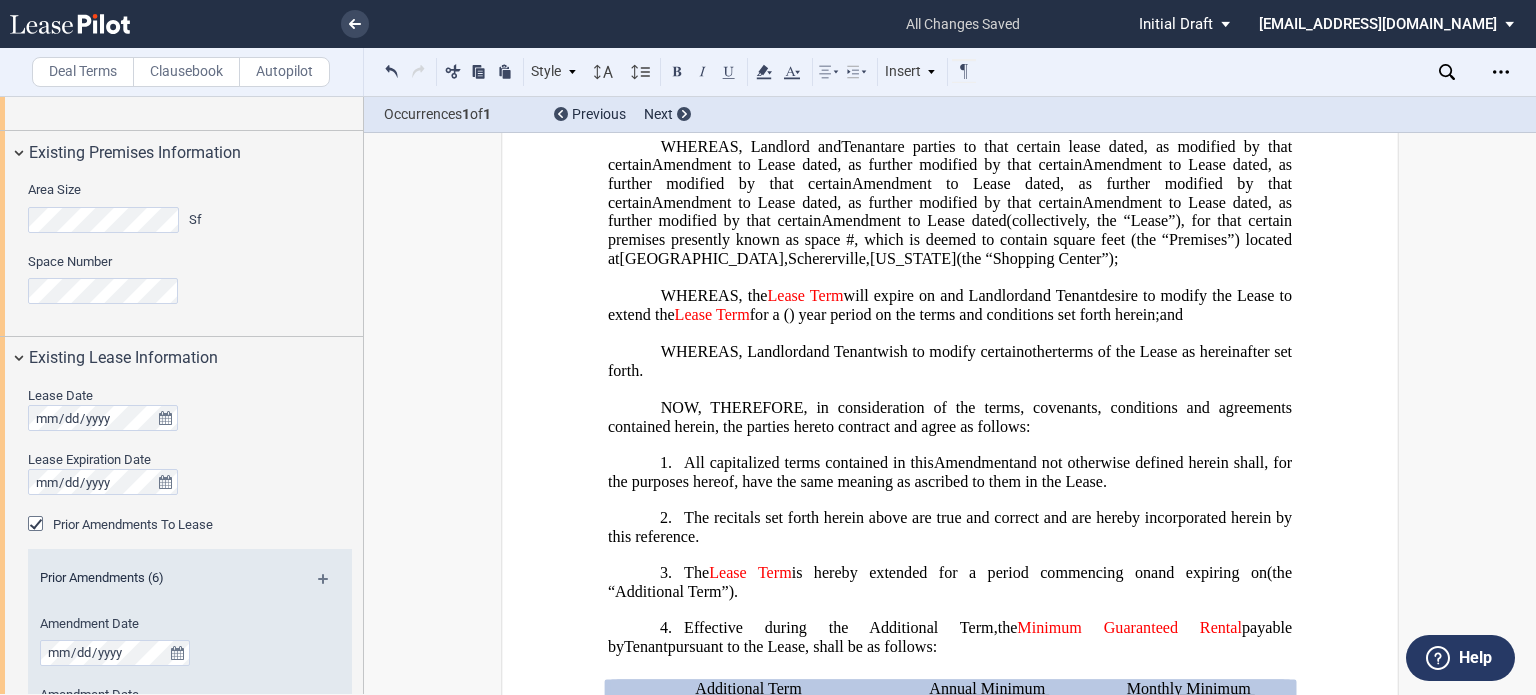 scroll, scrollTop: 0, scrollLeft: 0, axis: both 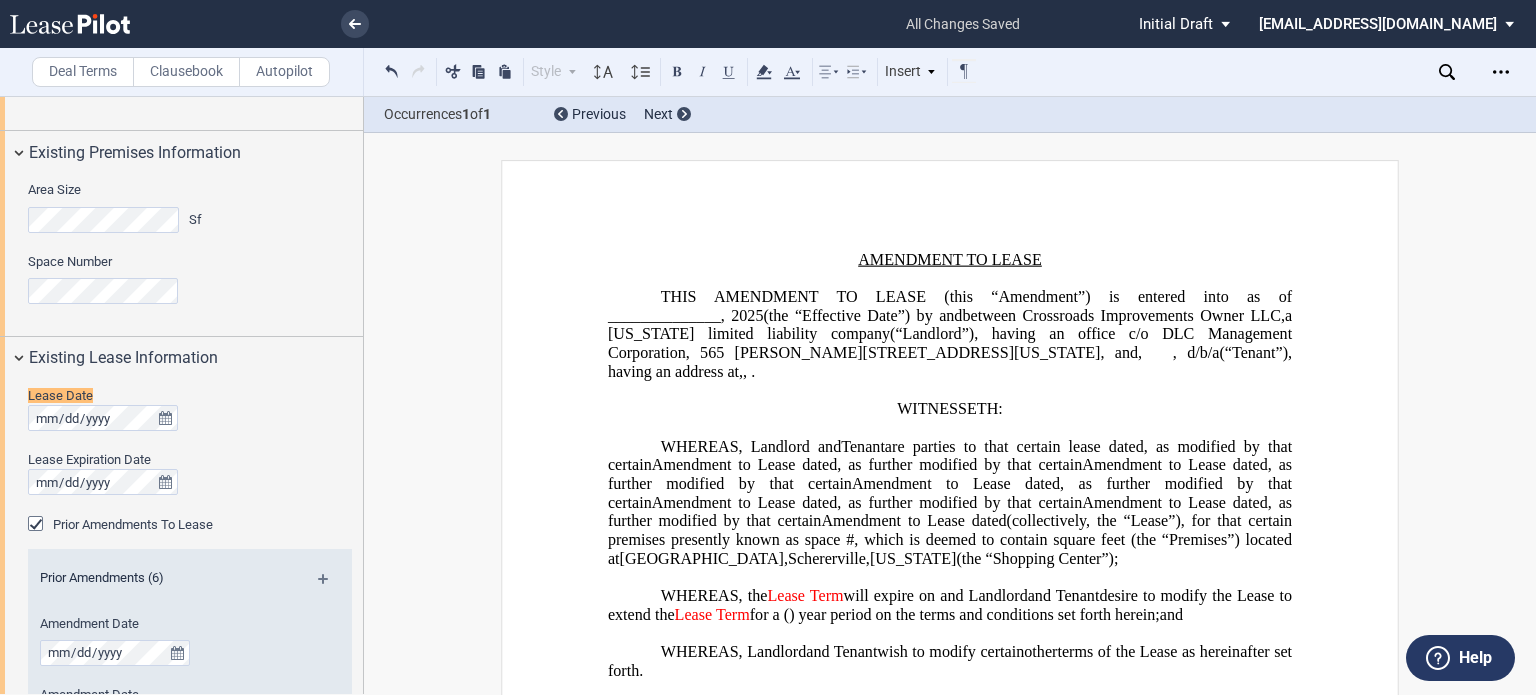 click on ", as modified by that certain" 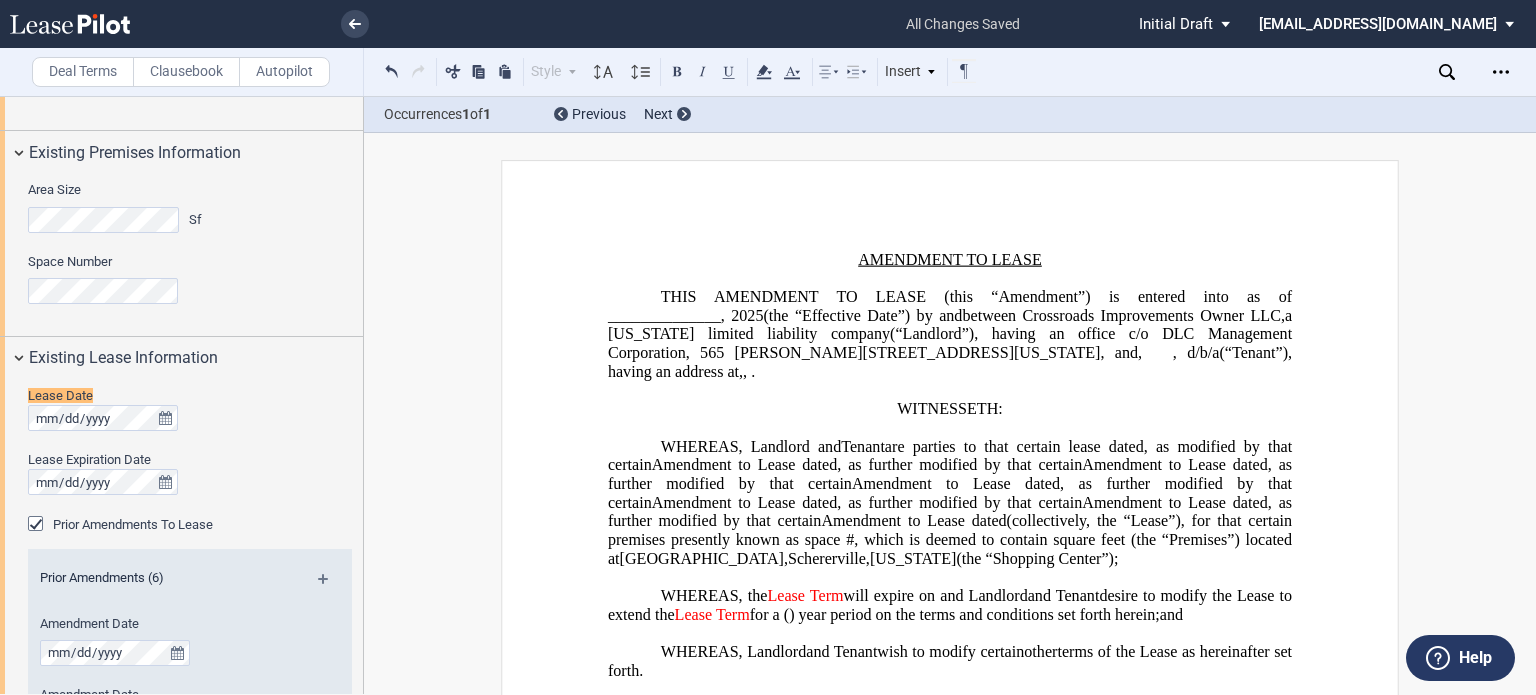 type 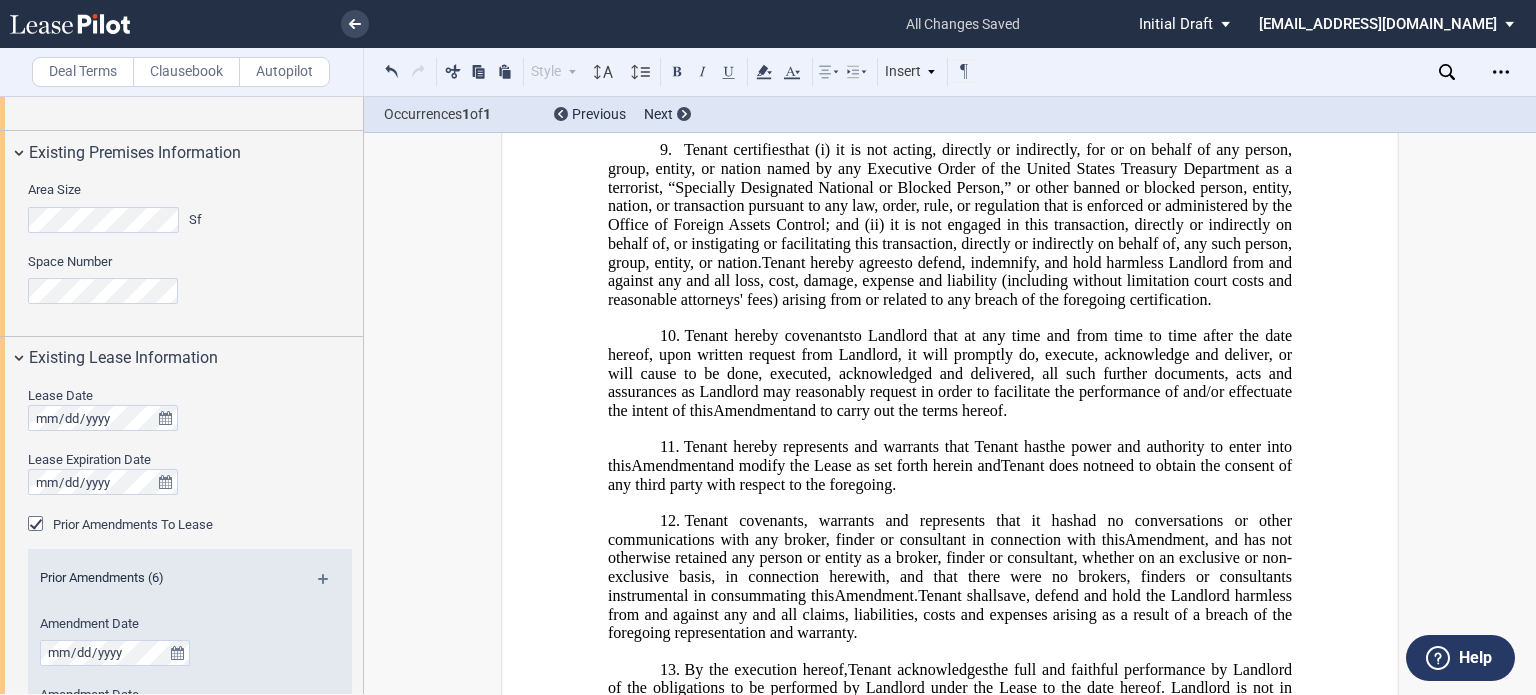 scroll, scrollTop: 1600, scrollLeft: 0, axis: vertical 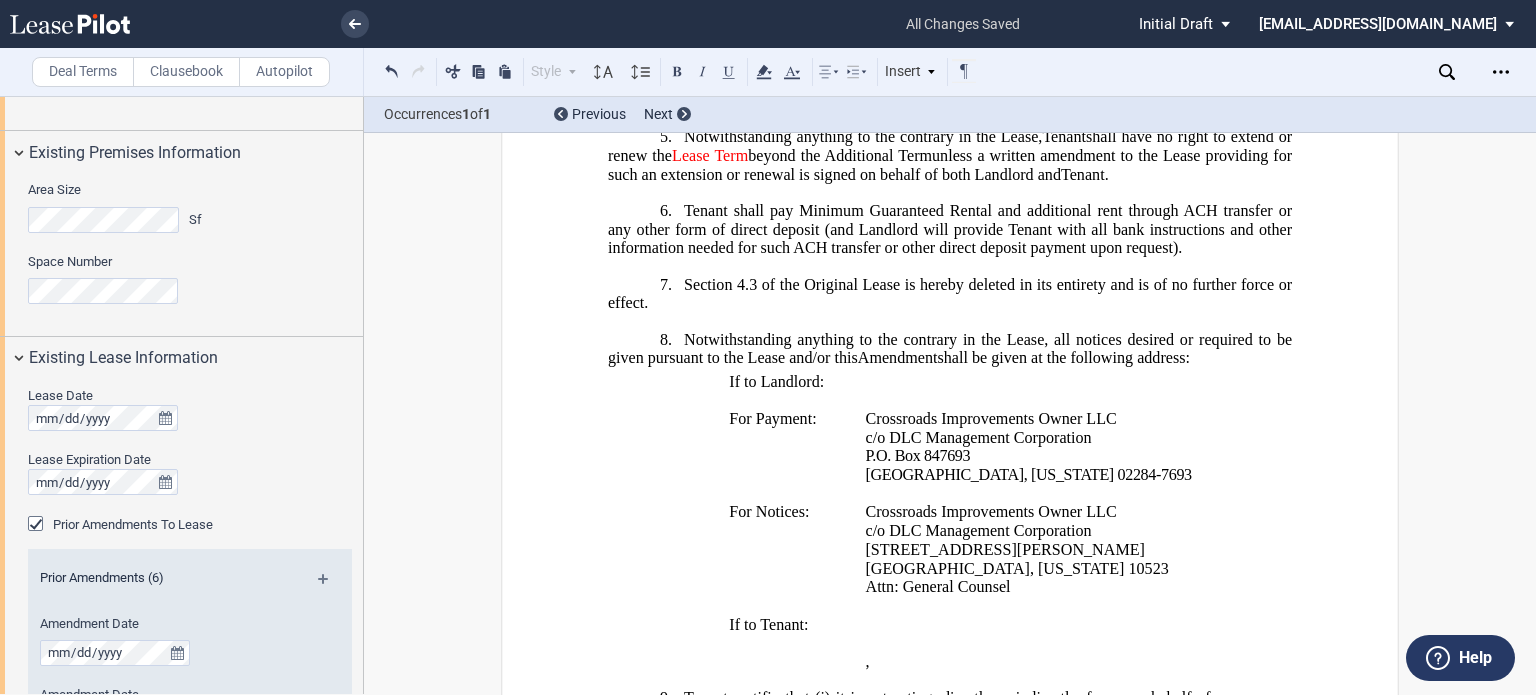 click on "﻿
﻿ ﻿ FIRST  AMENDMENT TO LEASE
ASSIGNMENT AND ASSUMPTION  AND   ﻿ ﻿  FIRST  AMENDMENT  OF LEASE AGREEMENT
﻿
THIS   ﻿ ﻿  FIRST  AMENDMENT TO LEASE (this “Amendment”) is entered into as of ______________,   2025  (the “Effective Date”) by and  among  between   Crossroads Improvements Owner LLC ,  a   Delaware   limited liability company  (“Landlord”), having an office c/o DLC Management Corporation, 565   Taxter Road, Elmsford, New York 10523, and  ﻿ ﻿ ,  an individual   ﻿ ﻿   ﻿ ﻿   ﻿ ﻿ , d/b/a  ﻿ ﻿  (“Tenant”), having an address at  ﻿ ﻿ ,  ﻿ ﻿ ,  ﻿ ﻿   ﻿ ﻿ , and  ,   and  ,   and  ﻿ ﻿ , an individual , individuals , and    (“Guarantor”), (“Guarantor  ﻿ ﻿ ”), , jointly and severally (individually and collectively,  “Guarantor” “Guarantor  ﻿ ﻿ ” ),  each  having an address at  ﻿ ﻿ ,  ﻿ ﻿ ,  ﻿ ﻿ ,  ﻿ ﻿" at bounding box center (950, 1346) 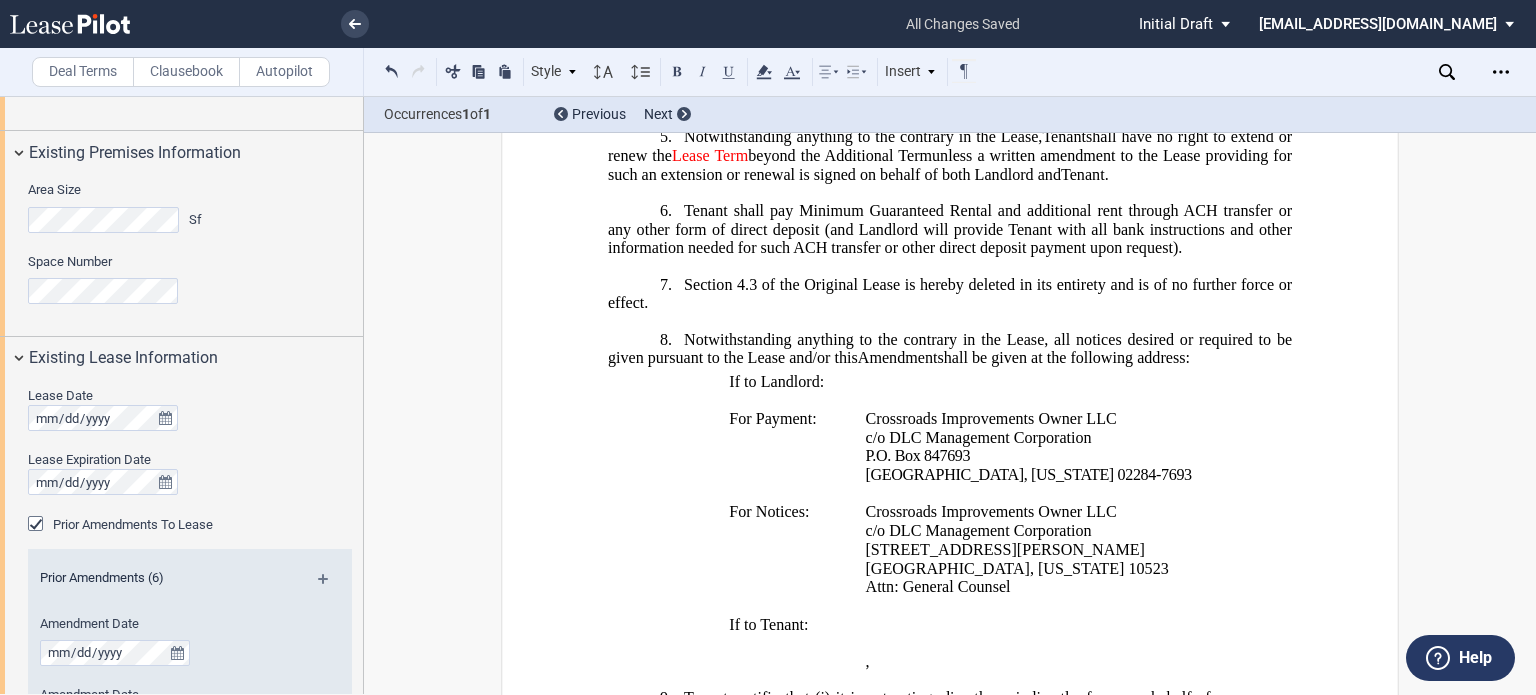 click on "7.                  ​Section 4.3 of the Original Lease is hereby deleted in its entirety and is of no further force or effect." at bounding box center (950, 293) 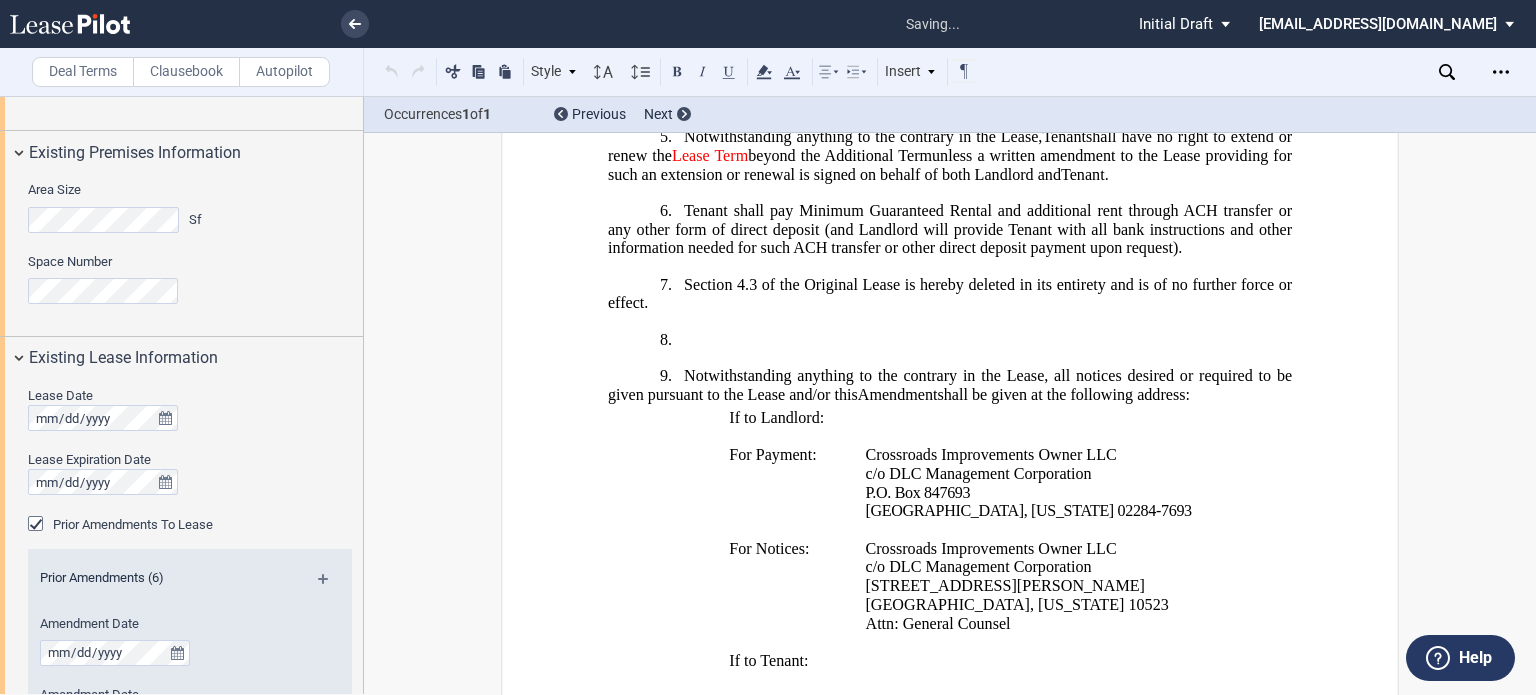 type 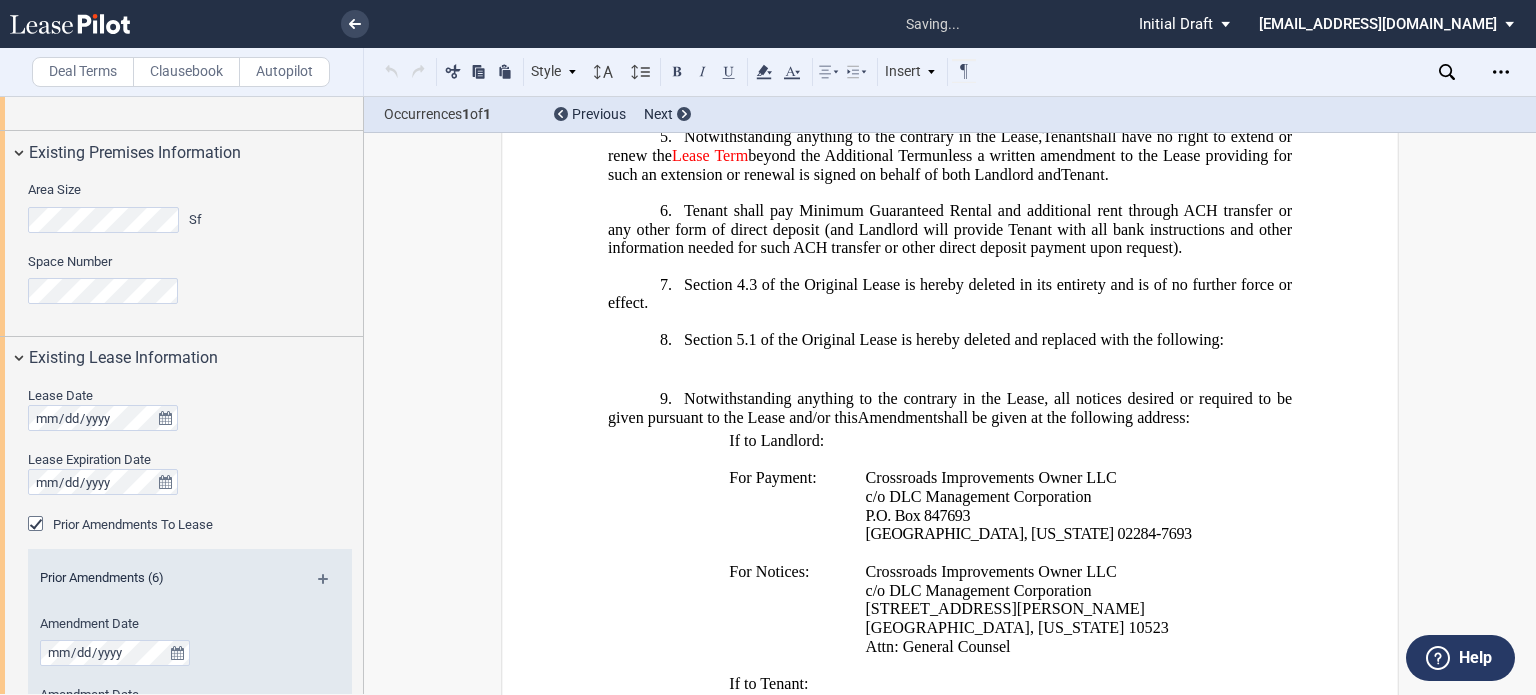 type 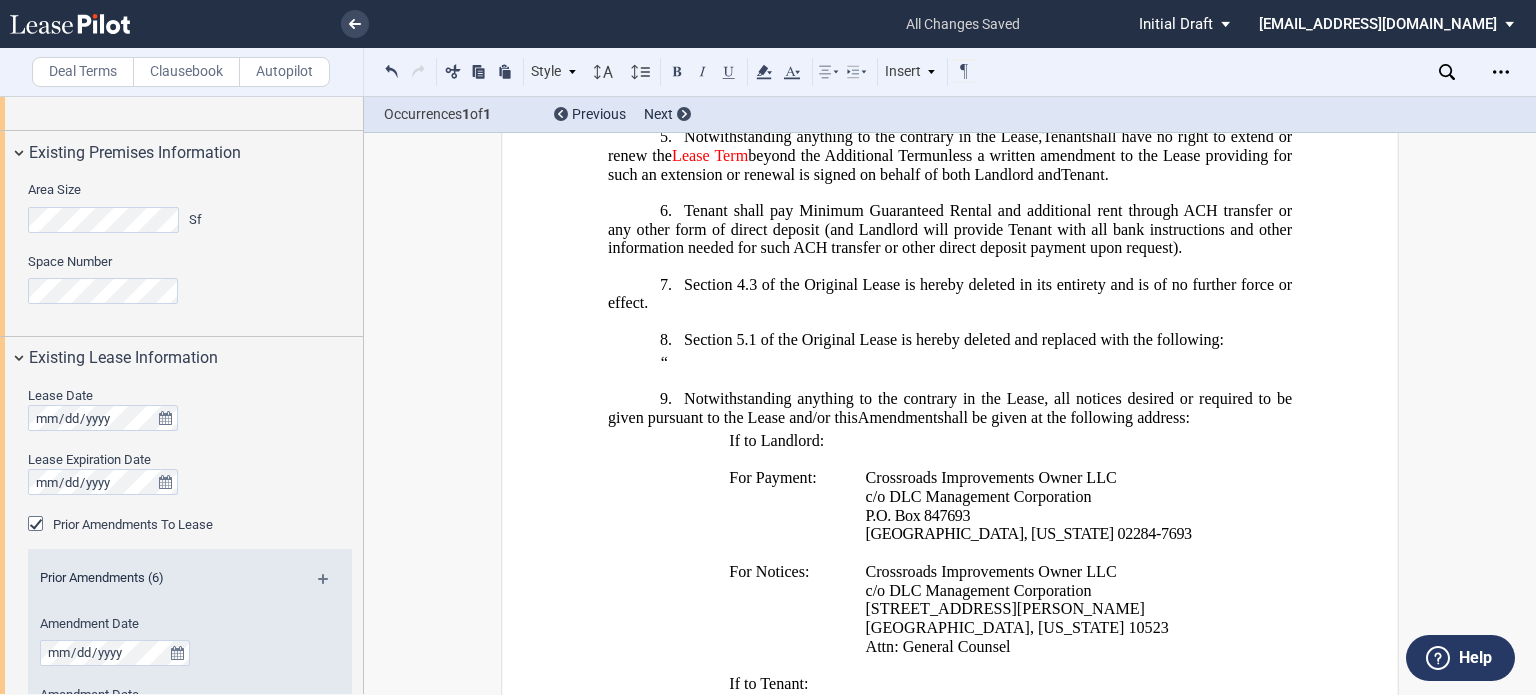 click on "​“" at bounding box center [963, 363] 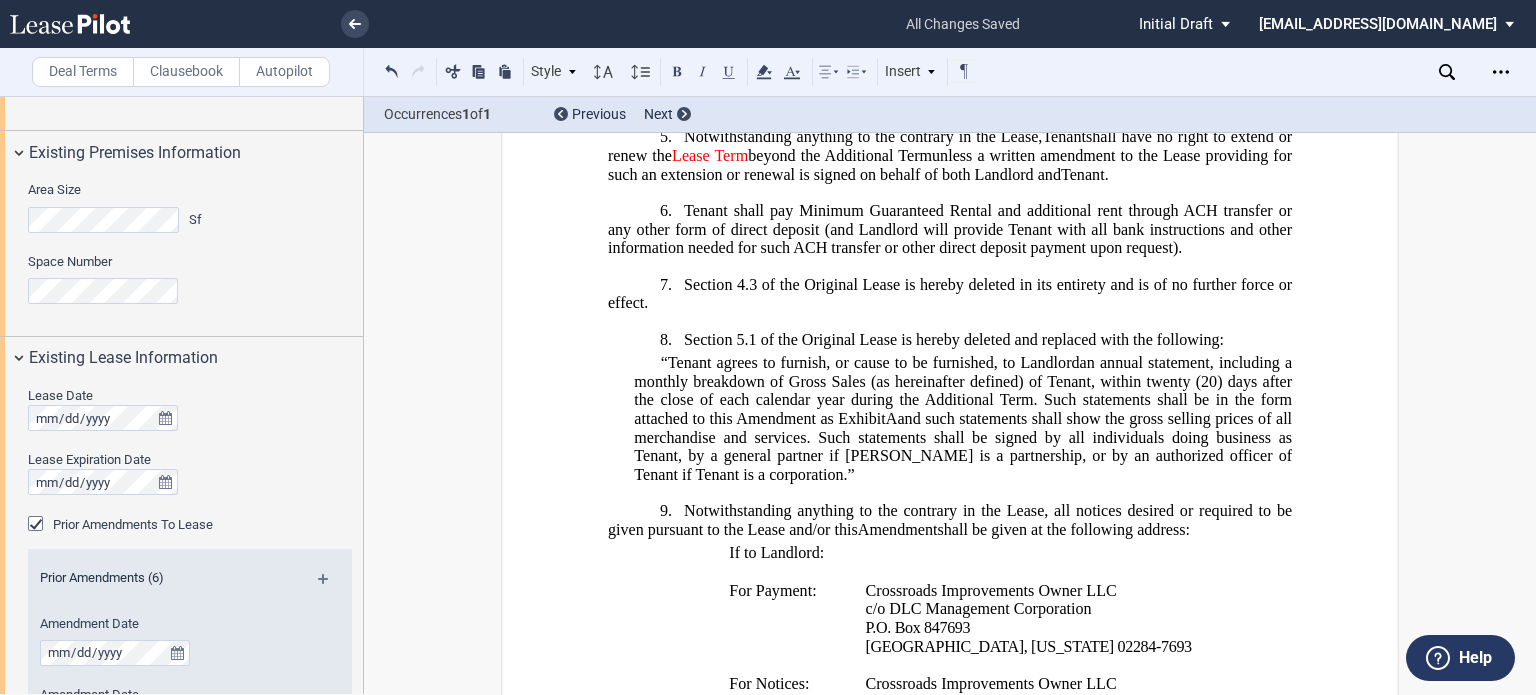 click on "(as hereinafter defined) of Tenant" 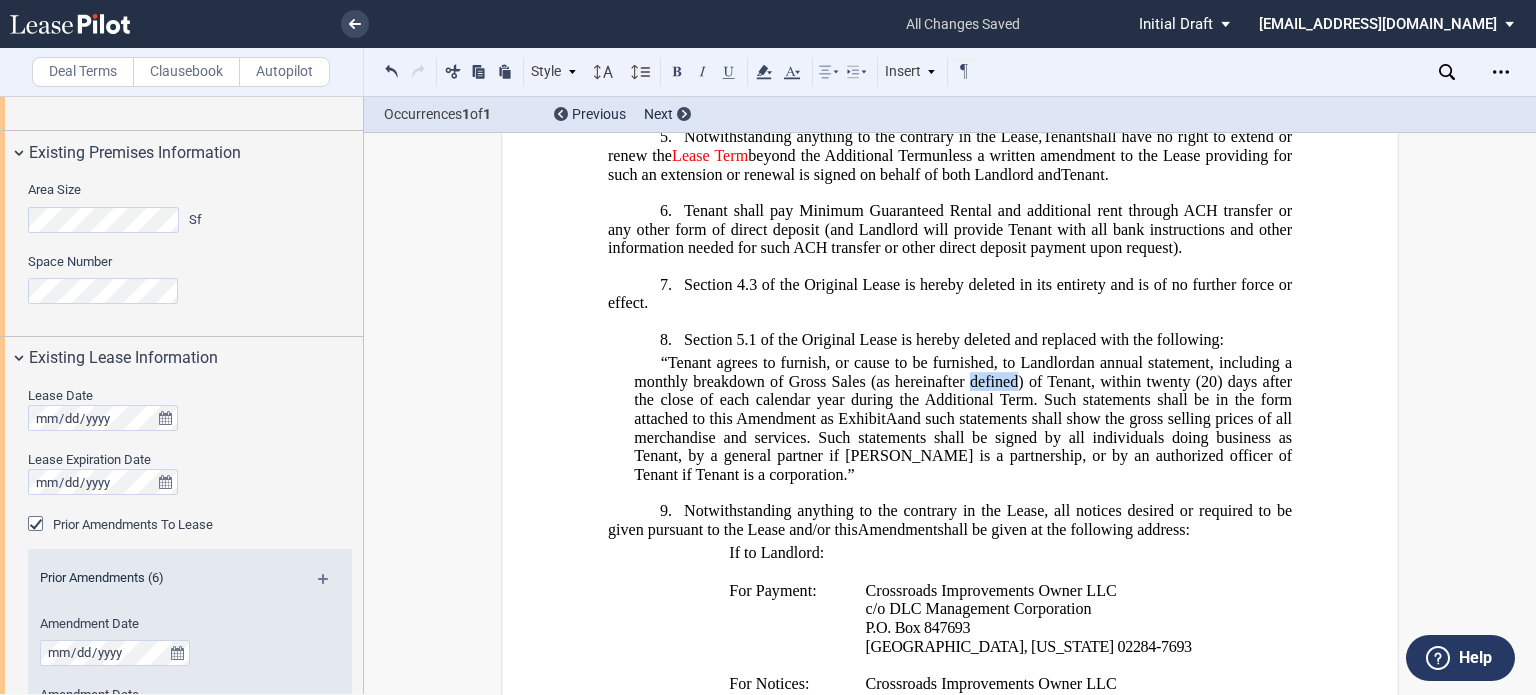 click on "(as hereinafter defined) of Tenant" 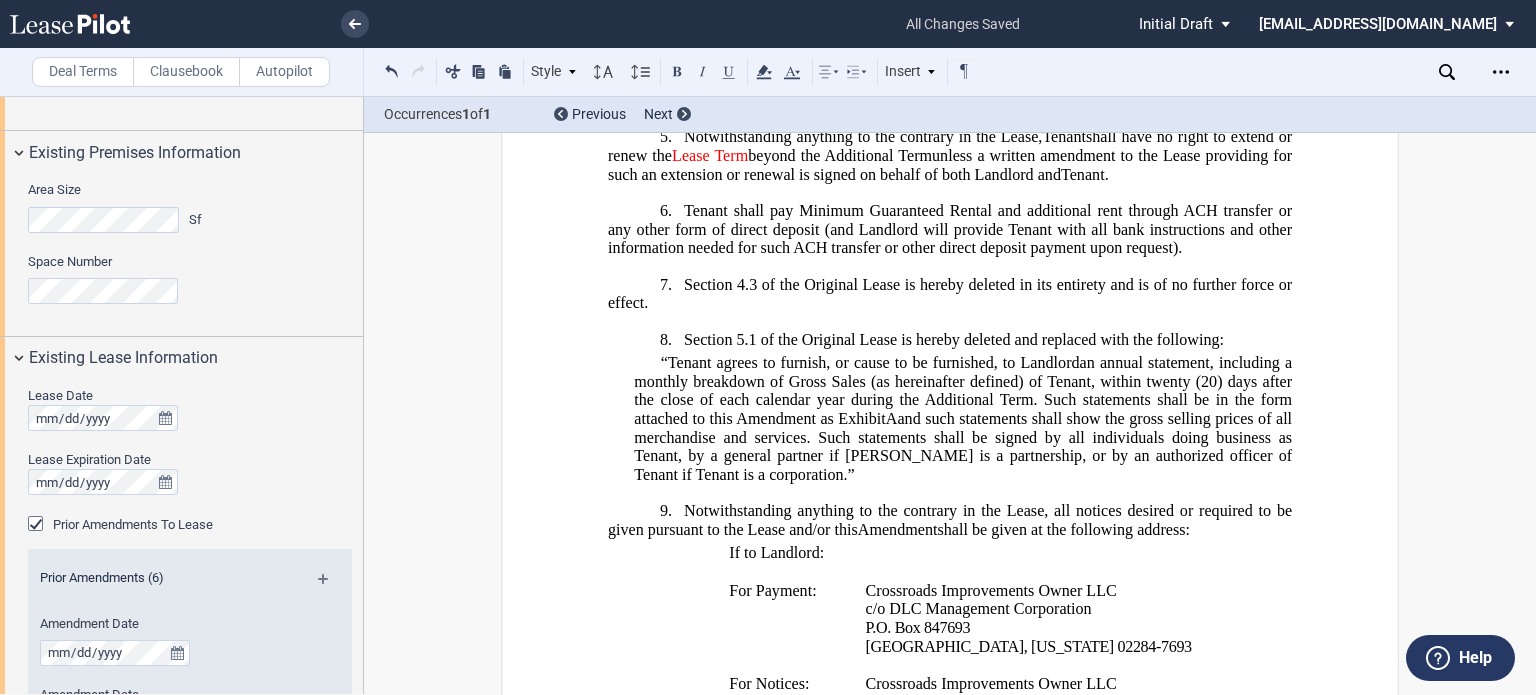 click on "(as hereinafter defined) of Tenant" 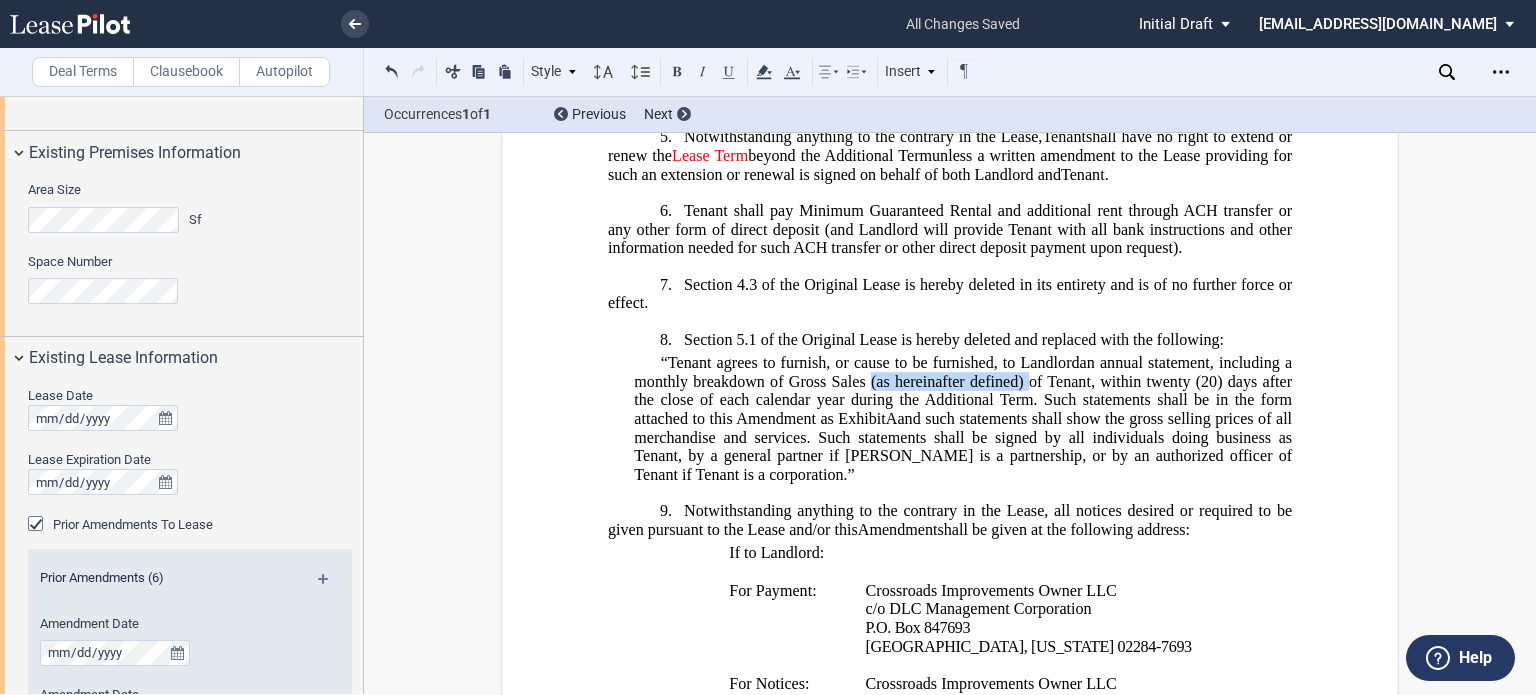 drag, startPoint x: 1022, startPoint y: 443, endPoint x: 868, endPoint y: 443, distance: 154 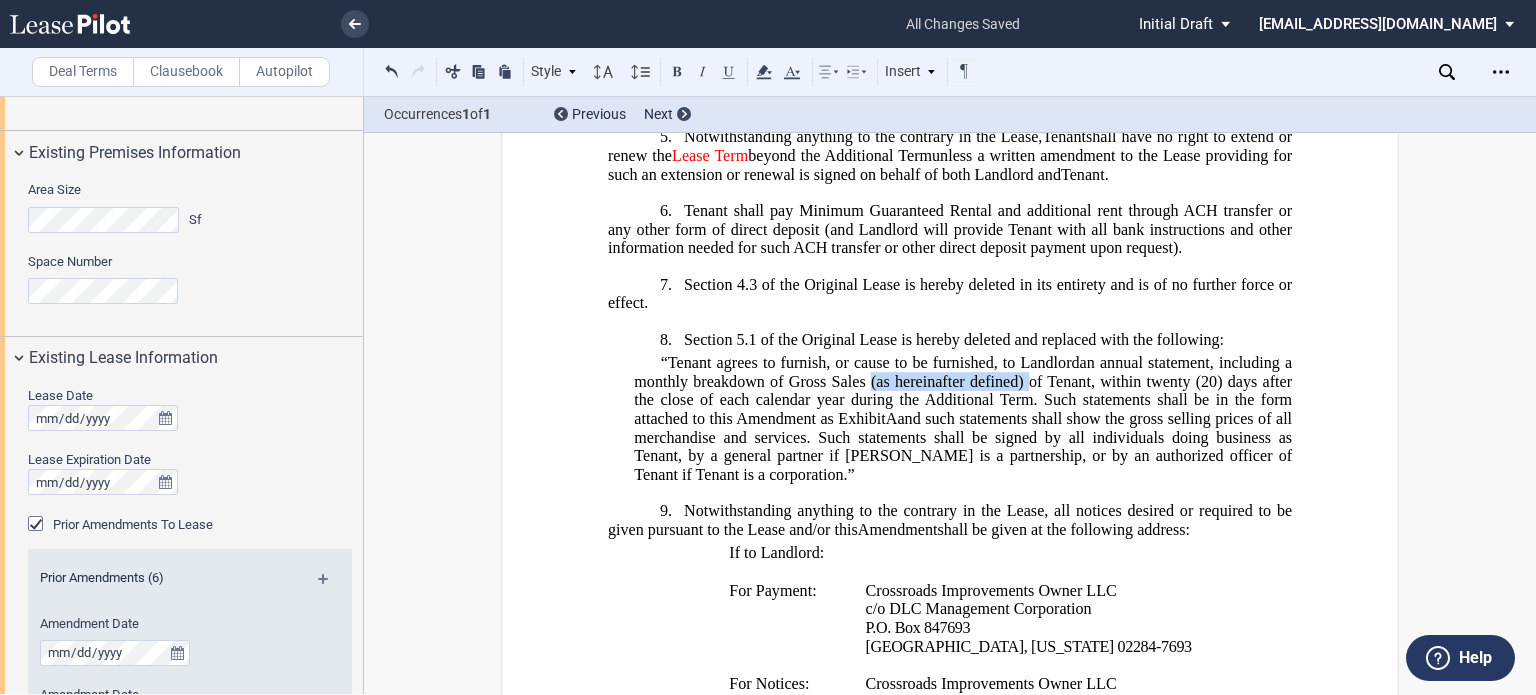 click on "(as hereinafter defined) of Tenant" 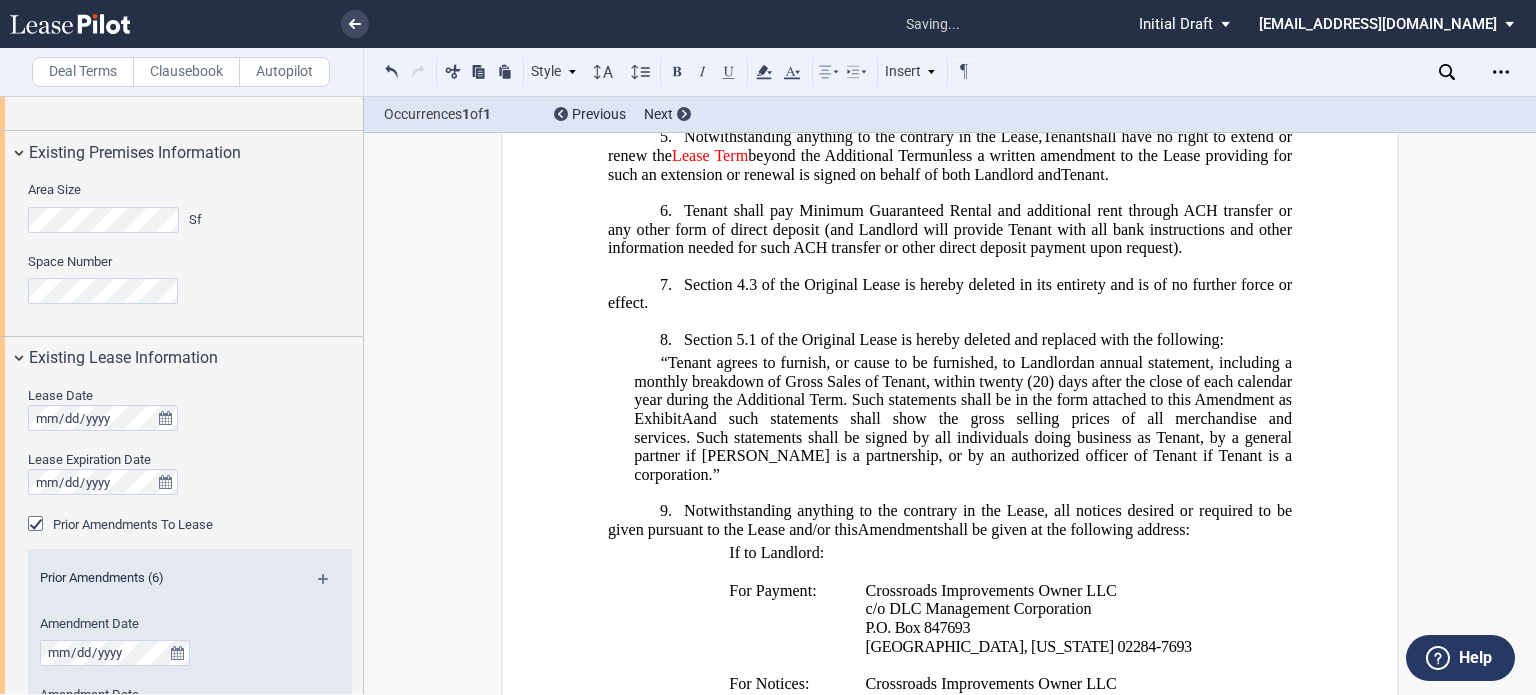 click on "8.                  ​Section 5.1 of the Original Lease is hereby deleted and replaced with the following:" at bounding box center [950, 339] 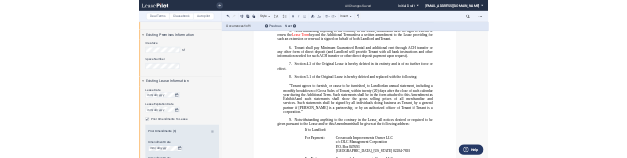 scroll, scrollTop: 1000, scrollLeft: 0, axis: vertical 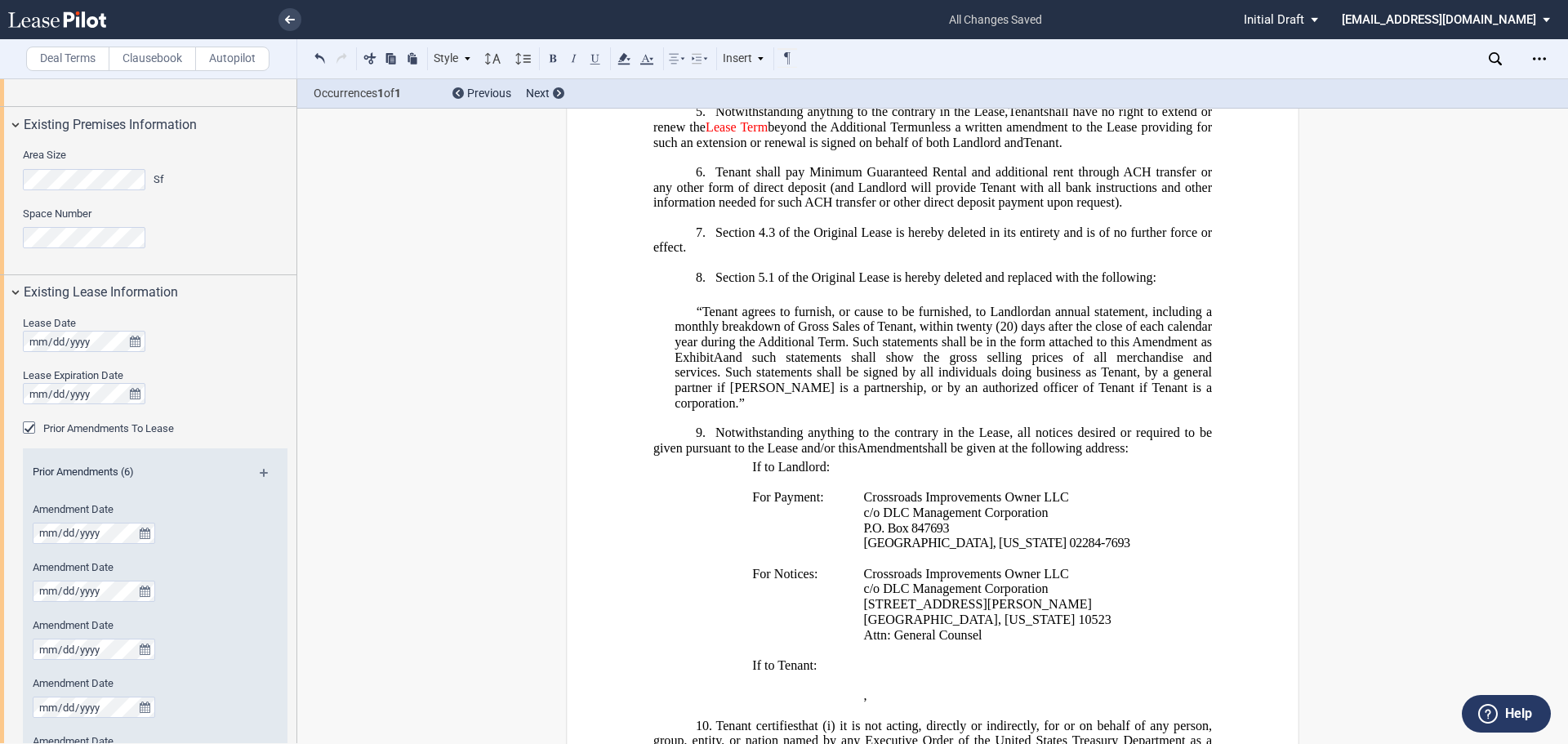 click on "7.                  ​Section 4.3 of the Original Lease is hereby deleted in its entirety and is of no further force or effect." at bounding box center [933, 239] 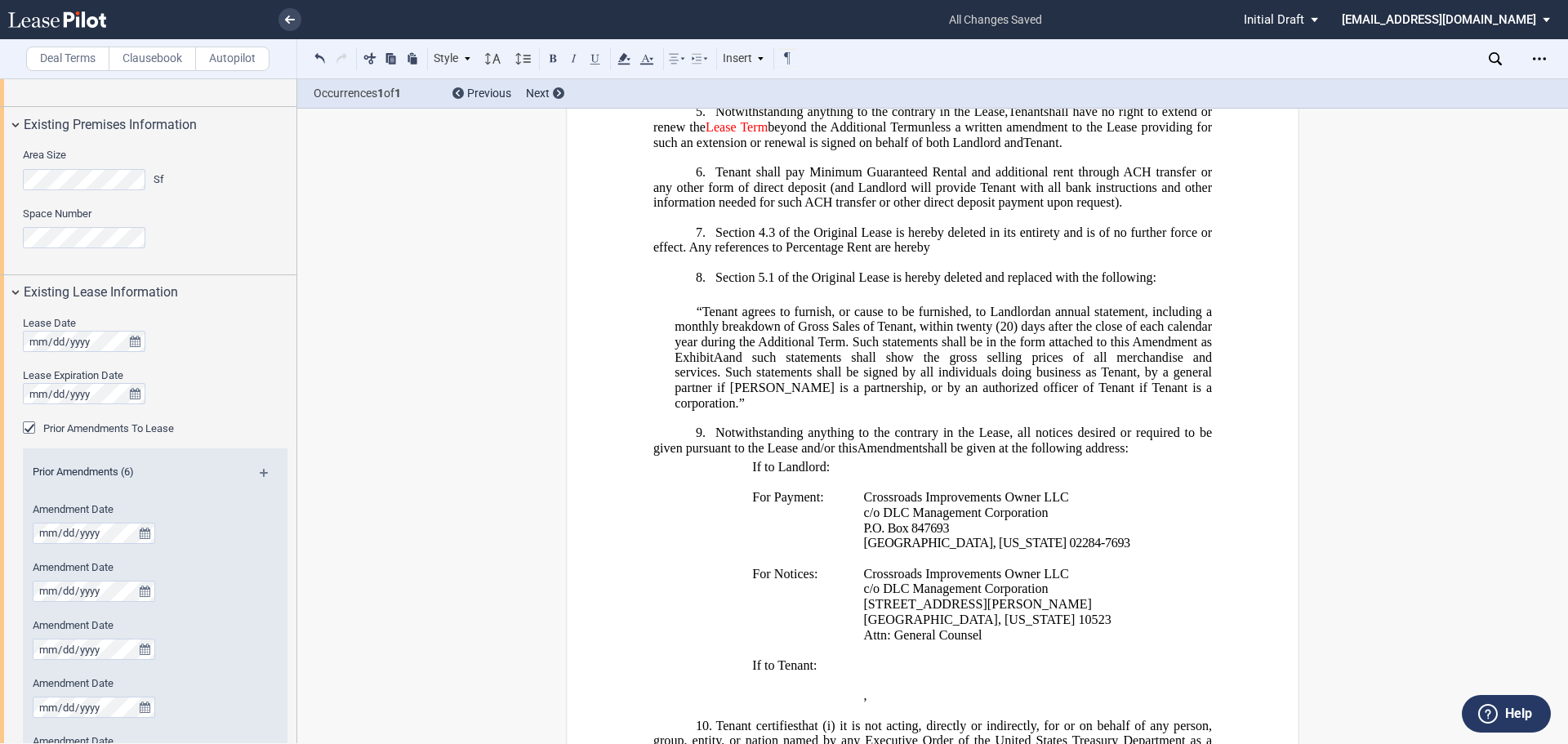 click on "​Section 4.3 of the Original Lease is hereby deleted in its entirety and is of no further force or effect. Any references to Percentage Rent are hereby" 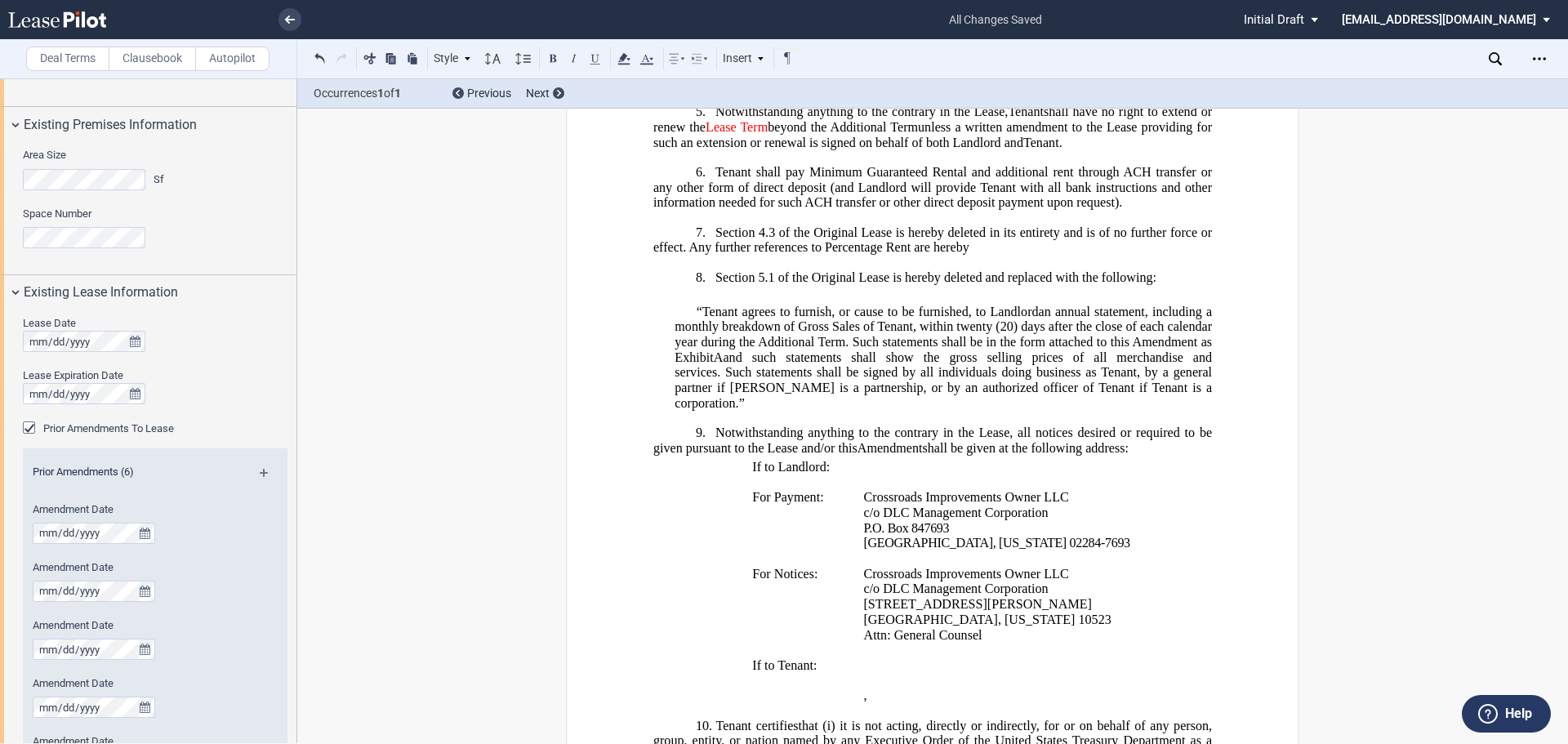 click on "​Section 4.3 of the Original Lease is hereby deleted in its entirety and is of no further force or effect. Any further references to Percentage Rent are hereby" 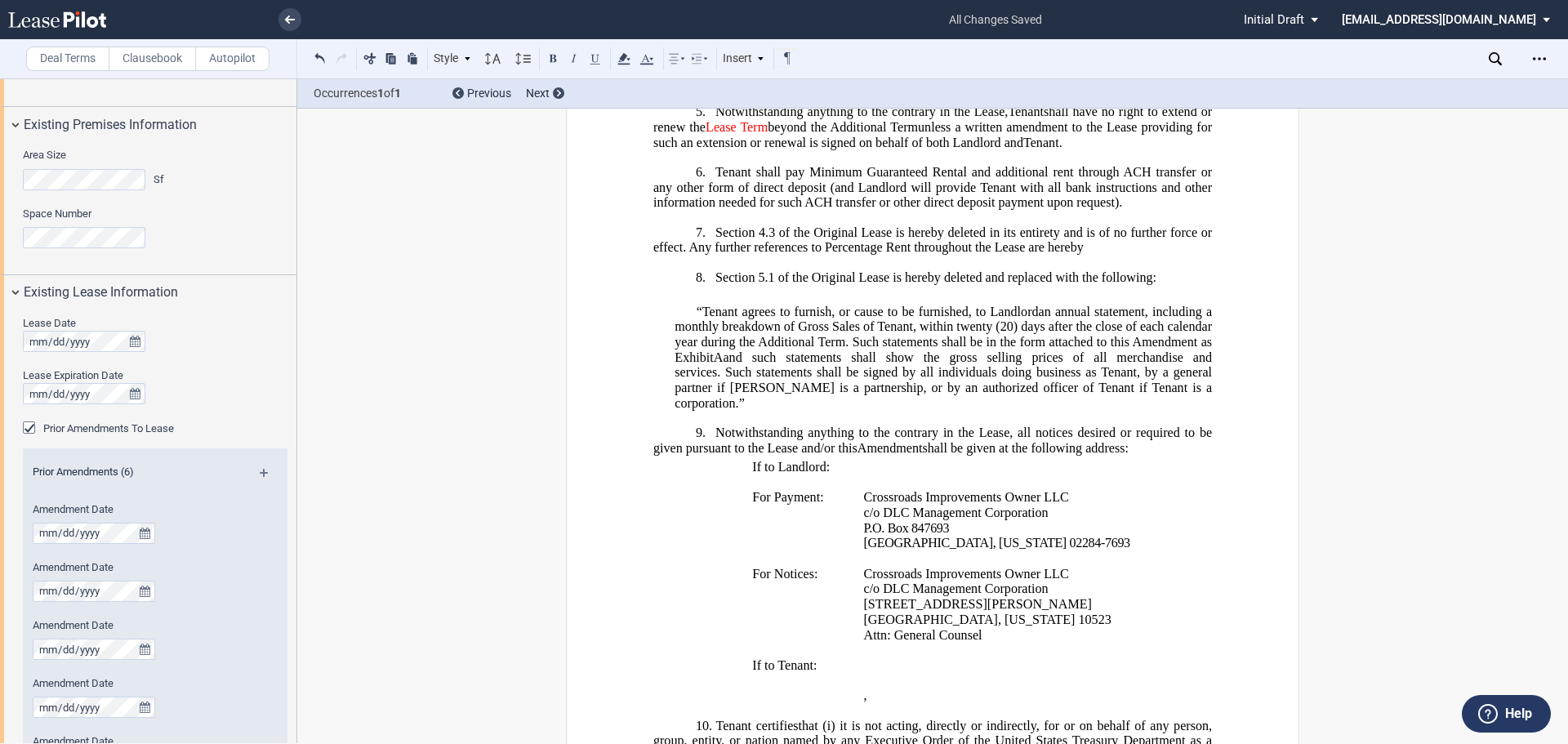 click on "​Section 4.3 of the Original Lease is hereby deleted in its entirety and is of no further force or effect. Any further references to Percentage Rent throughout the Lease are hereby" 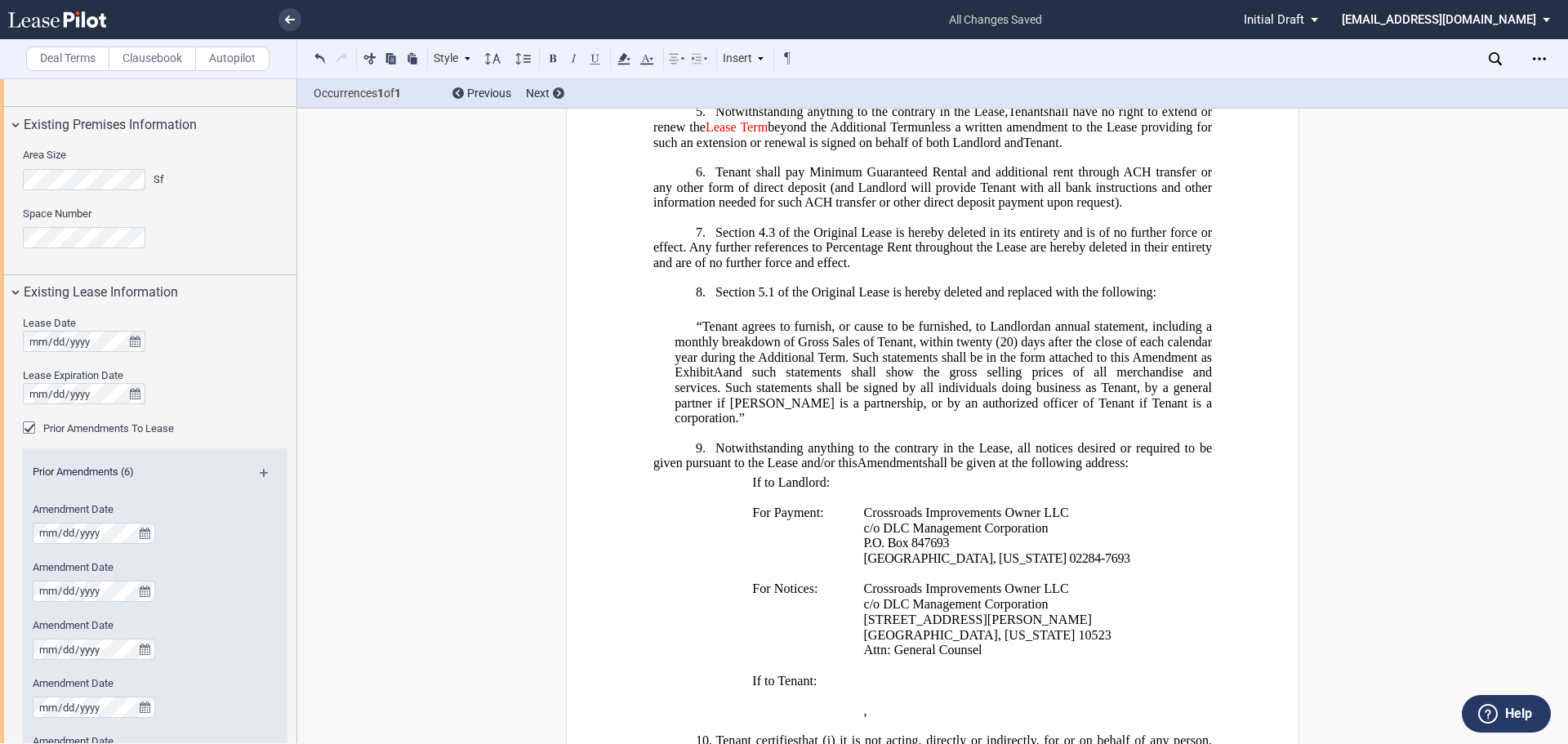 click on "​Section 4.3 of the Original Lease is hereby deleted in its entirety and is of no further force or effect. Any further references to Percentage Rent throughout the Lease are hereby deleted in their entirety and are of no further force and effect." 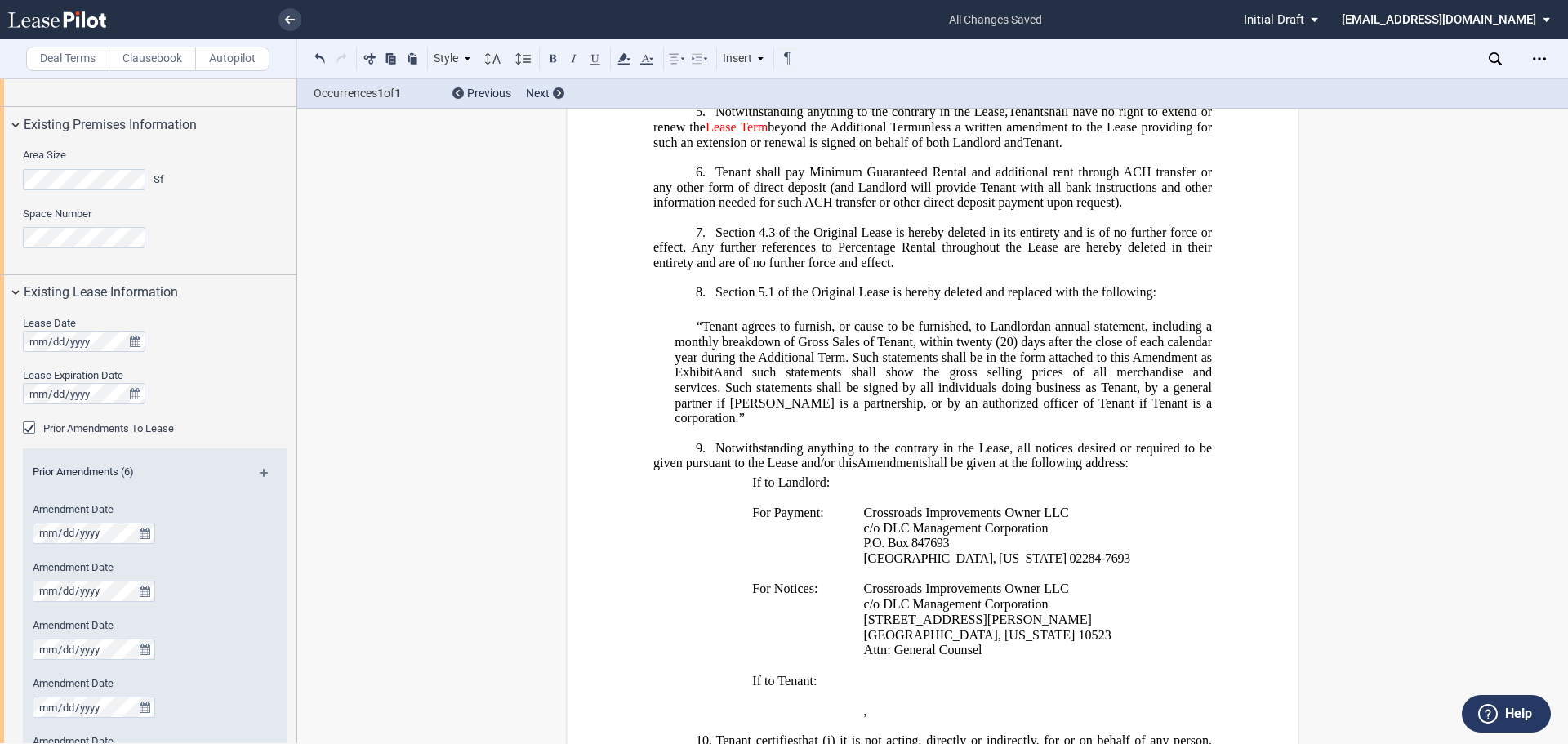 click on "​Section 5.1 of the Original Lease is hereby deleted and replaced with the following:" 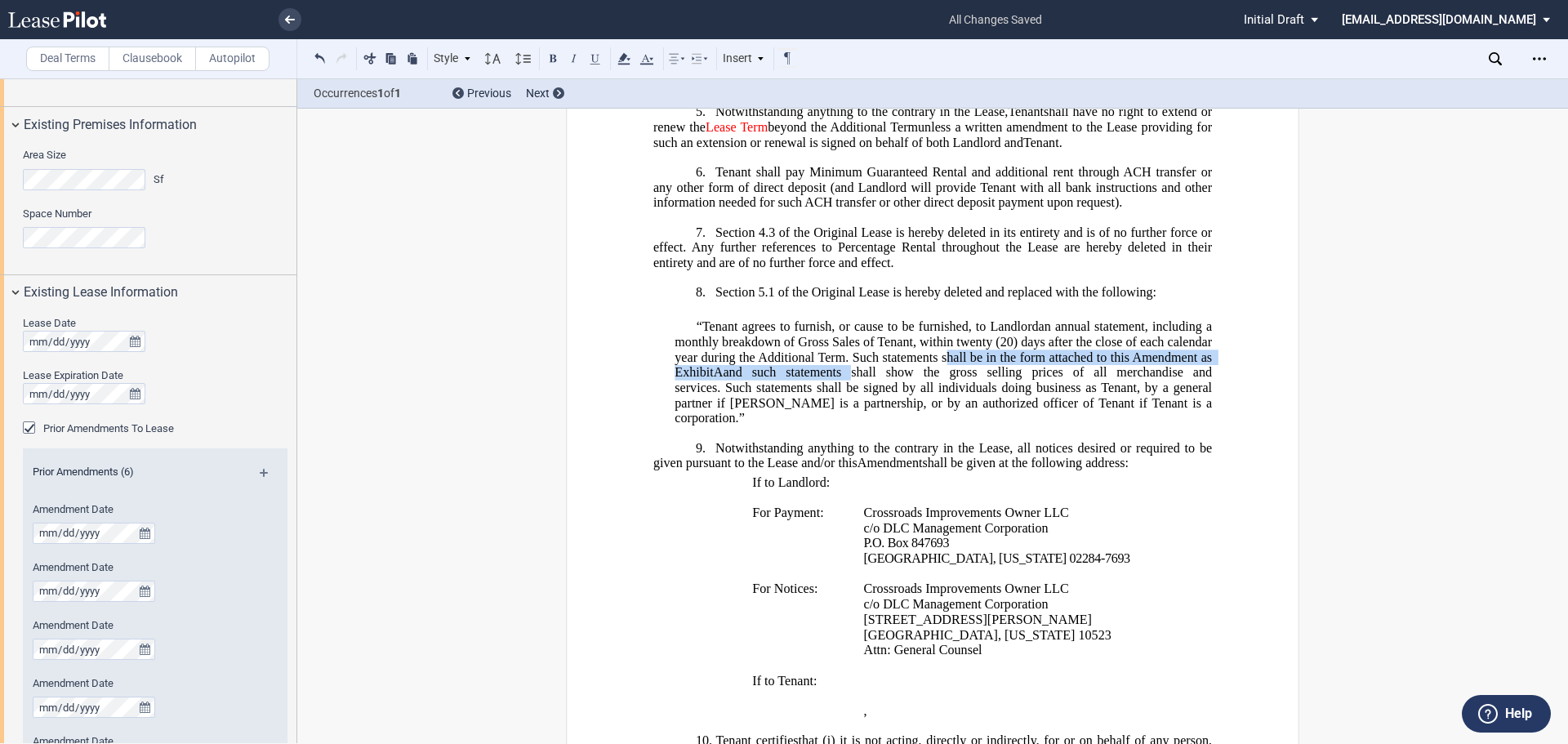 drag, startPoint x: 834, startPoint y: 441, endPoint x: 942, endPoint y: 417, distance: 110.63453 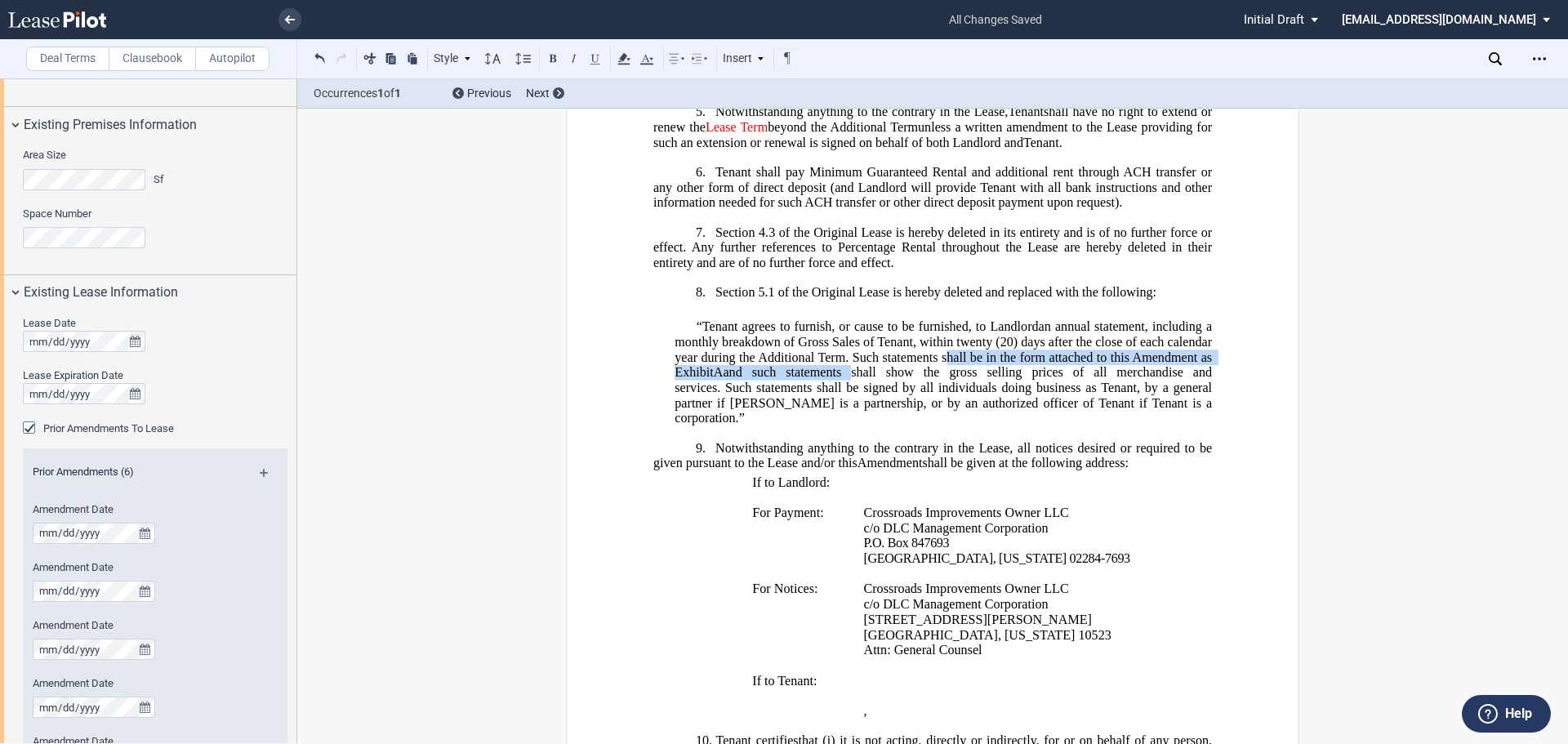 click on "Tenant agrees to furnish, or cause to be furnished, to Landlord  an annual statement, including a monthly breakdown of Gross Sales   of Tenant , within twenty (20) days after the close of each calendar year during the Additional Term.    Such statements shall be in the form attached to this Amendment as Exhibit  A  and such statements shall show the gross selling prices of all merchandise and services.    Such statements shall be signed by all individuals doing business as Tenant, by a general partner if Tenant is a partnership, or by an authorized officer of Tenant if Tenant is a corporation.  ”" 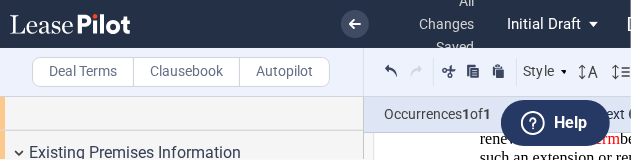 scroll, scrollTop: 1000, scrollLeft: 0, axis: vertical 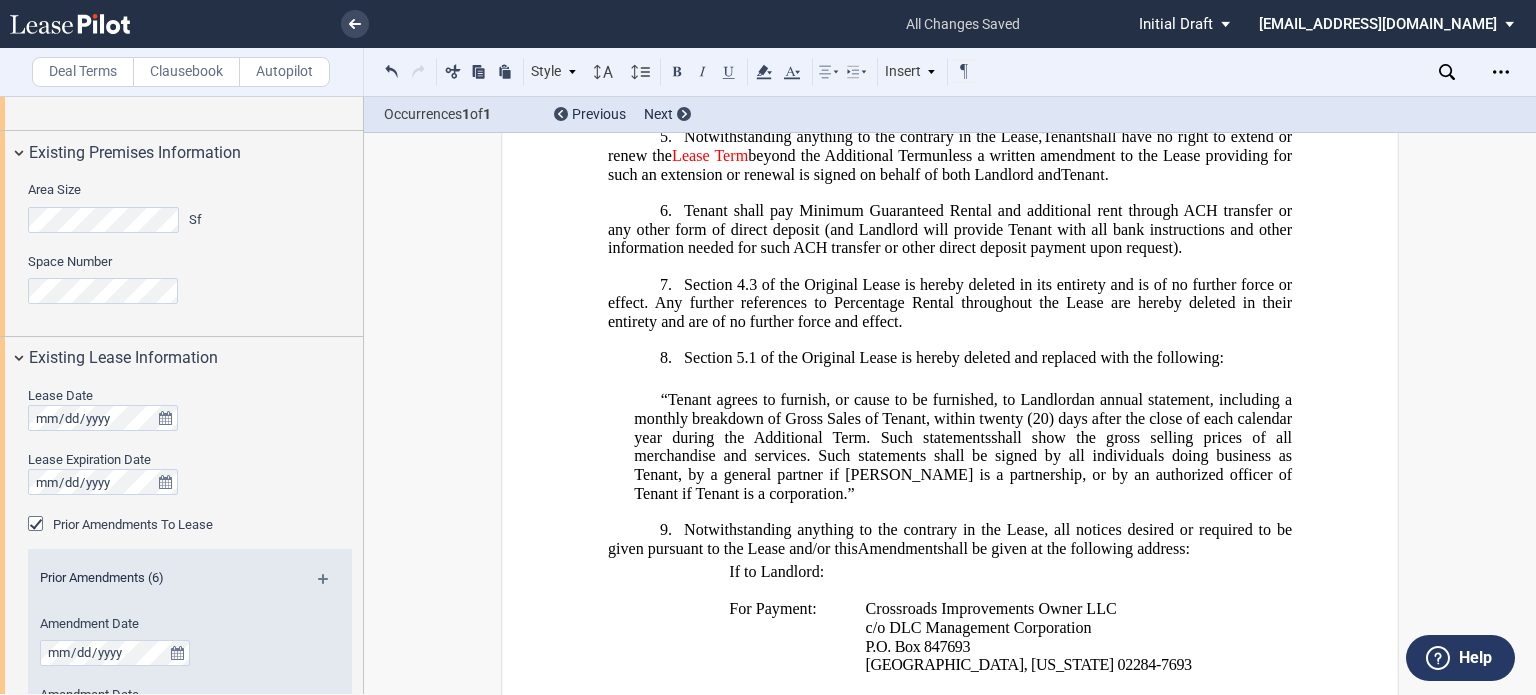 drag, startPoint x: 1024, startPoint y: 559, endPoint x: 916, endPoint y: 504, distance: 121.19818 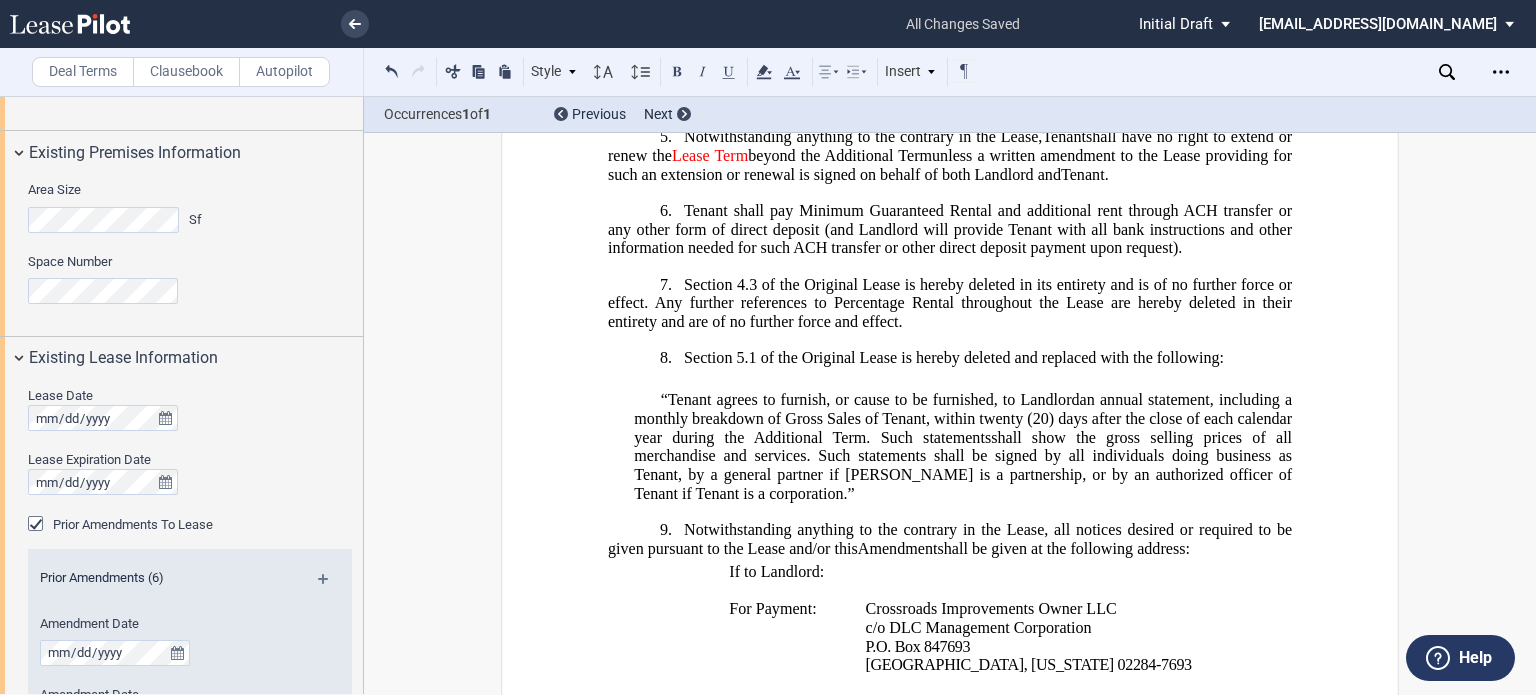 click on "​“ Tenant agrees to furnish, or cause to be furnished, to Landlord  an annual statement, including a monthly breakdown of Gross Sales   of Tenant , within twenty (20) days after the close of each calendar year during the Additional Term.    Such statements  shall show the gross selling prices of all merchandise and services.    Such statements shall be signed by all individuals doing business as Tenant, by a general partner if Tenant is a partnership, or by an authorized officer of Tenant if Tenant is a corporation.  ”" at bounding box center [963, 447] 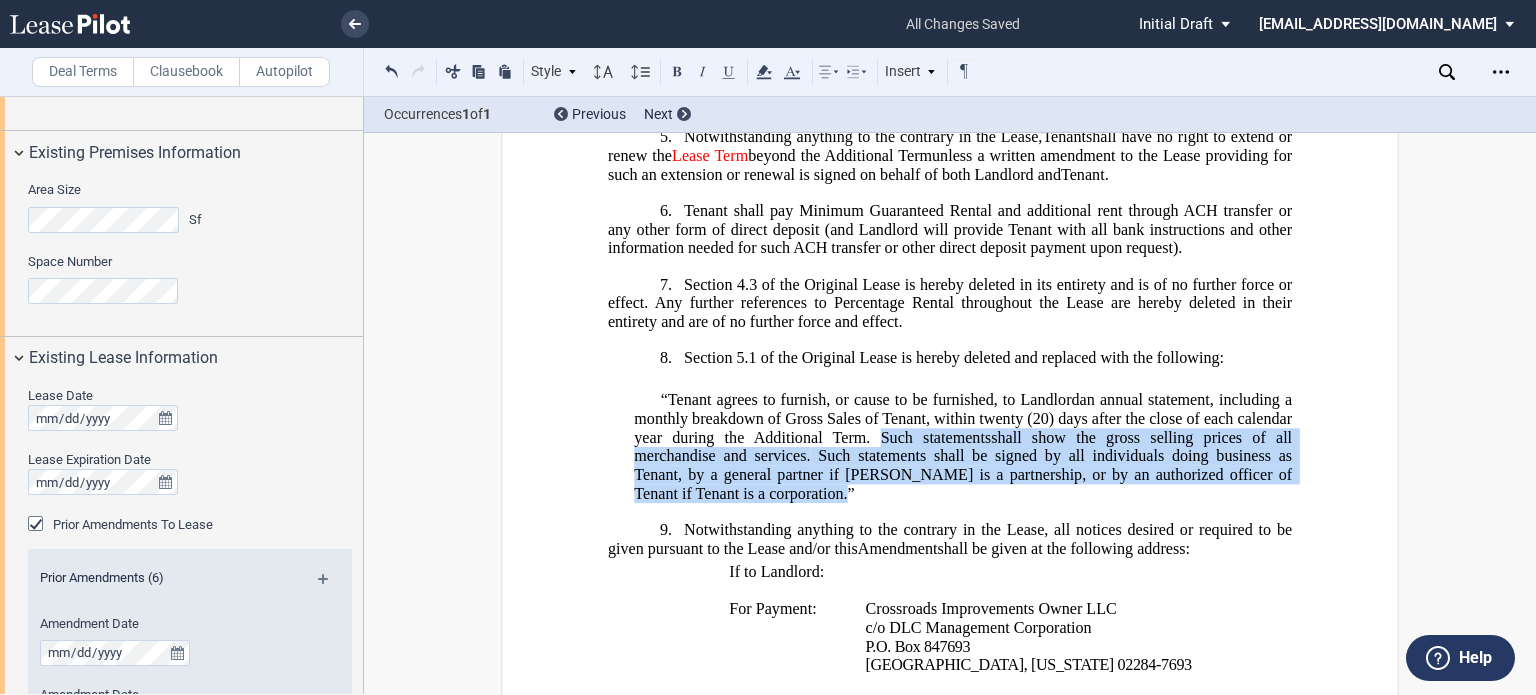click on "​“ Tenant agrees to furnish, or cause to be furnished, to Landlord  an annual statement, including a monthly breakdown of Gross Sales   of Tenant , within twenty (20) days after the close of each calendar year during the Additional Term.    Such statements  shall show the gross selling prices of all merchandise and services.    Such statements shall be signed by all individuals doing business as Tenant, by a general partner if Tenant is a partnership, or by an authorized officer of Tenant if Tenant is a corporation.  ”" at bounding box center (963, 447) 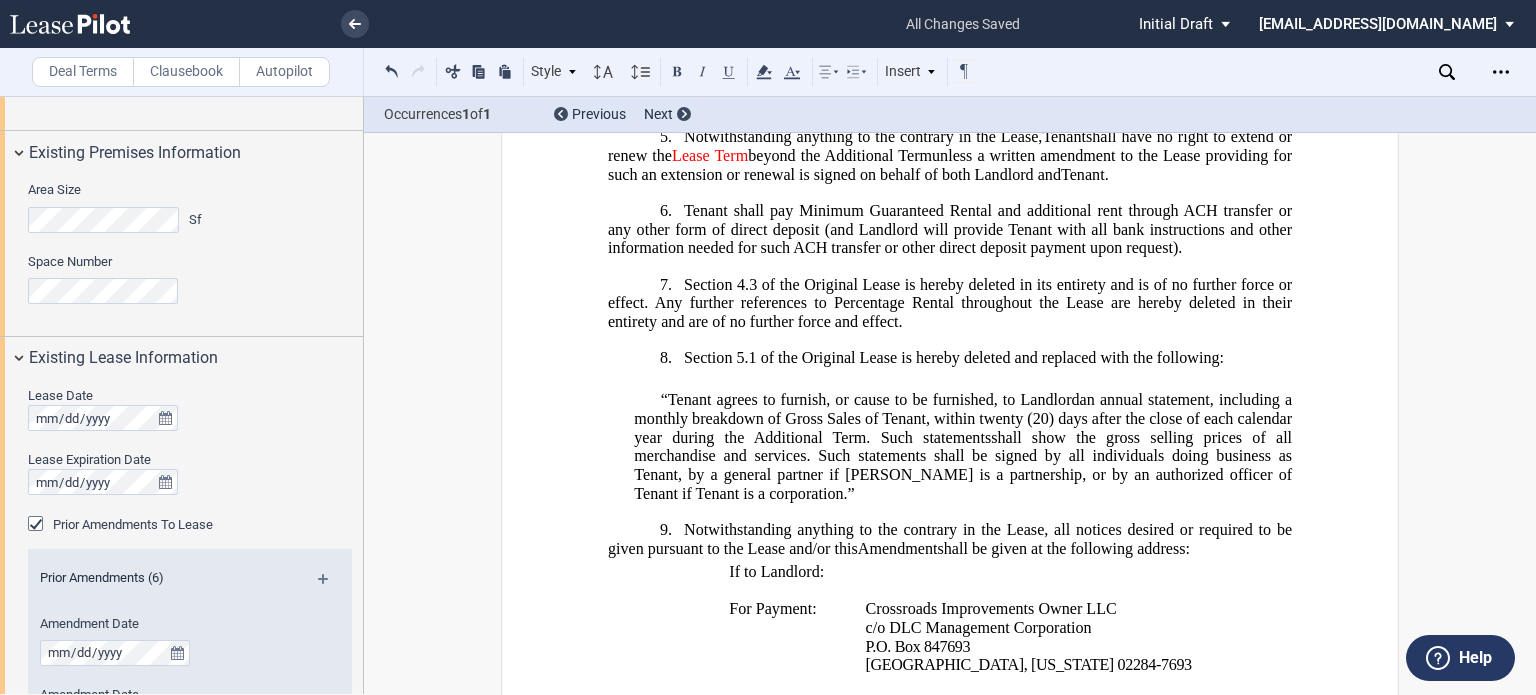 drag, startPoint x: 973, startPoint y: 548, endPoint x: 991, endPoint y: 507, distance: 44.777225 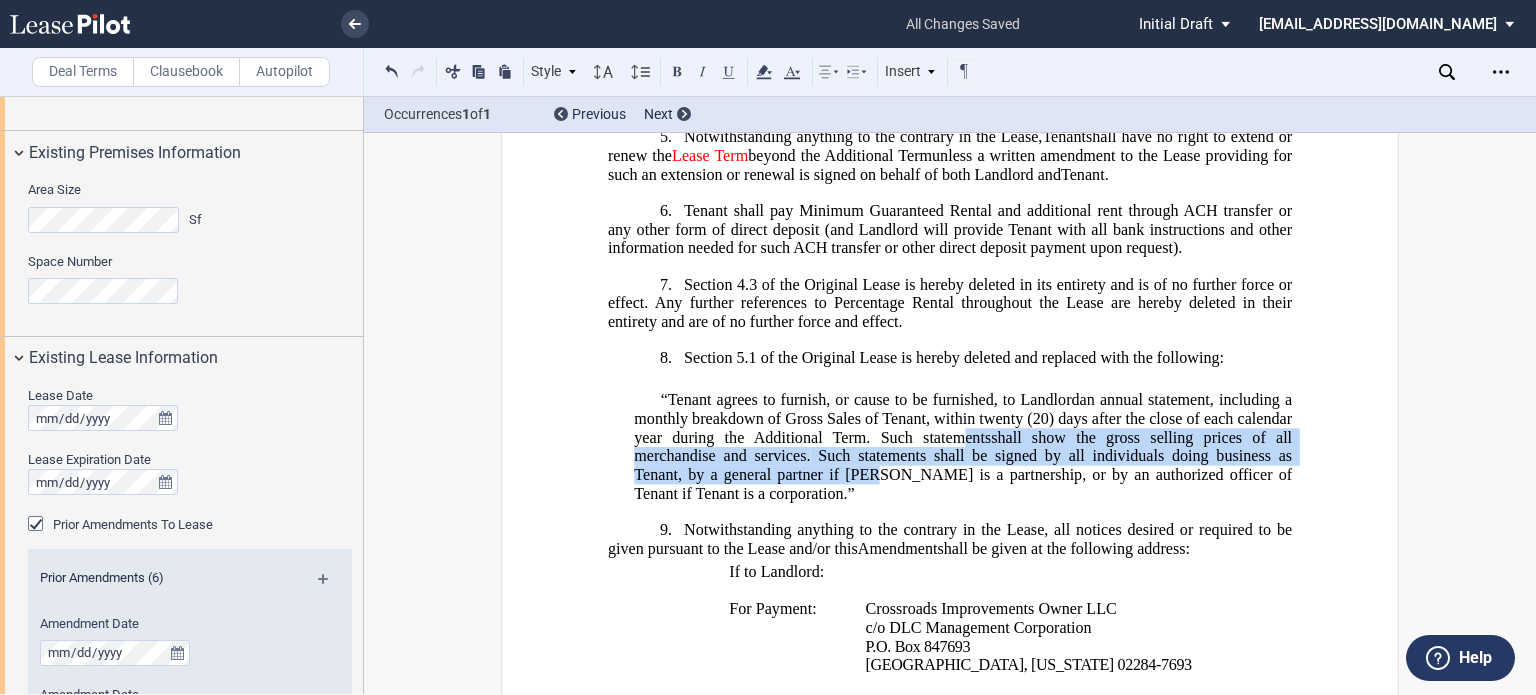 drag, startPoint x: 818, startPoint y: 538, endPoint x: 949, endPoint y: 502, distance: 135.85654 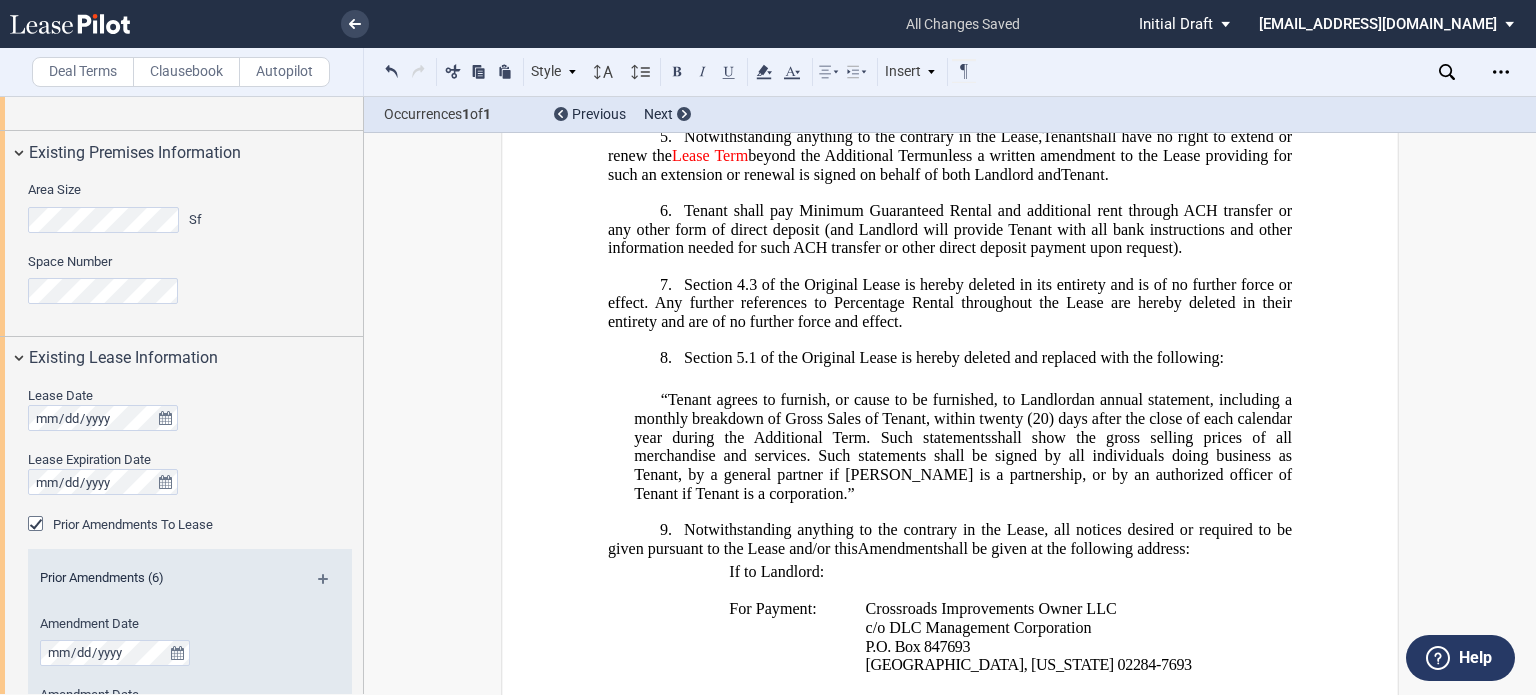 click on "”" 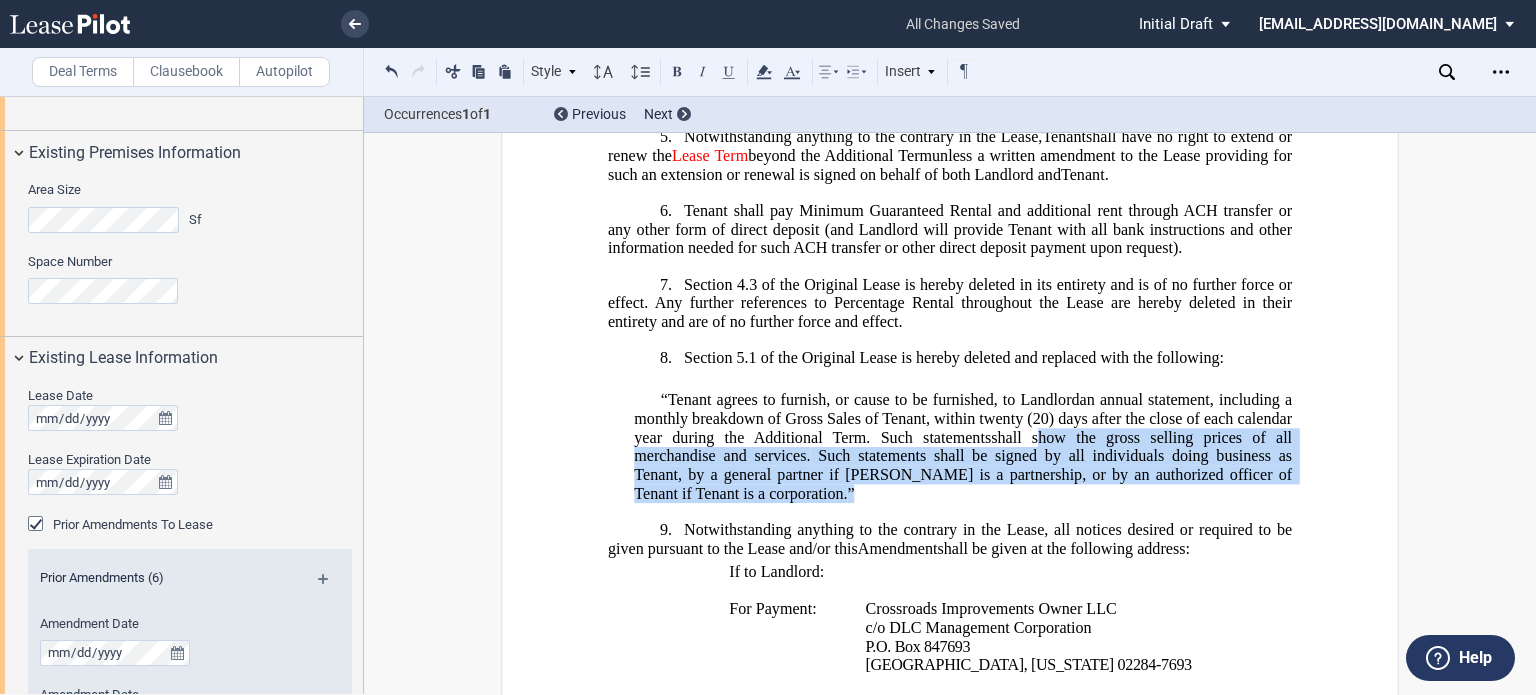 drag, startPoint x: 731, startPoint y: 551, endPoint x: 1037, endPoint y: 501, distance: 310.05804 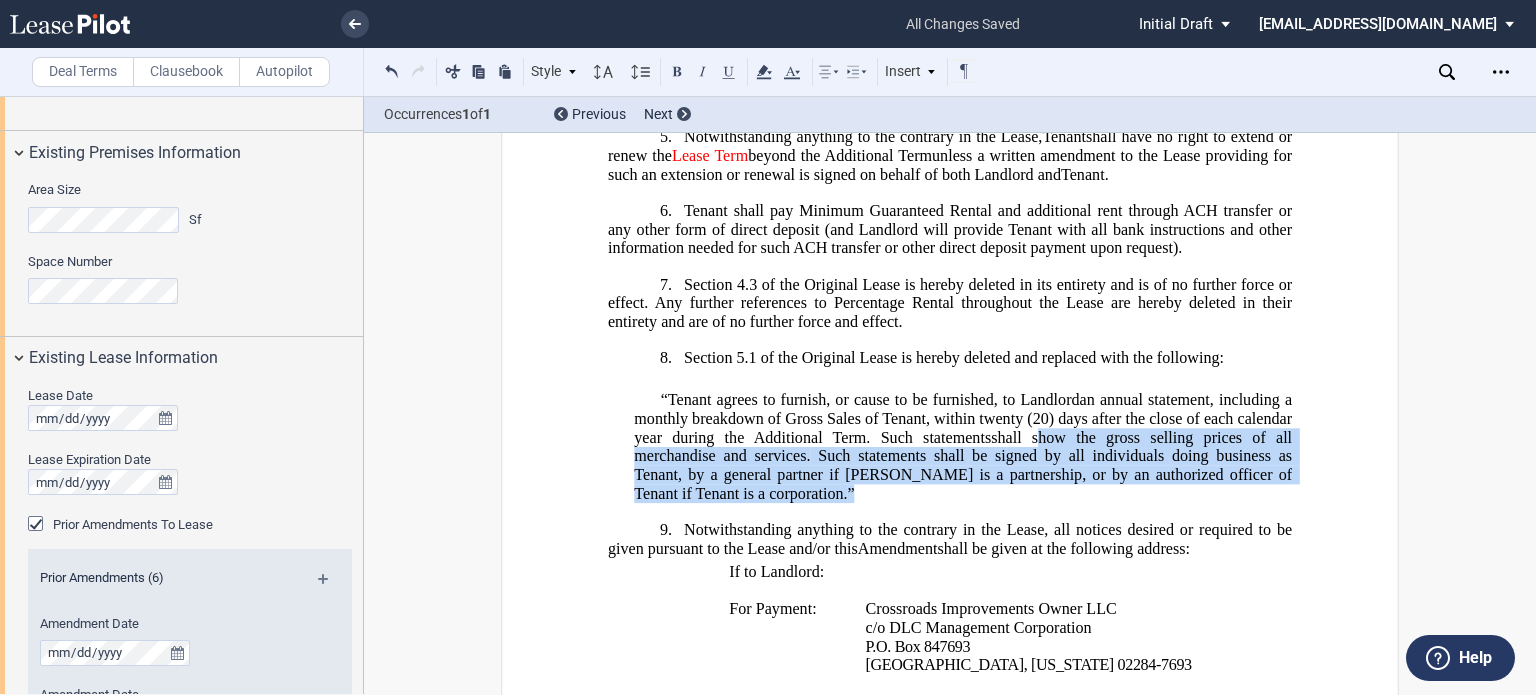 click on "Tenant agrees to furnish, or cause to be furnished, to Landlord  an annual statement, including a monthly breakdown of Gross Sales   of Tenant , within twenty (20) days after the close of each calendar year during the Additional Term.    Such statements  shall show the gross selling prices of all merchandise and services.    Such statements shall be signed by all individuals doing business as Tenant, by a general partner if Tenant is a partnership, or by an authorized officer of Tenant if Tenant is a corporation.  ”" 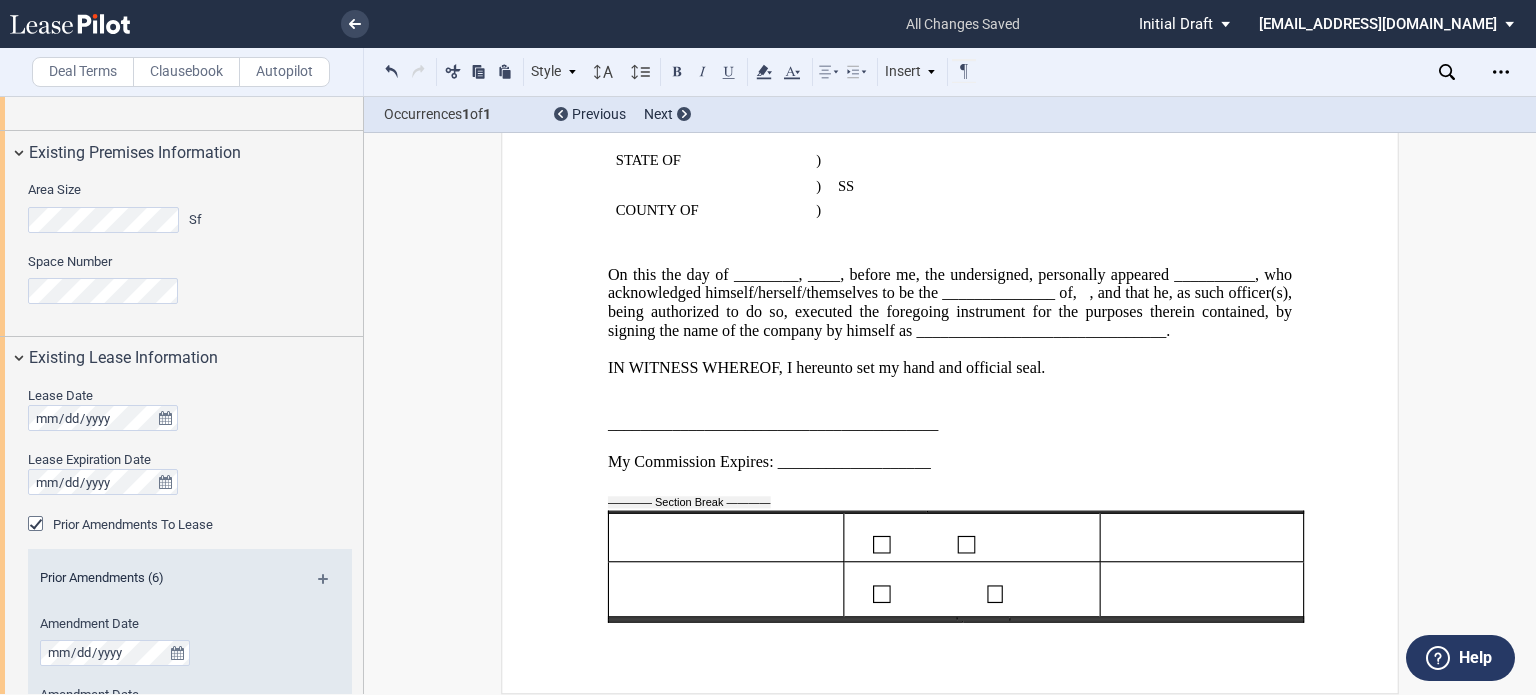 scroll, scrollTop: 4020, scrollLeft: 0, axis: vertical 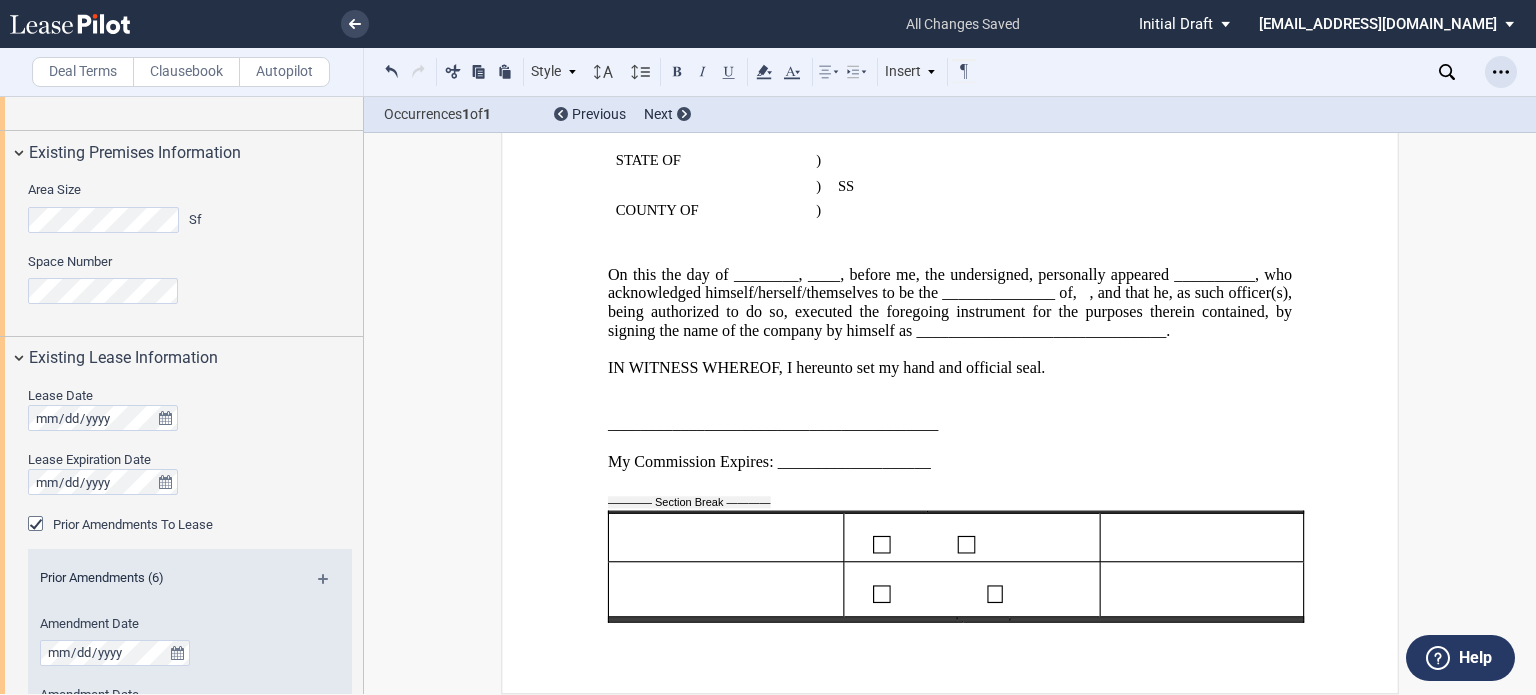 click 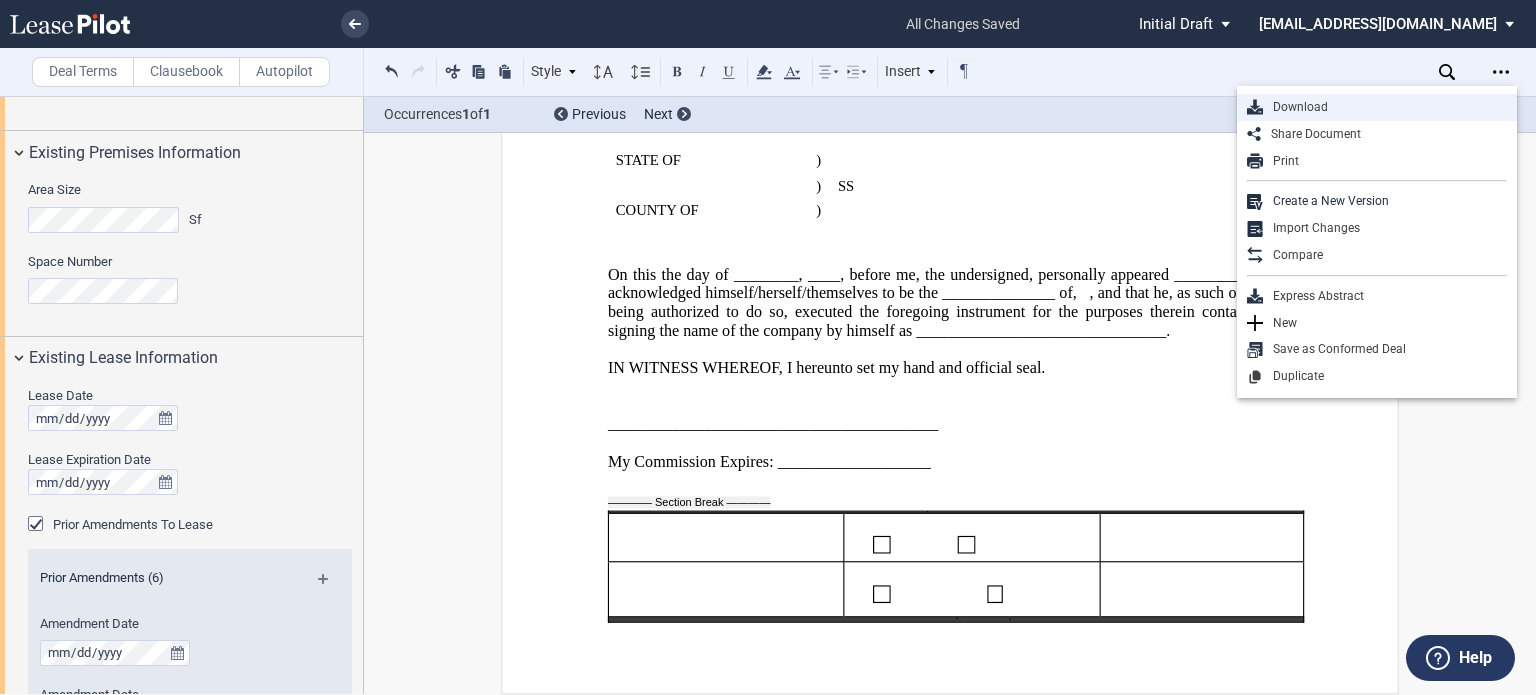 click on "Download" at bounding box center (1385, 107) 